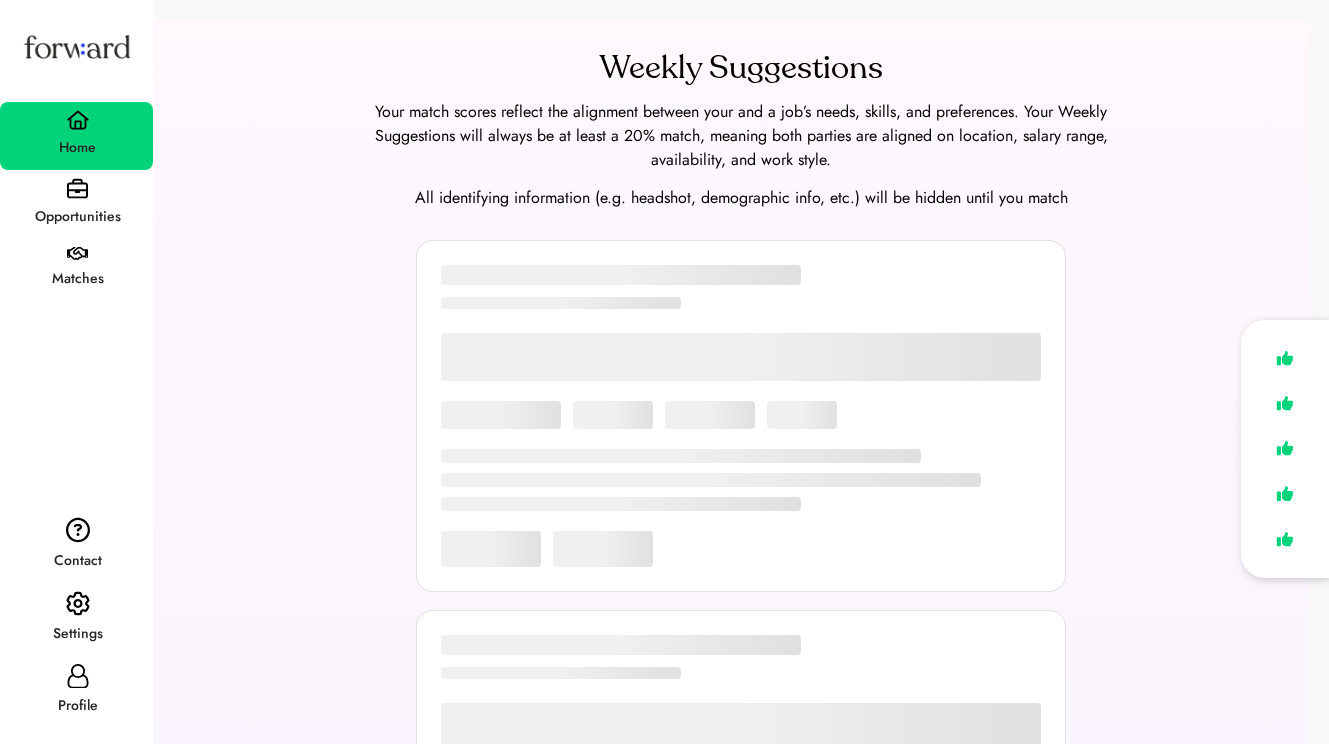 scroll, scrollTop: 0, scrollLeft: 0, axis: both 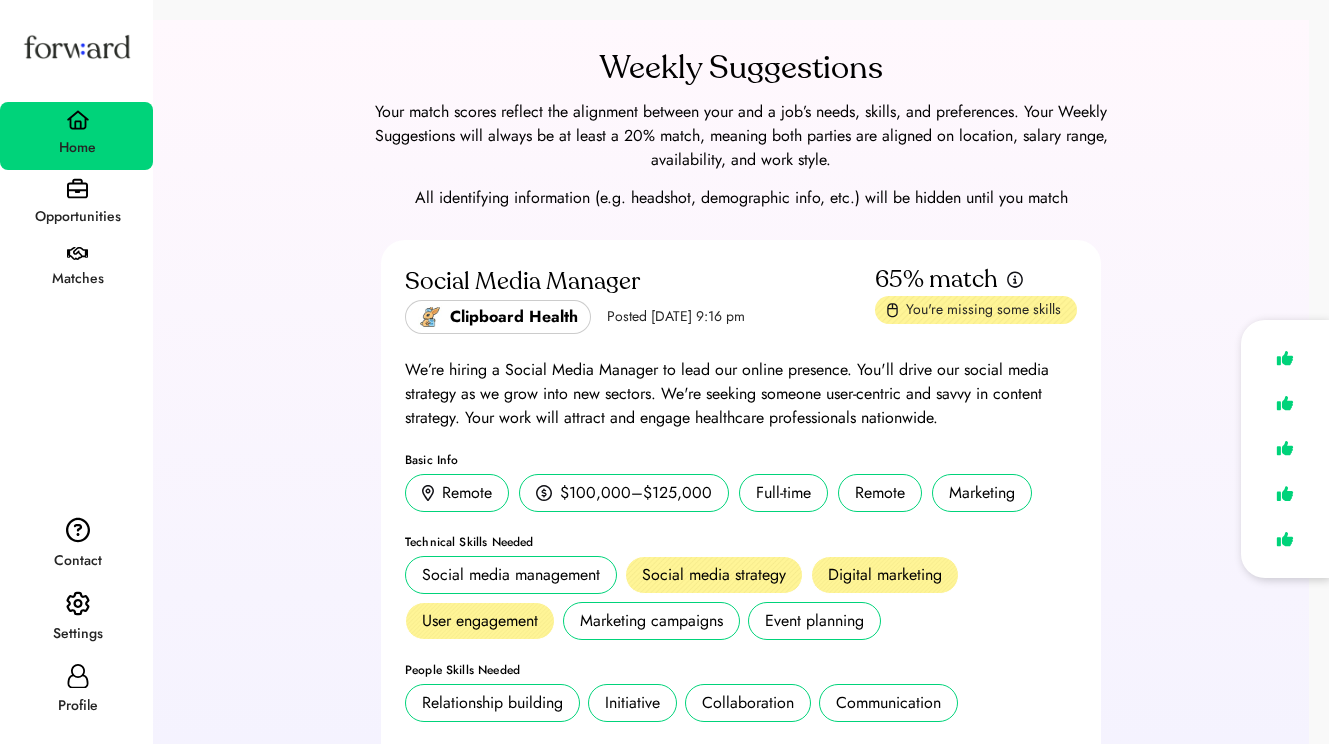 click on "Home" at bounding box center [77, 148] 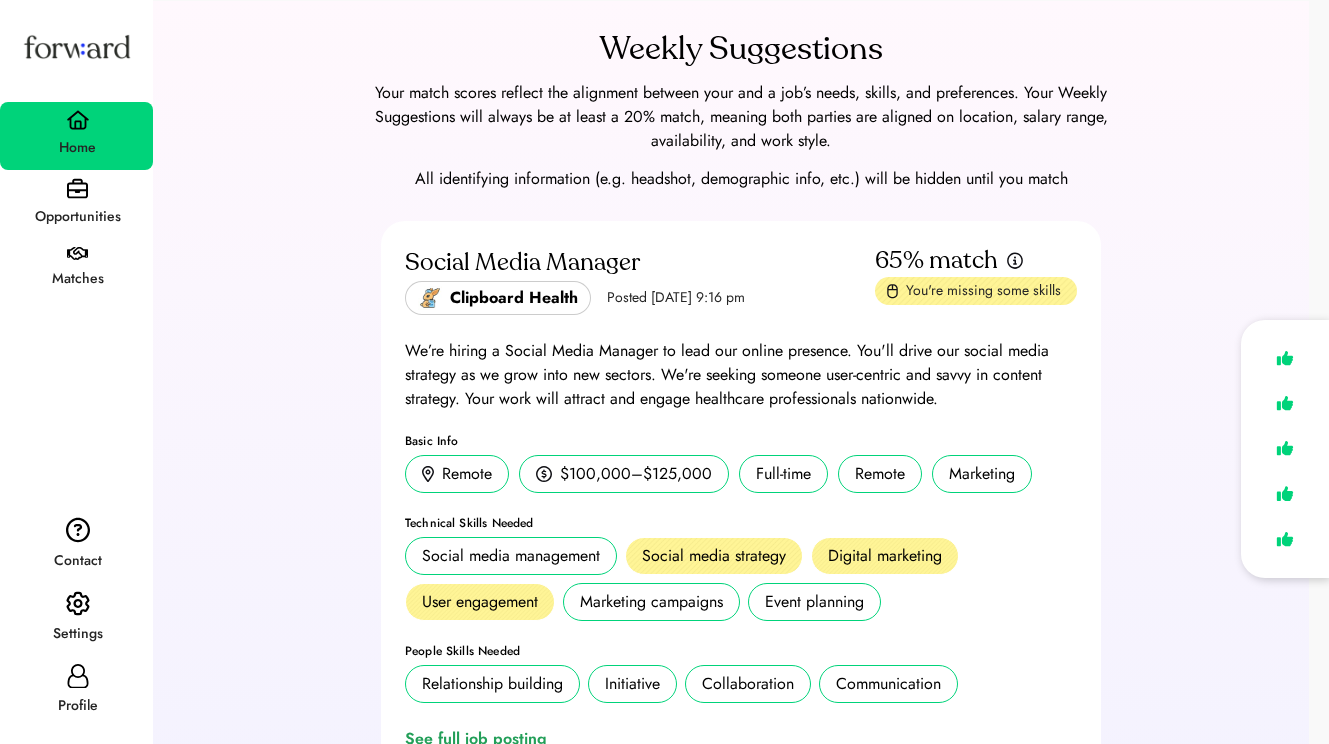 scroll, scrollTop: 20, scrollLeft: 0, axis: vertical 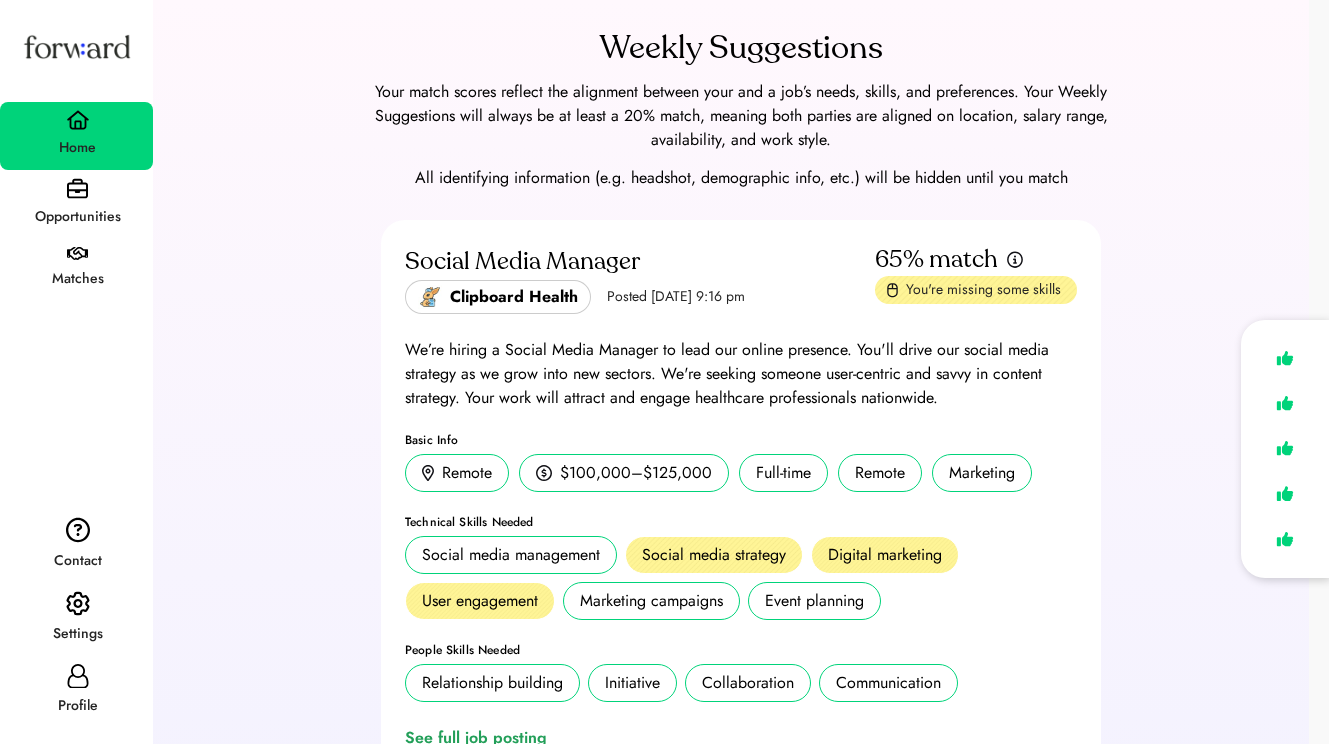 click on "Profile" at bounding box center (77, 706) 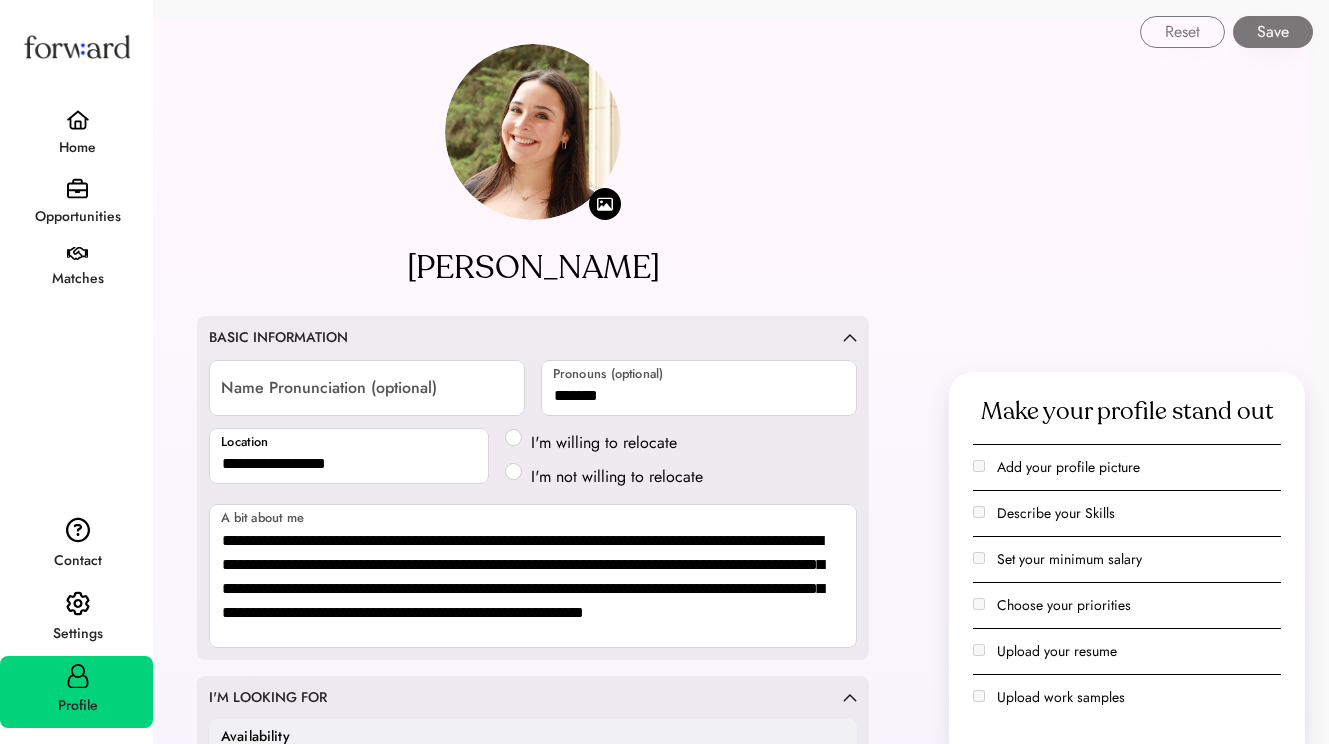 scroll, scrollTop: 0, scrollLeft: 0, axis: both 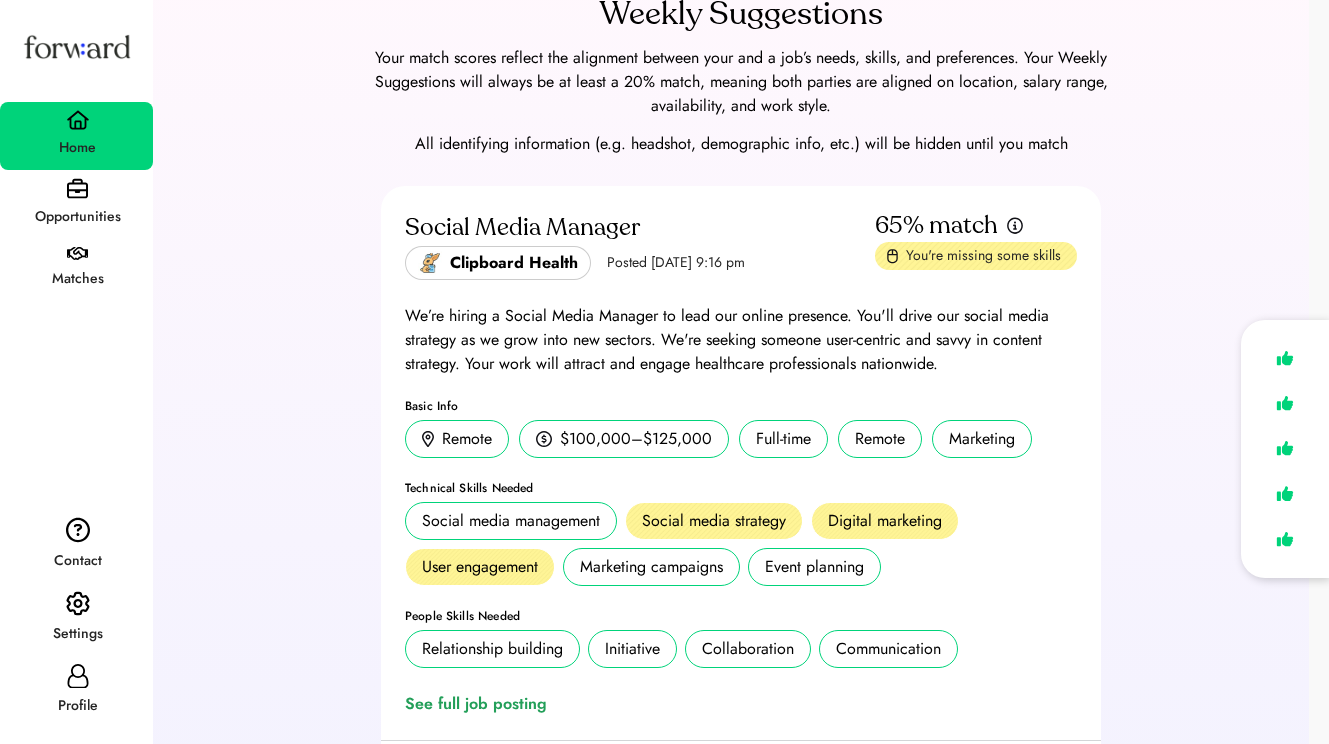 click on "Settings" at bounding box center (77, 634) 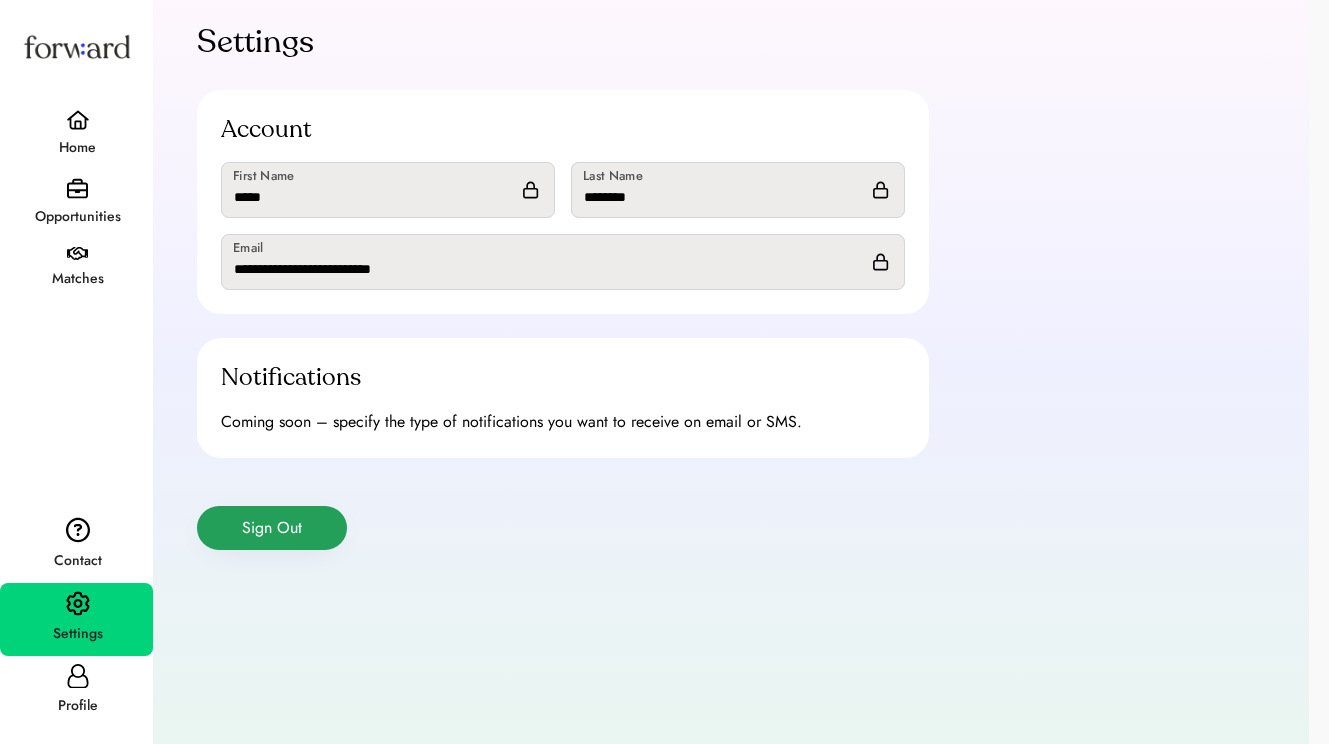 click on "Sign Out" at bounding box center (272, 528) 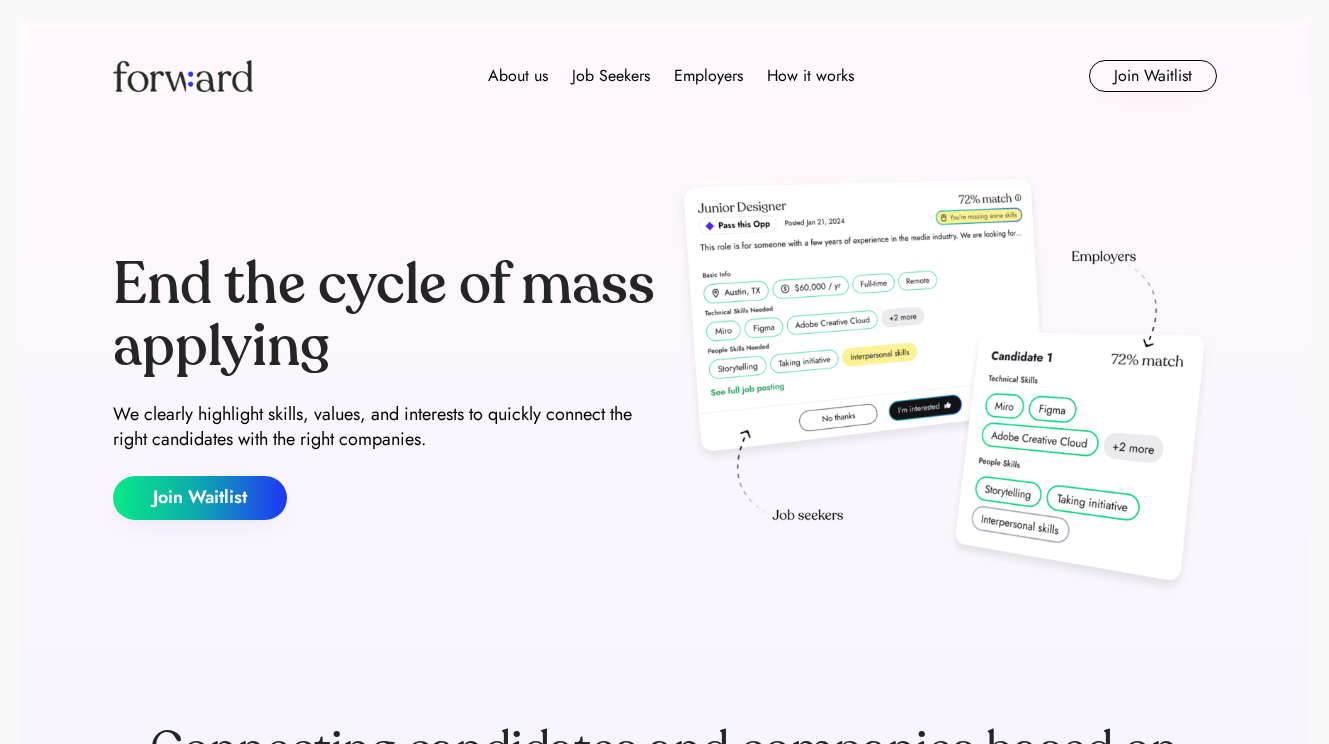 scroll, scrollTop: 0, scrollLeft: 0, axis: both 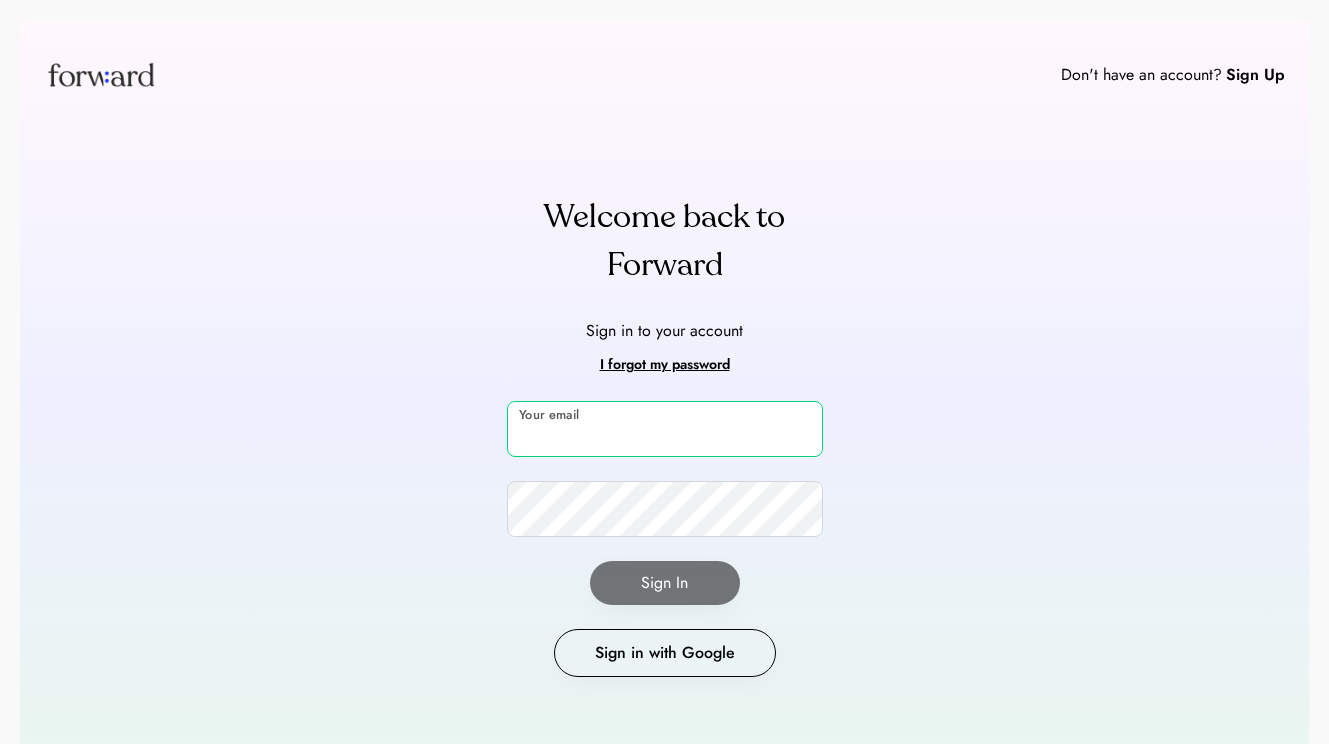 type on "**********" 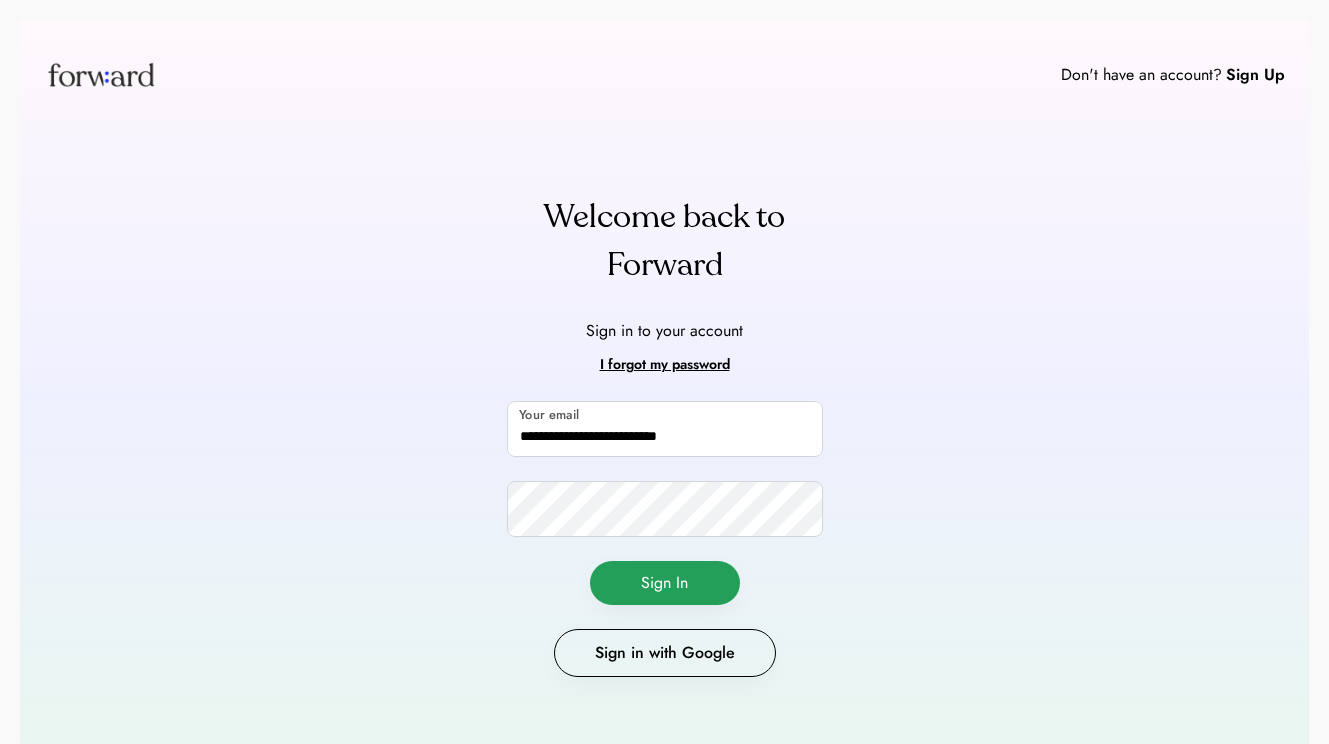 click on "Sign In" at bounding box center (665, 583) 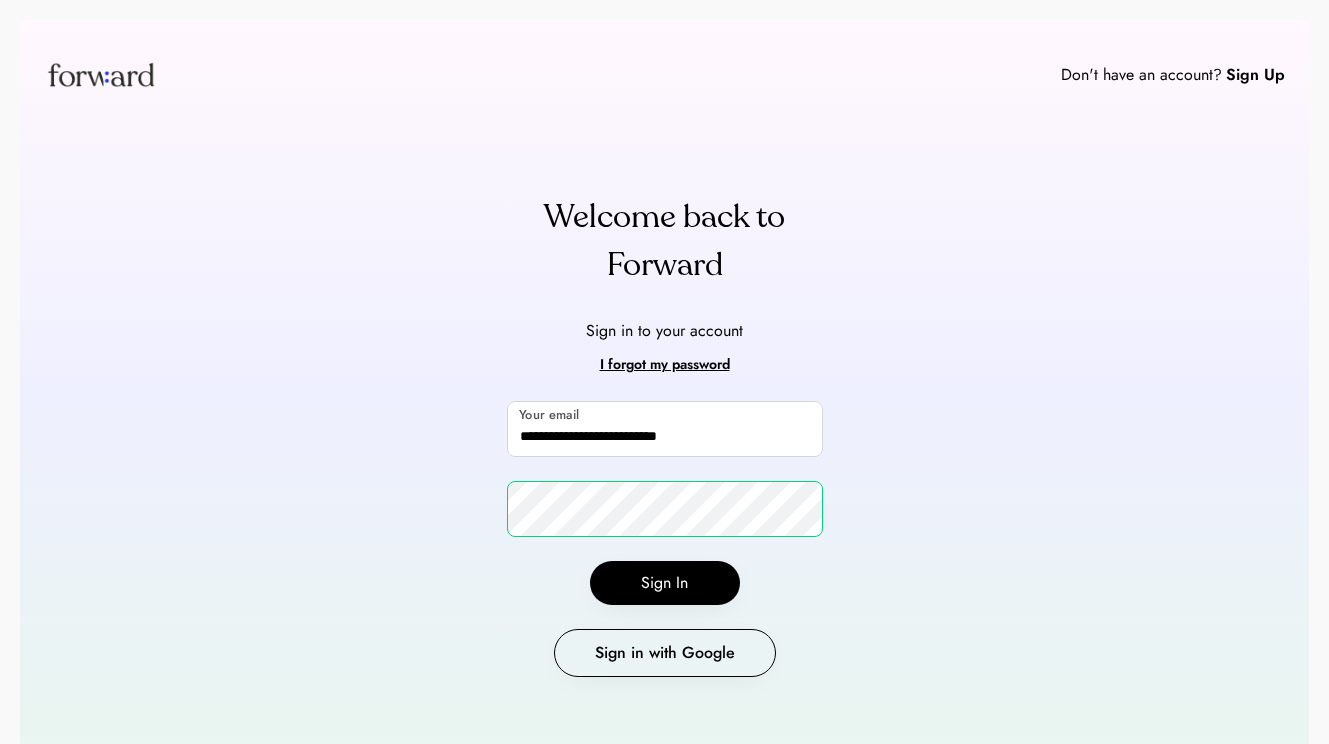 click on "**********" at bounding box center [664, 392] 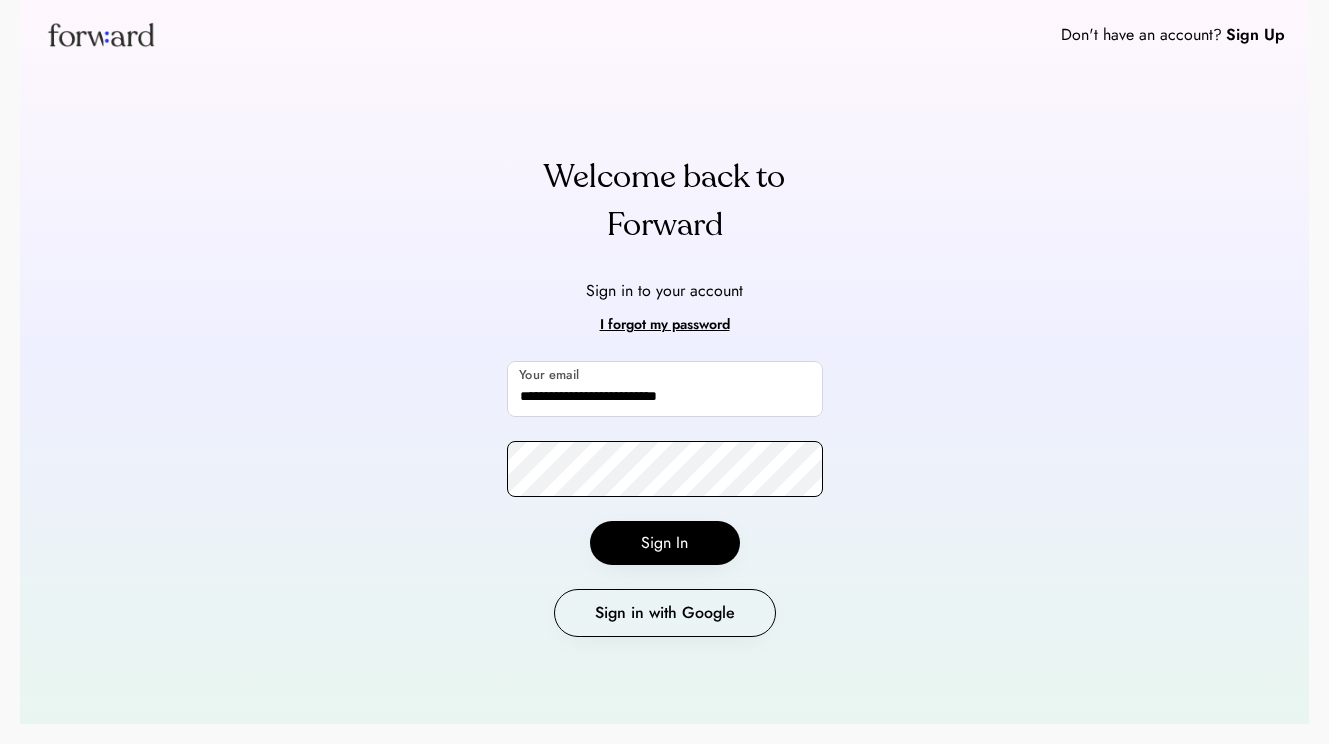 scroll, scrollTop: 40, scrollLeft: 0, axis: vertical 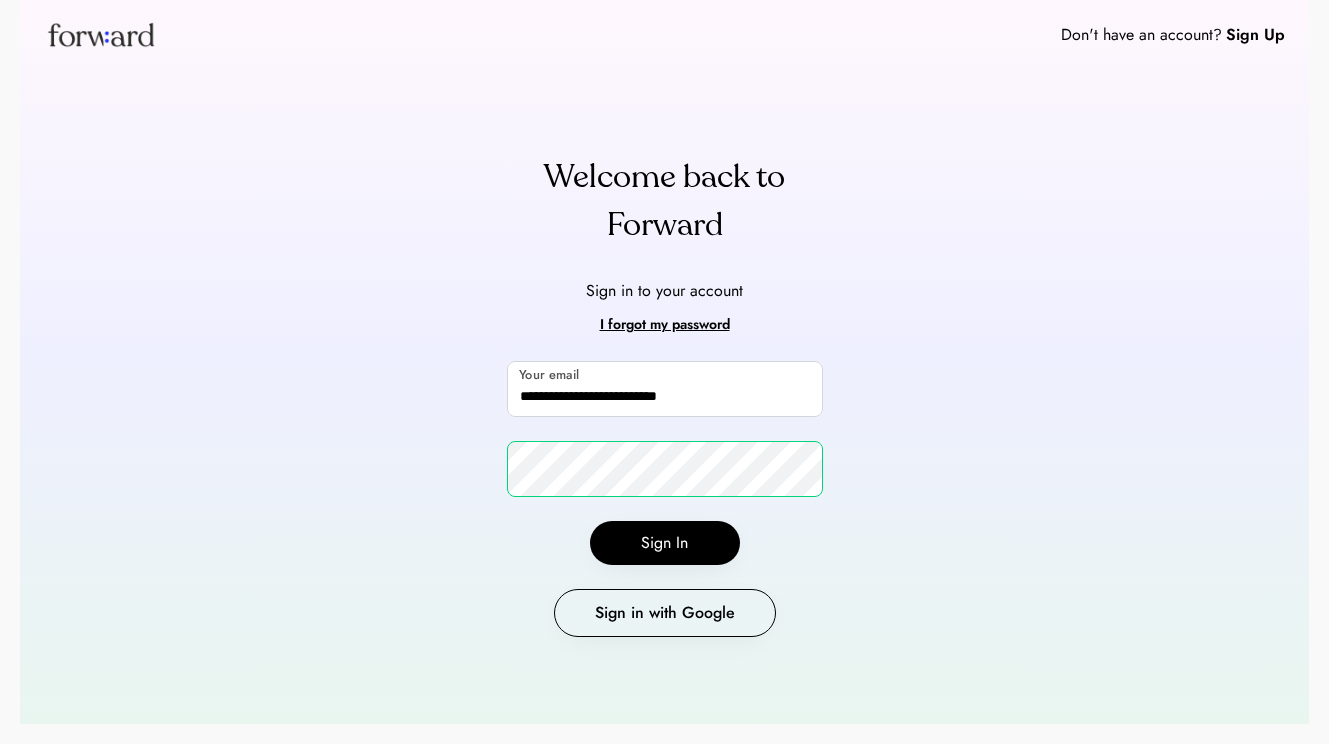 click on "**********" at bounding box center [664, 352] 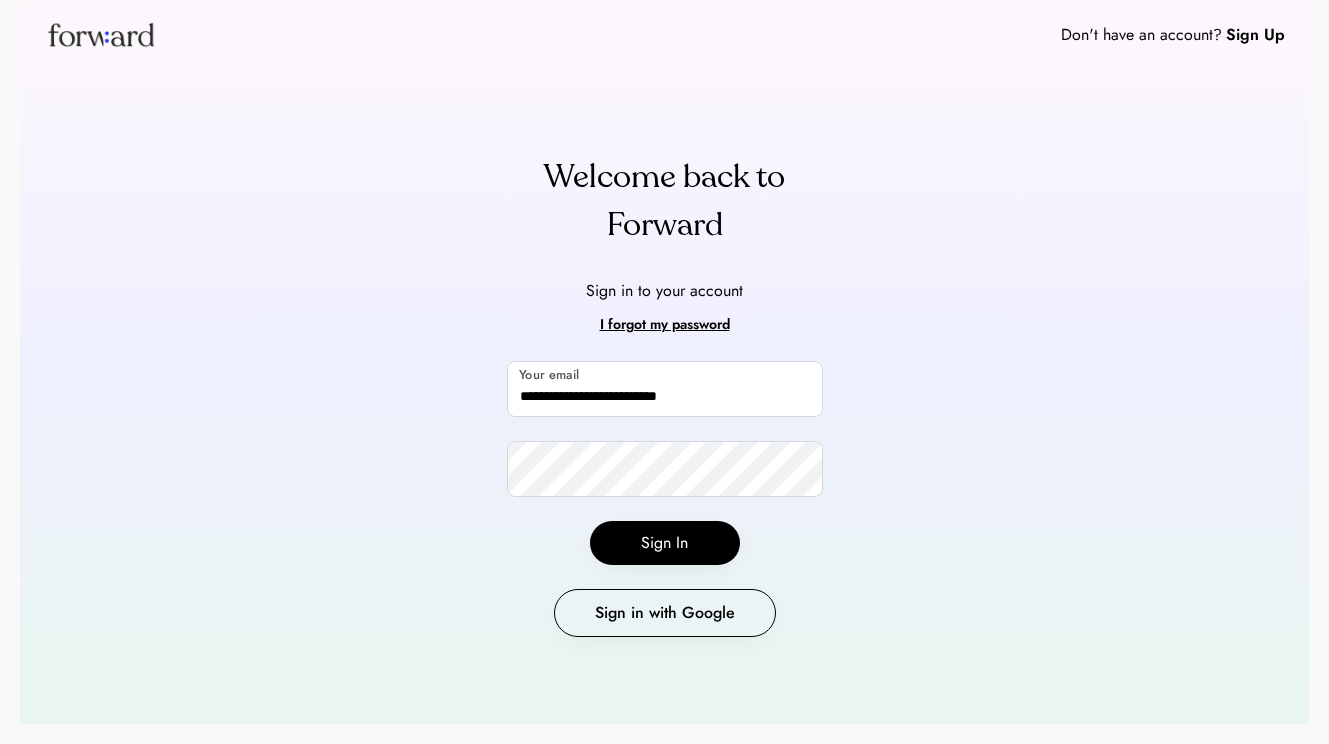 scroll, scrollTop: 40, scrollLeft: 0, axis: vertical 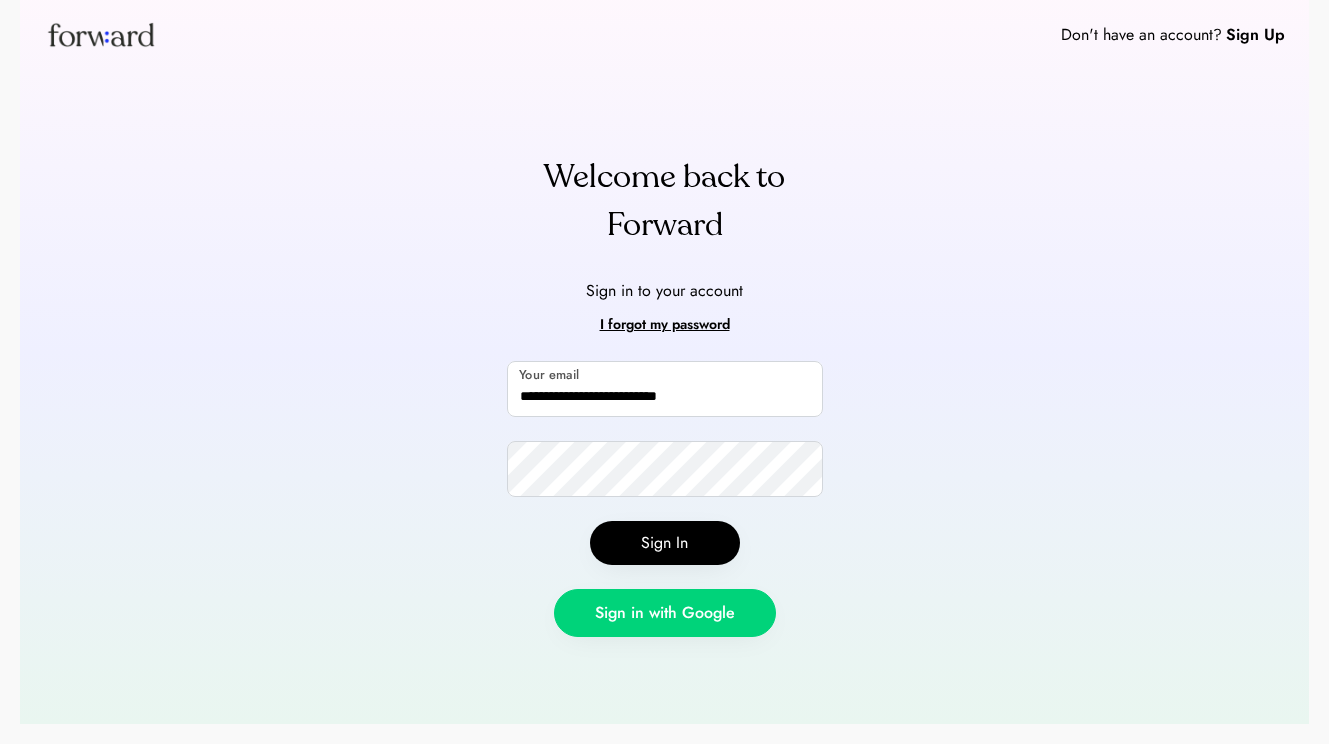 click on "Sign in with Google" at bounding box center [665, 613] 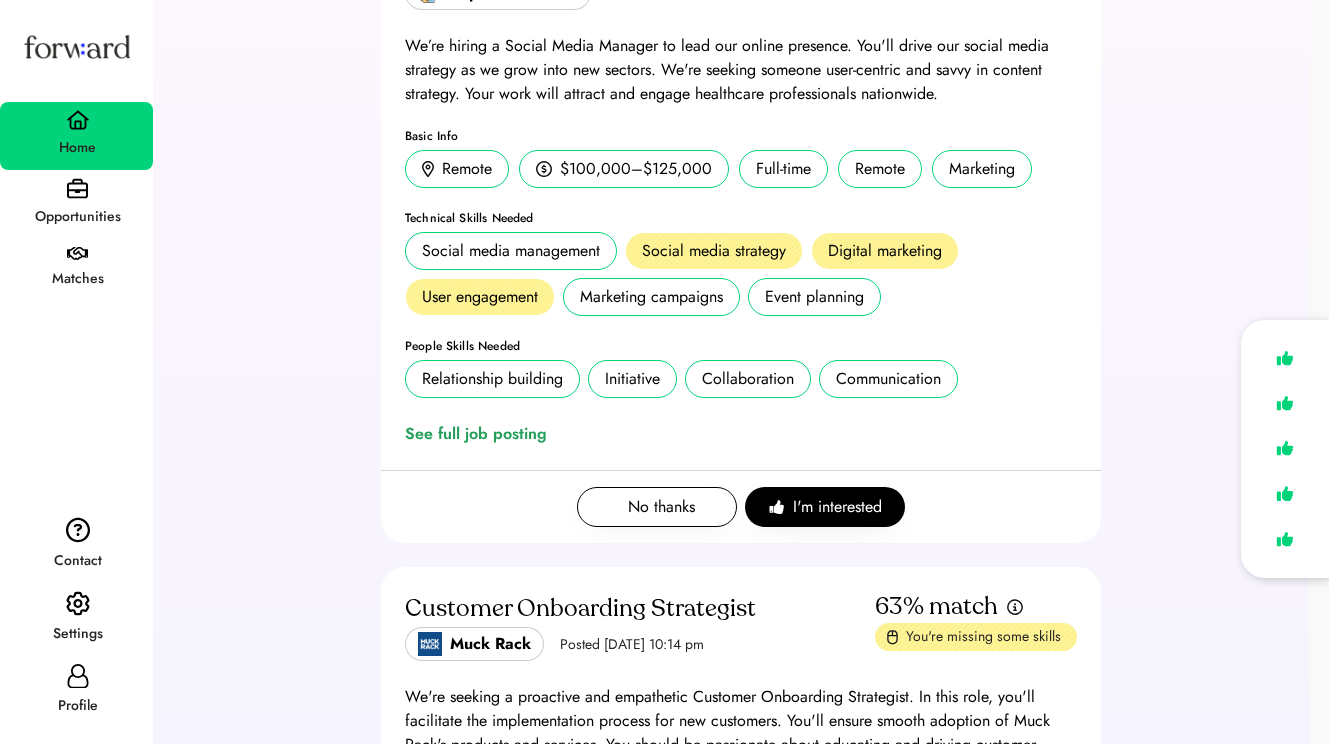 scroll, scrollTop: 345, scrollLeft: 0, axis: vertical 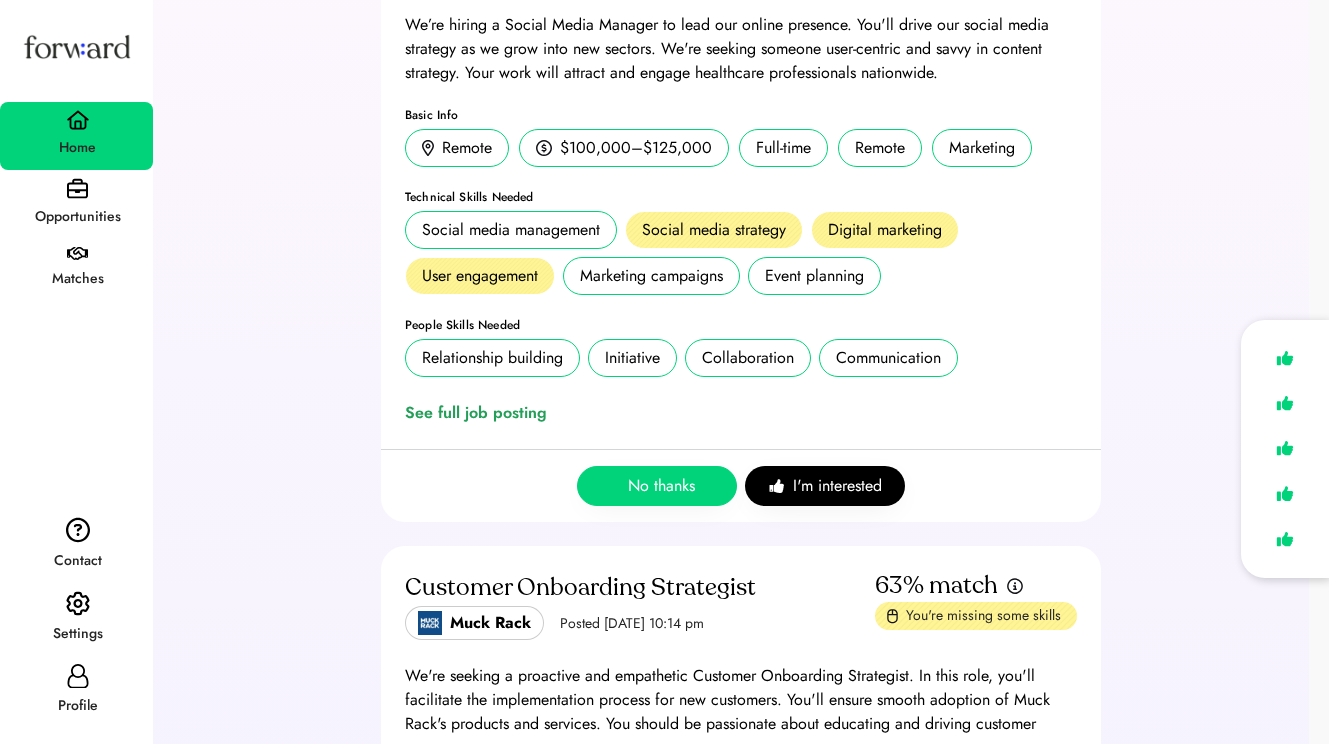 click on "No thanks" at bounding box center [661, 486] 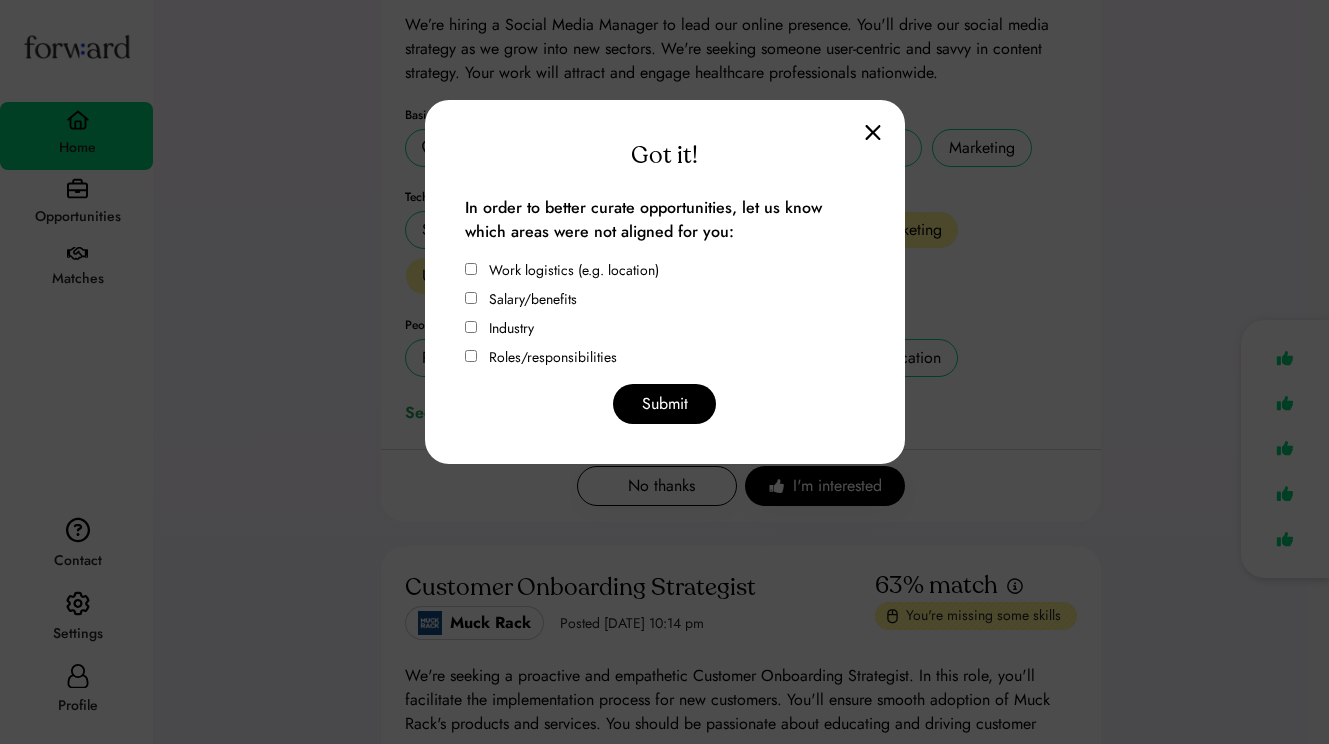 click on "Industry" at bounding box center (511, 328) 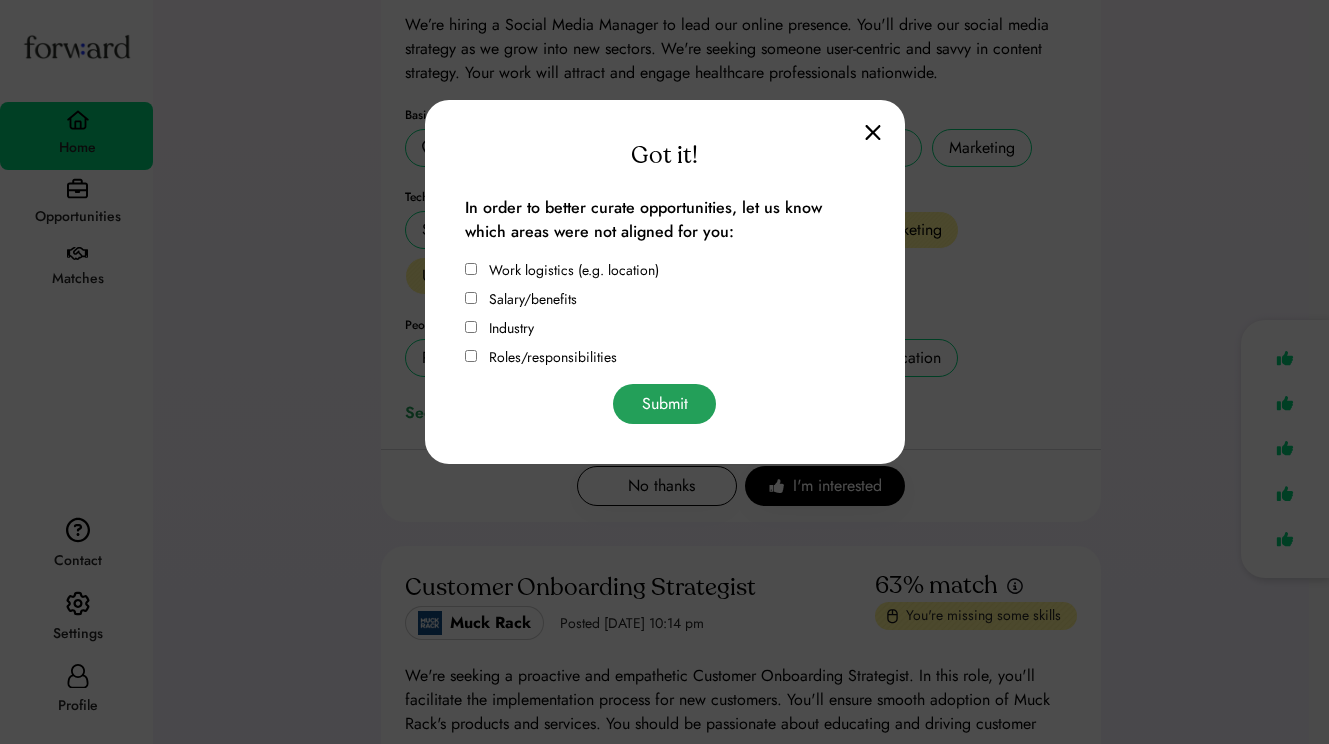 click on "Submit" at bounding box center [664, 404] 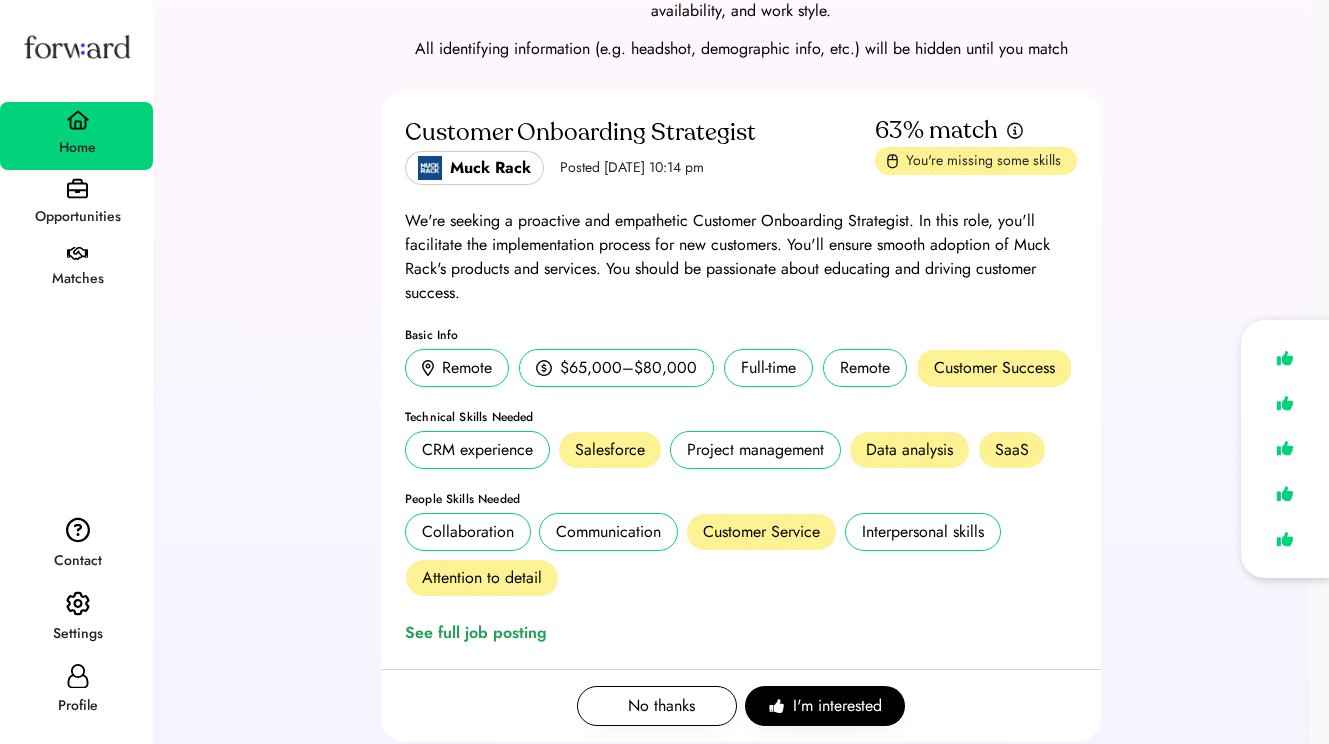 scroll, scrollTop: 149, scrollLeft: 0, axis: vertical 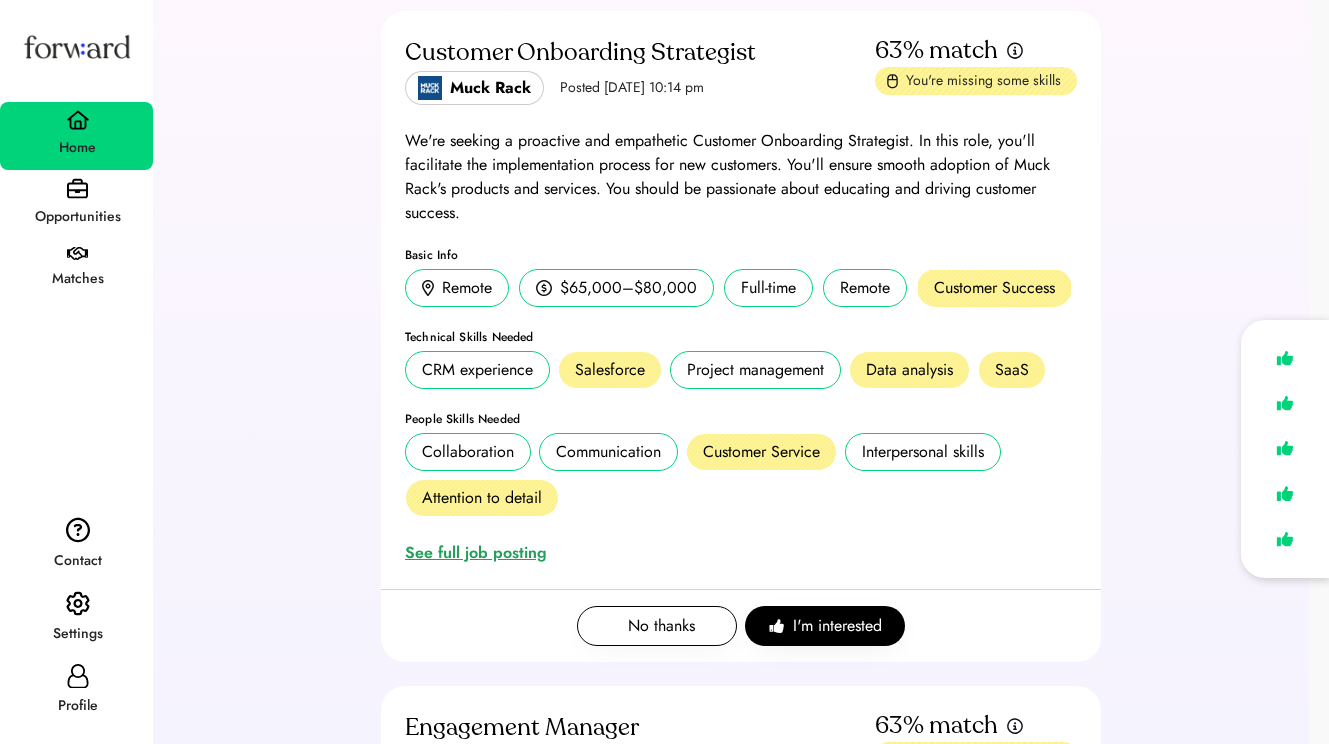 click on "See full job posting" at bounding box center [480, 553] 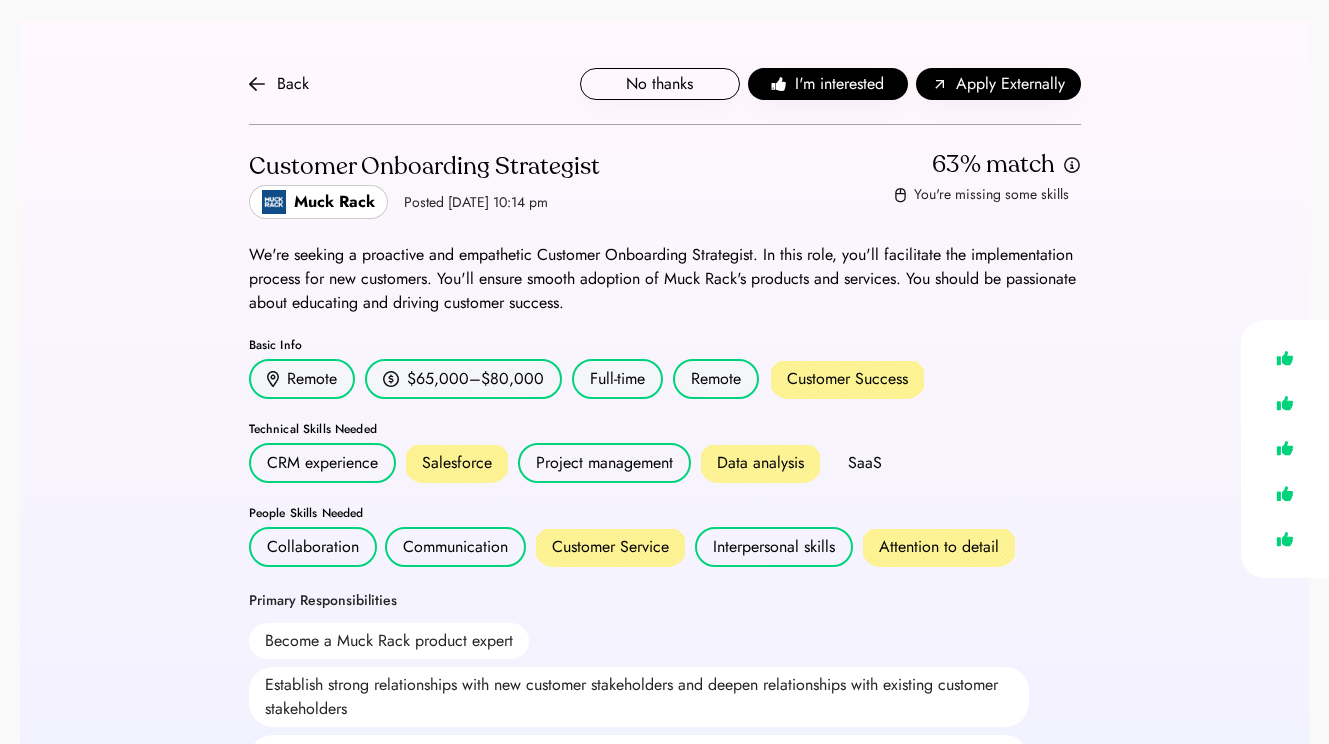scroll, scrollTop: 0, scrollLeft: 0, axis: both 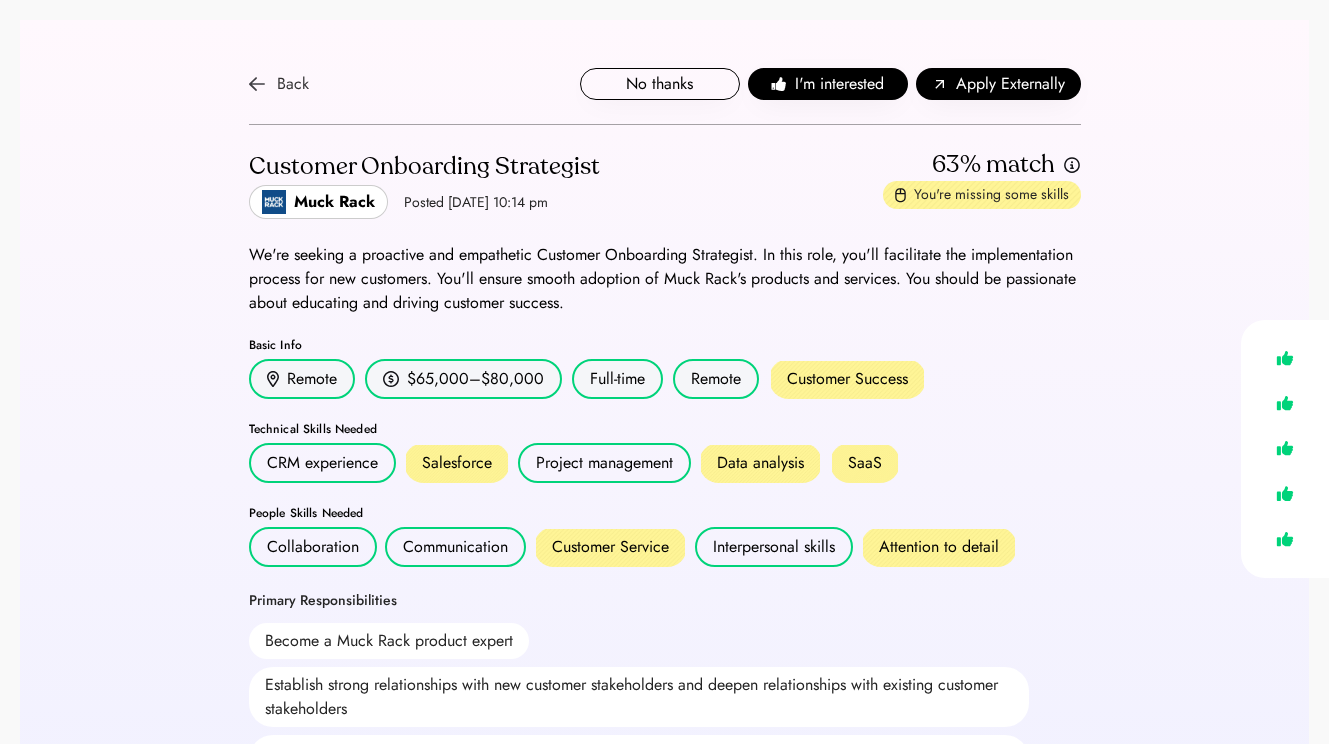 click on "Back" at bounding box center (293, 84) 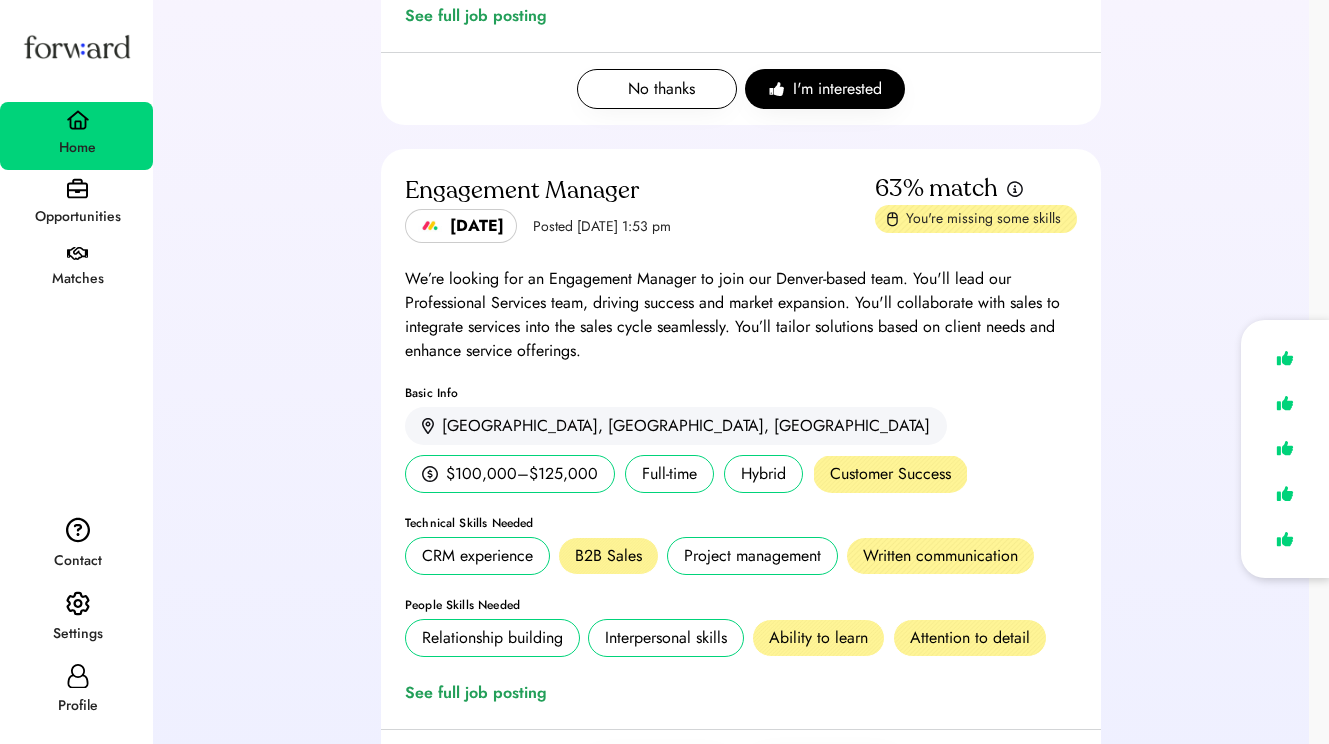 scroll, scrollTop: 823, scrollLeft: 0, axis: vertical 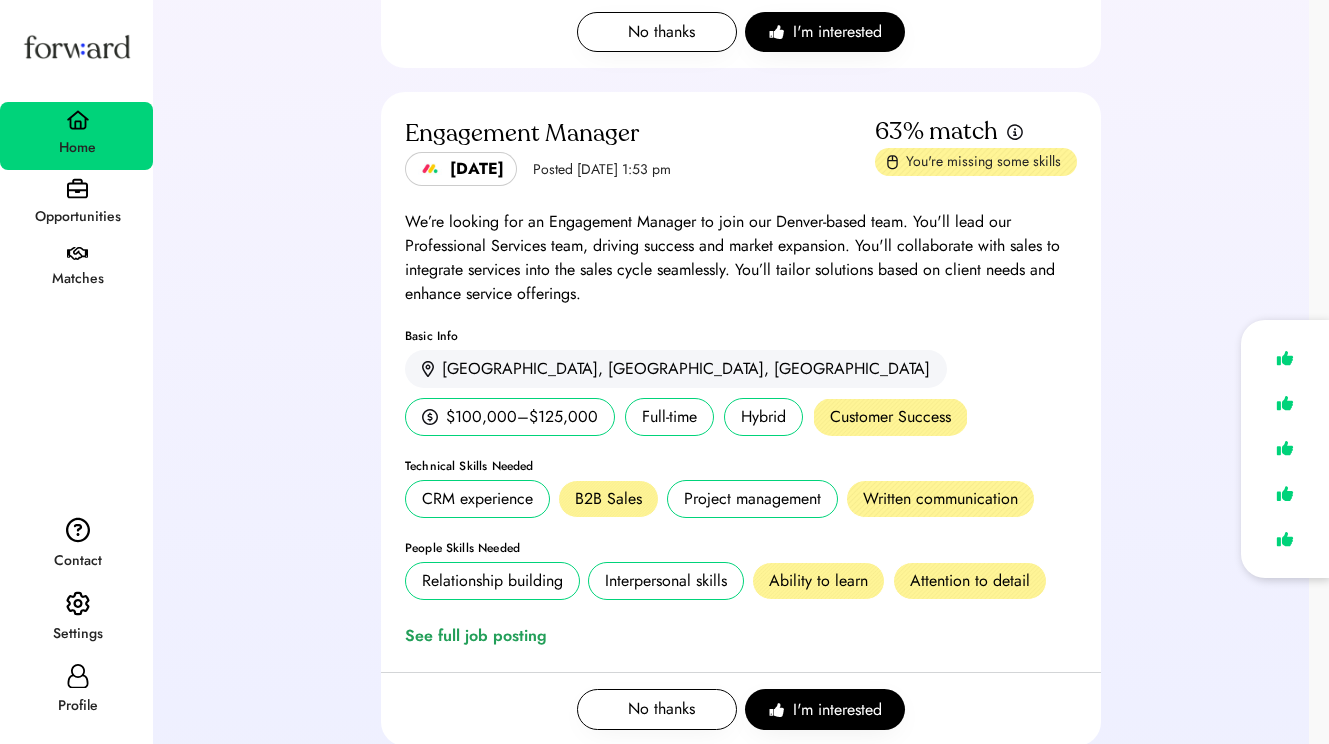 click on "[DATE]" at bounding box center (477, 169) 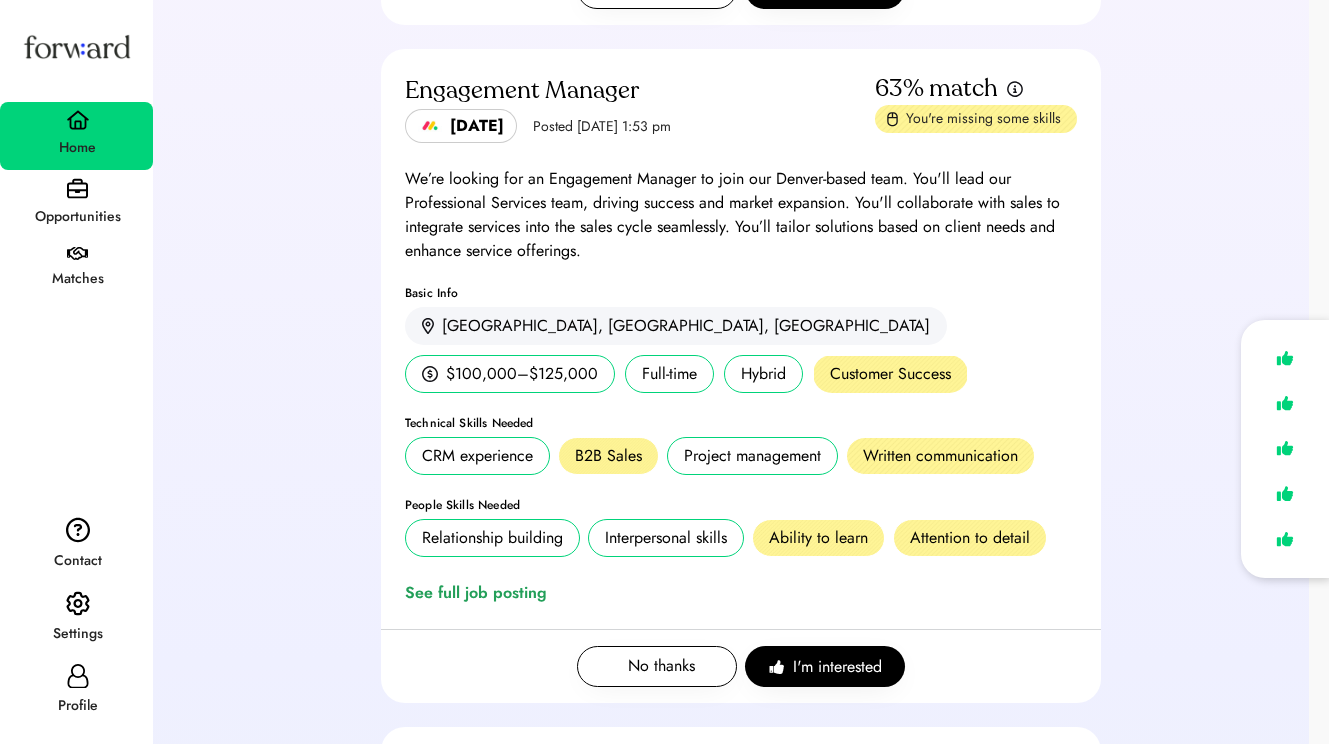 scroll, scrollTop: 913, scrollLeft: 0, axis: vertical 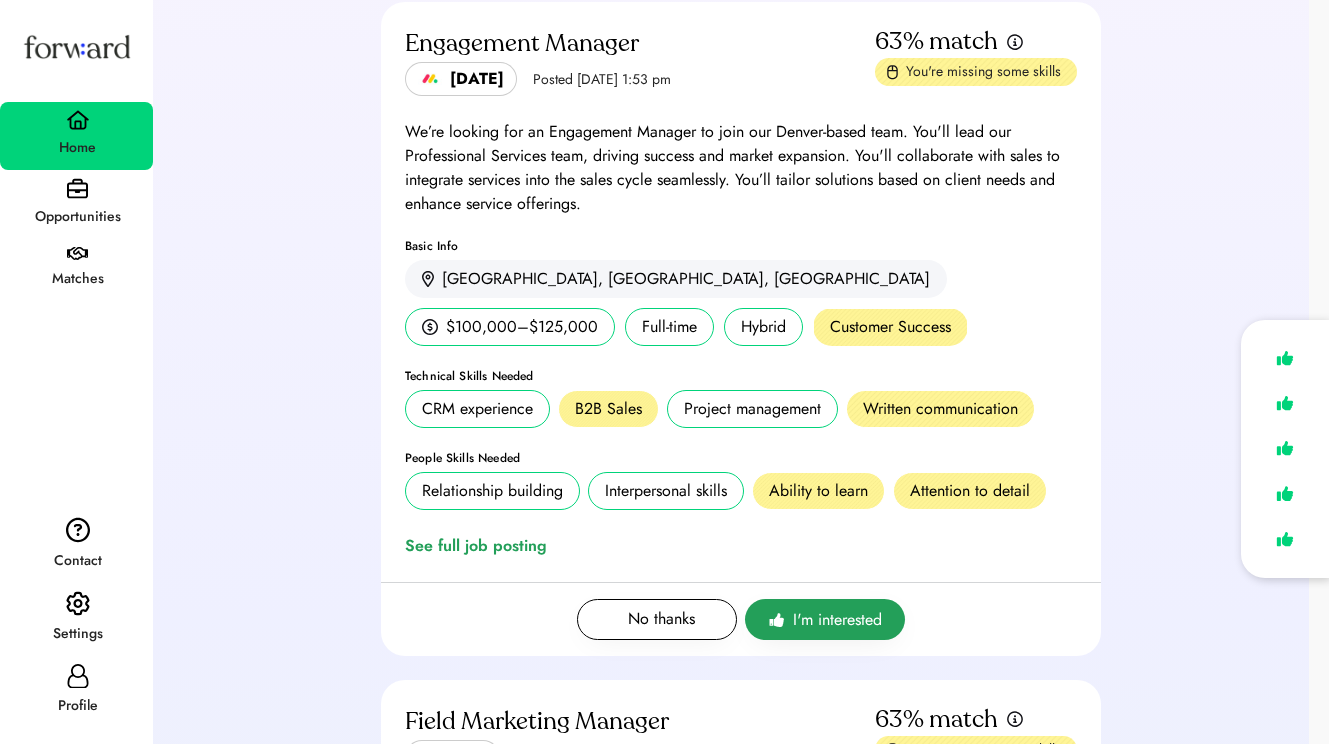click on "I'm interested" at bounding box center (837, 620) 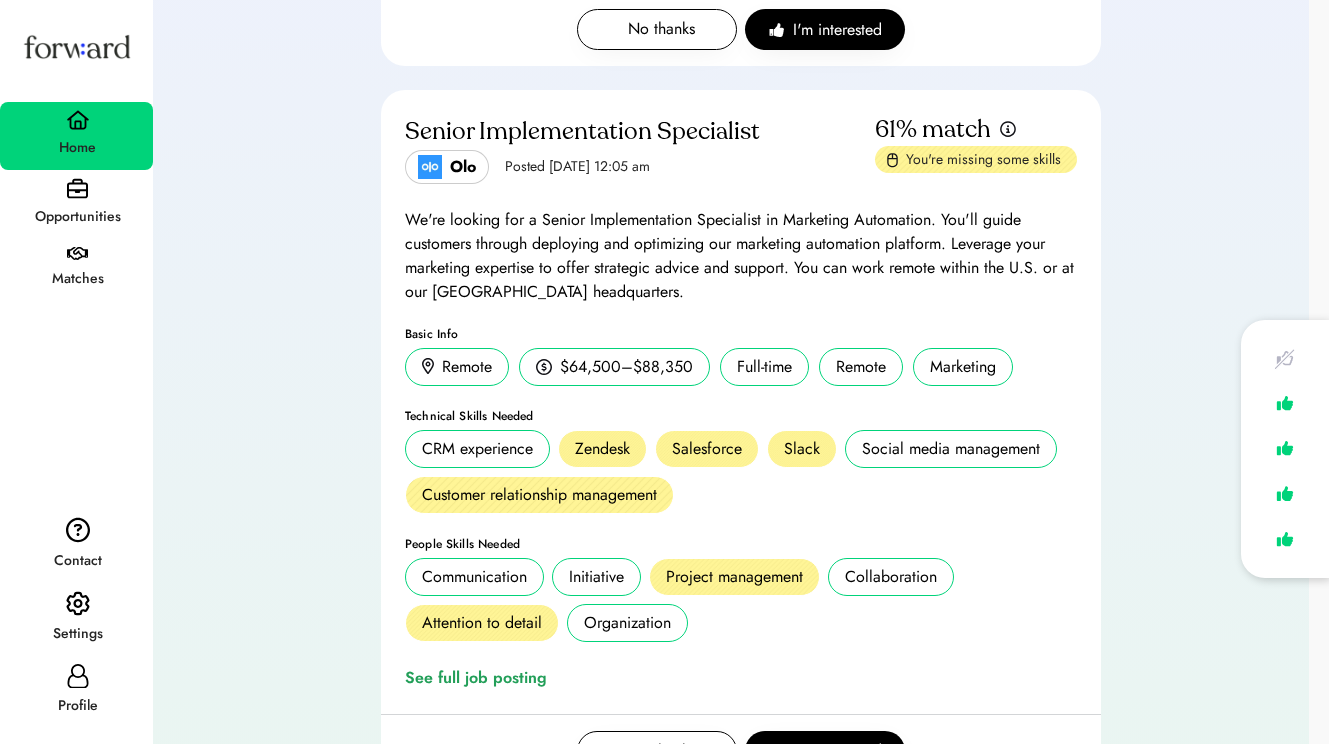 scroll, scrollTop: 1479, scrollLeft: 0, axis: vertical 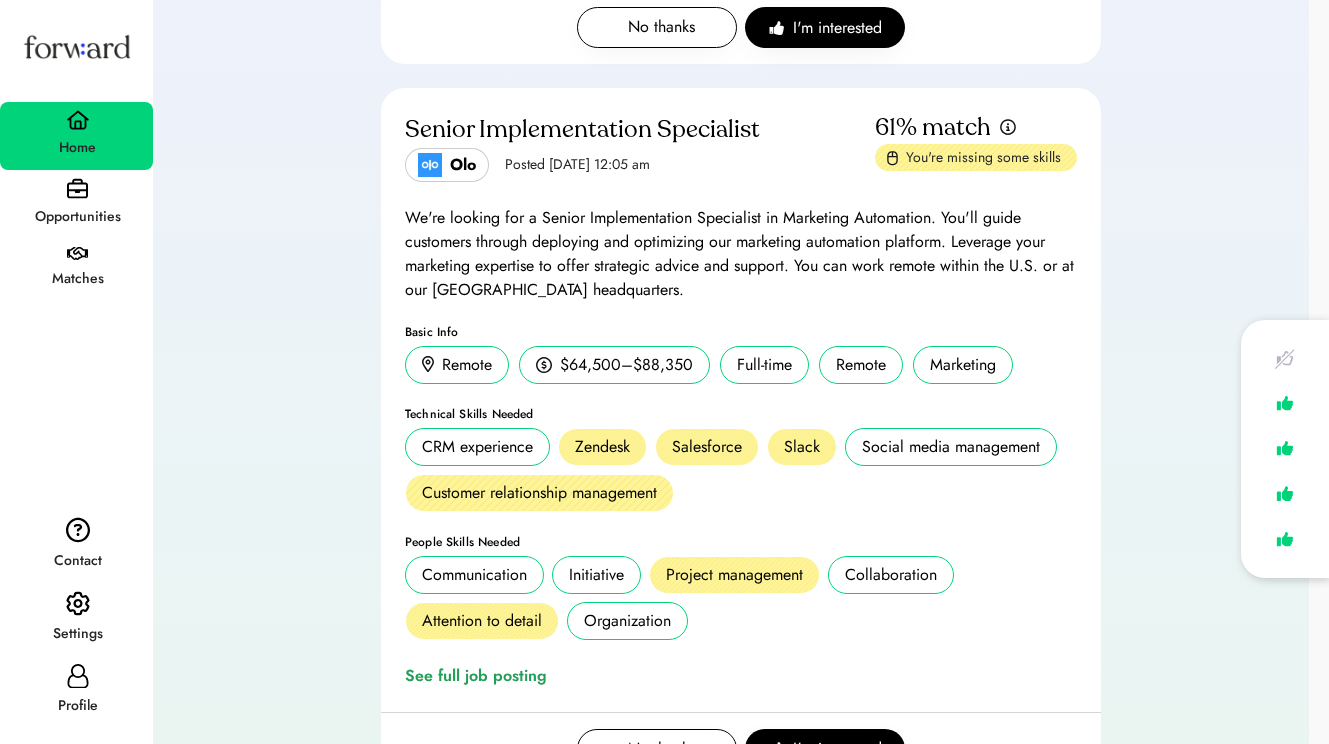 click on "Senior Implementation Specialist" at bounding box center [640, 130] 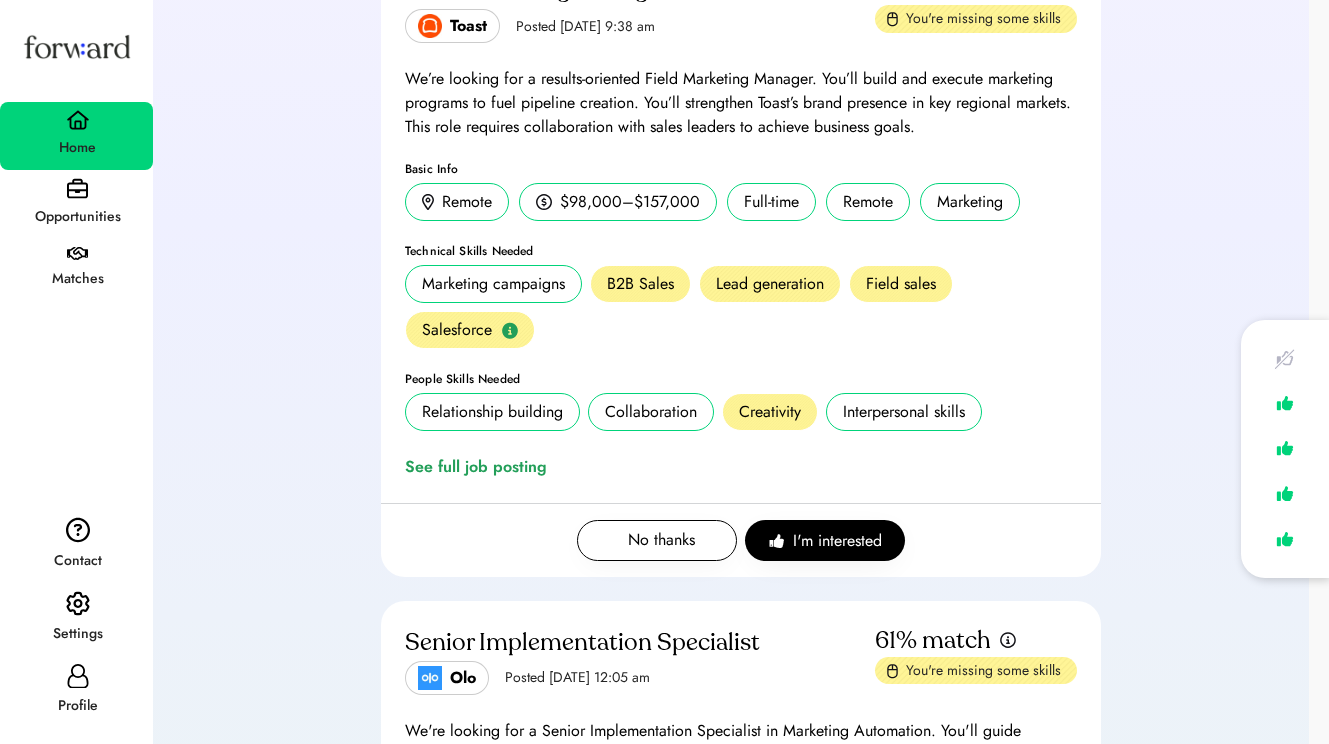 scroll, scrollTop: 875, scrollLeft: 0, axis: vertical 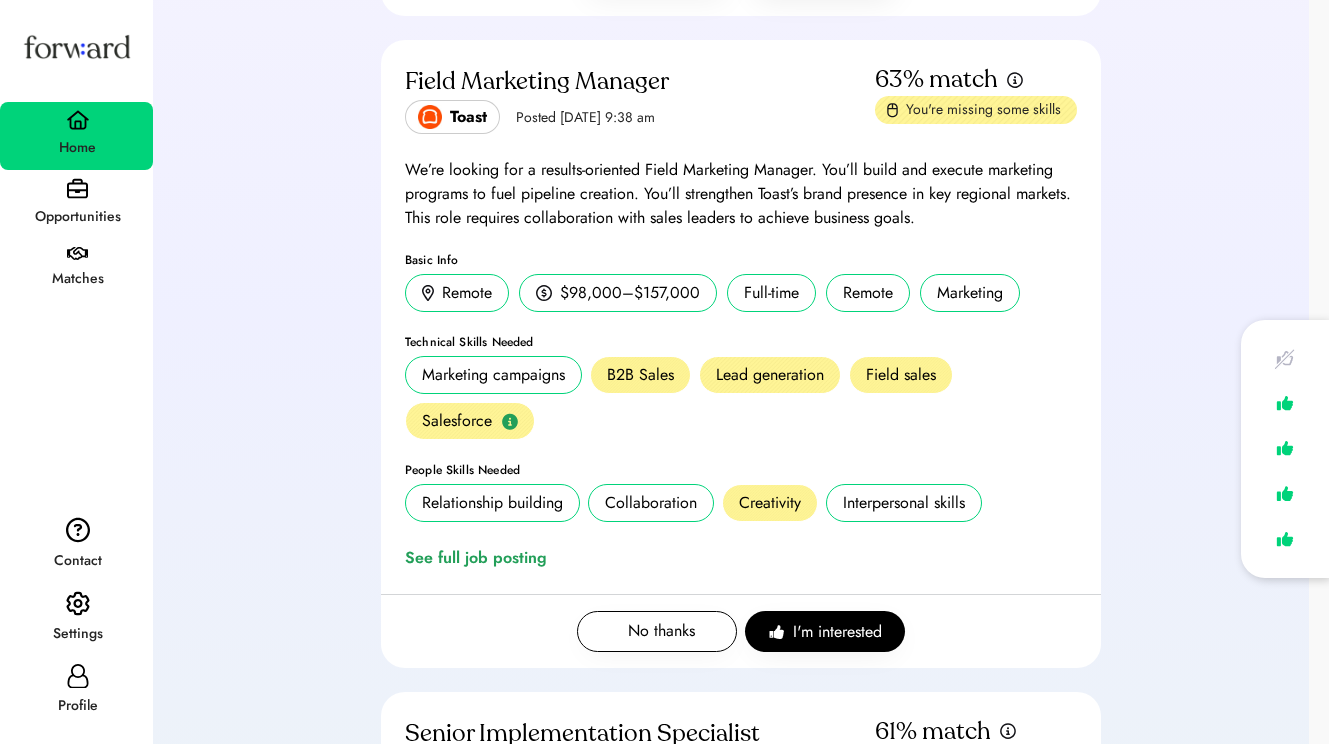 click on "Toast" at bounding box center [452, 117] 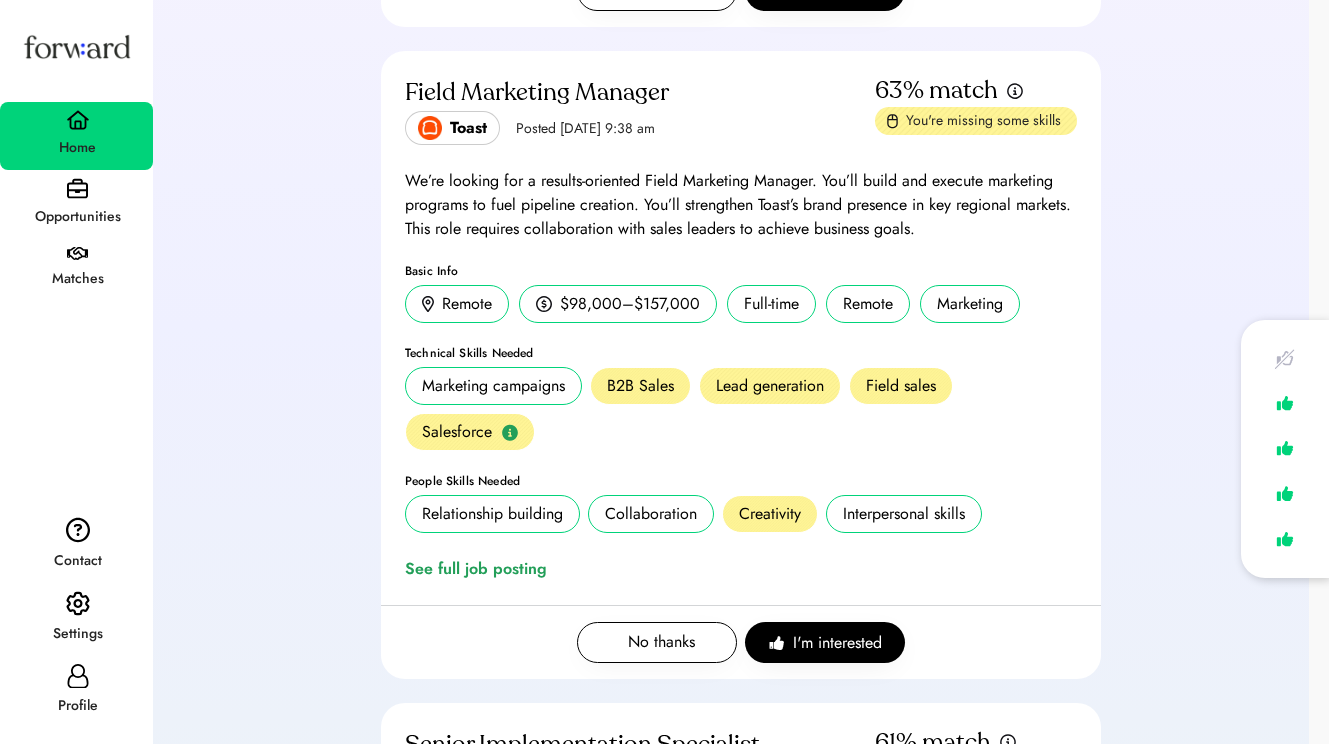 scroll, scrollTop: 987, scrollLeft: 0, axis: vertical 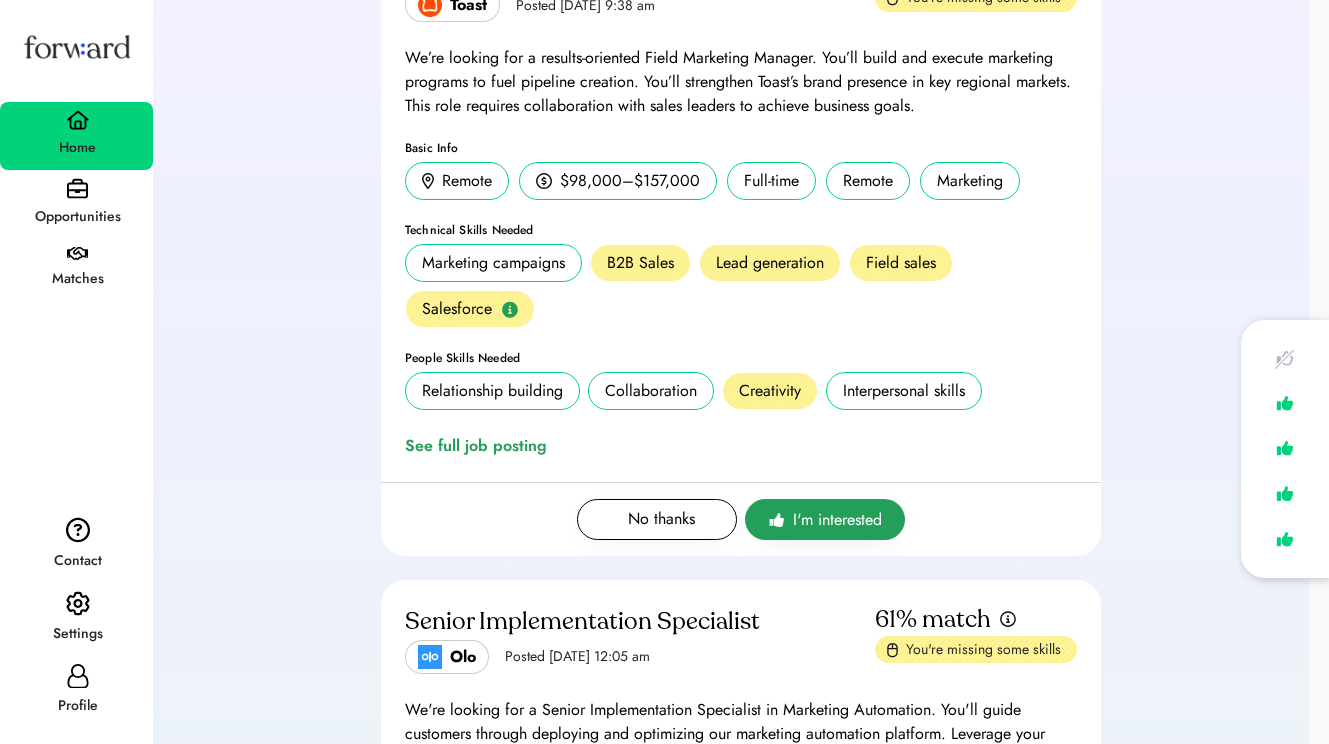 click on "I'm interested" at bounding box center [825, 519] 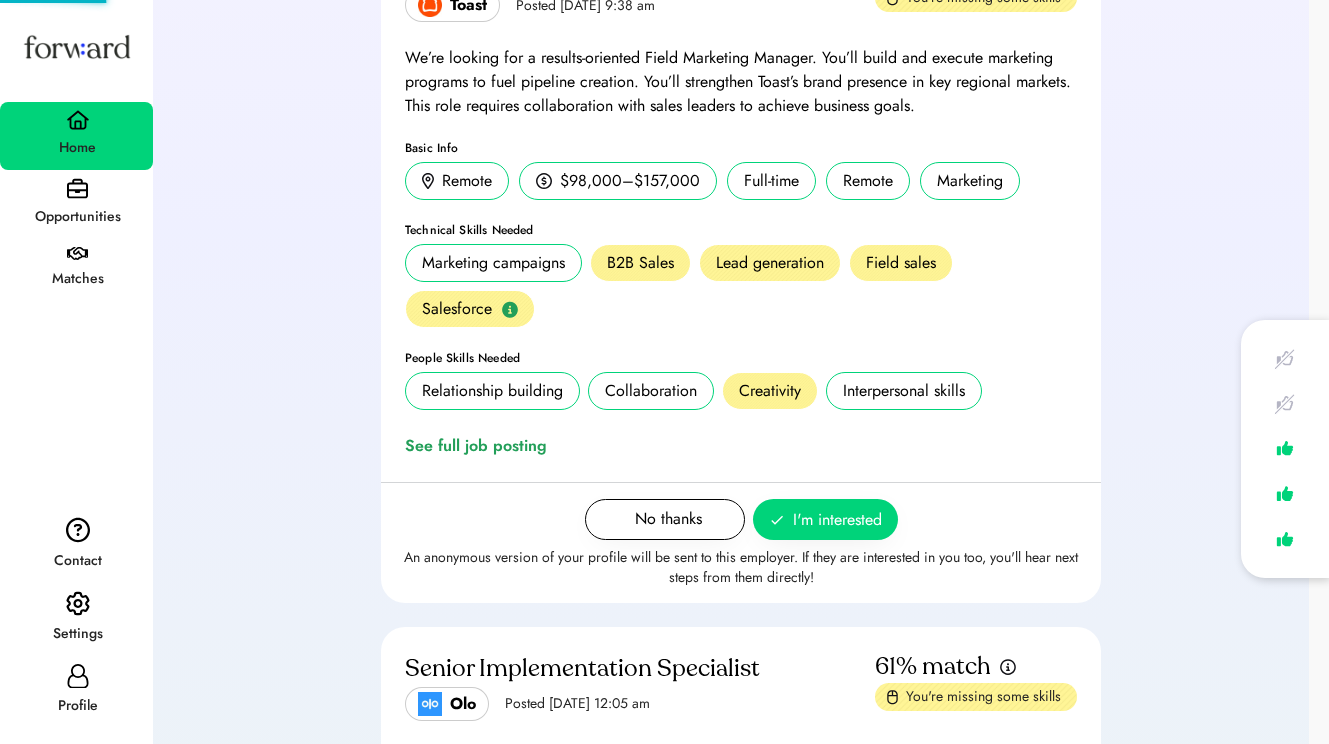 scroll, scrollTop: 940, scrollLeft: 0, axis: vertical 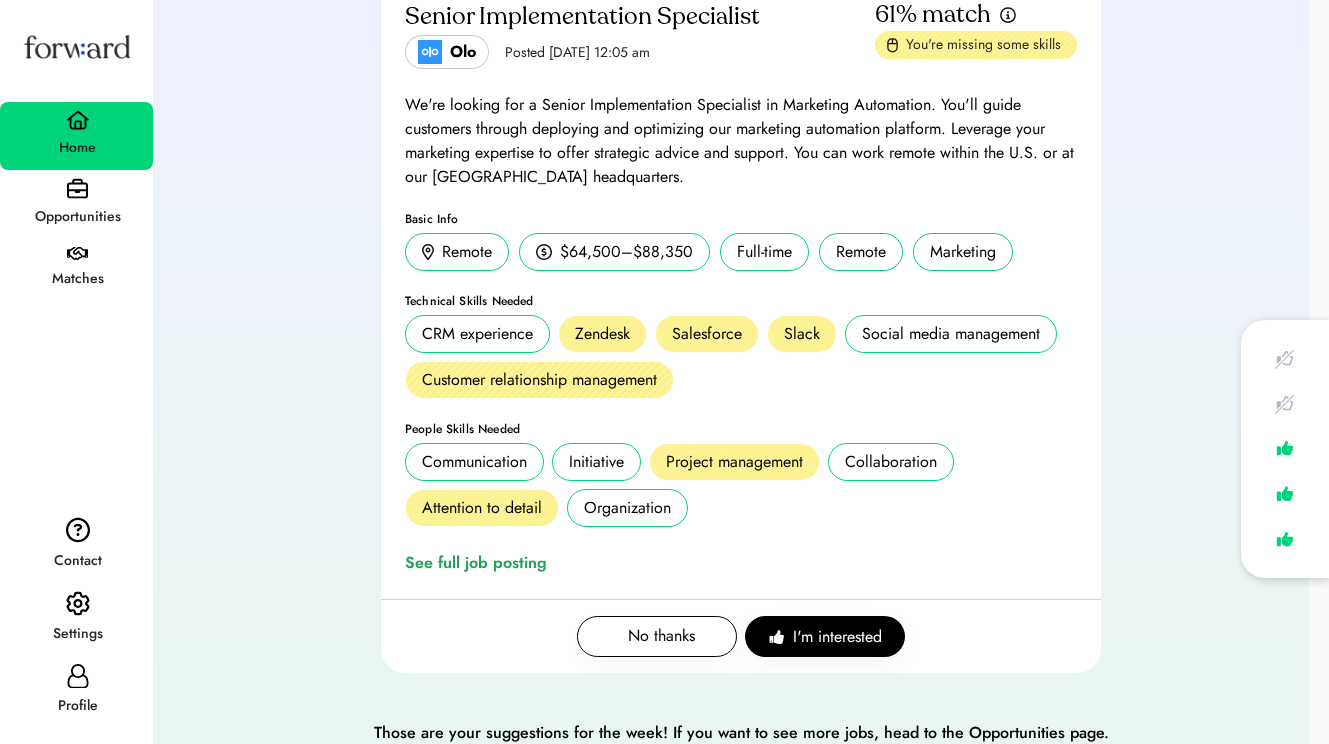 click at bounding box center (77, 254) 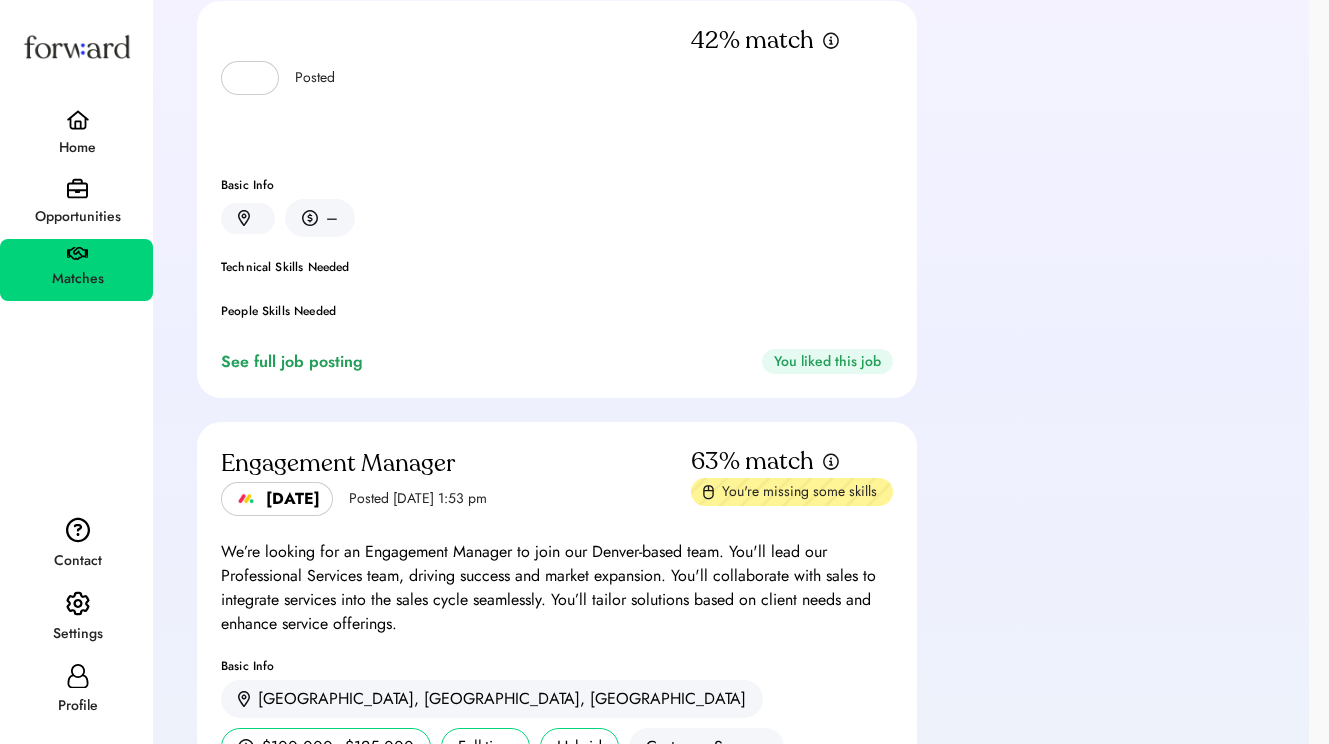 scroll, scrollTop: 20, scrollLeft: 0, axis: vertical 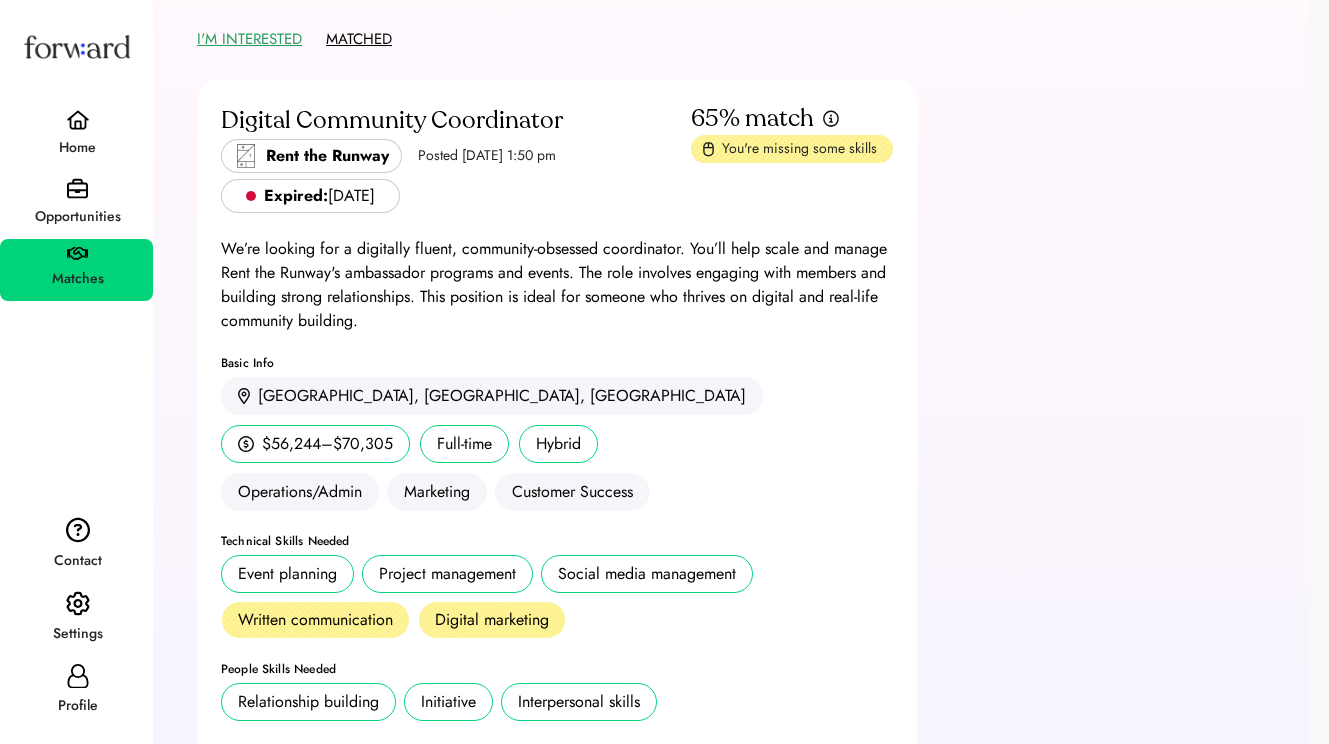 click on "MATCHED" at bounding box center [359, 39] 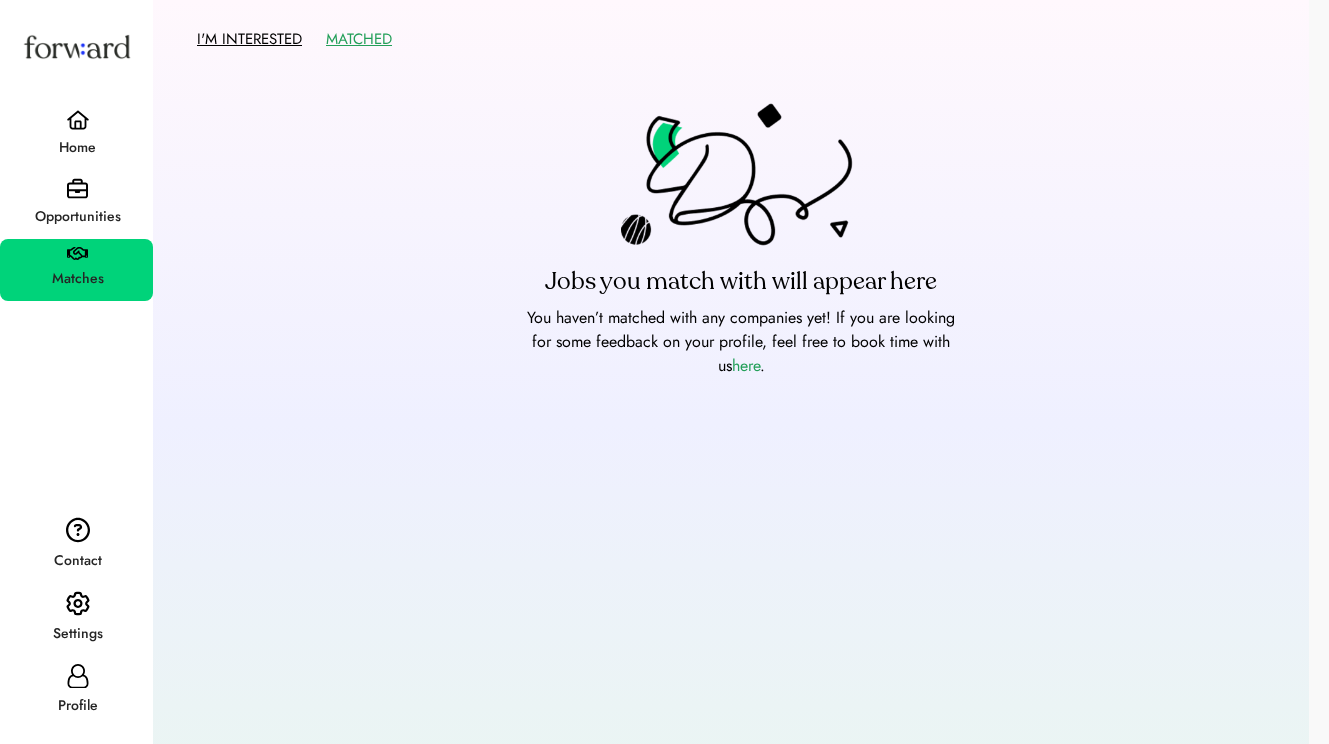 click on "I'M INTERESTED" at bounding box center (249, 39) 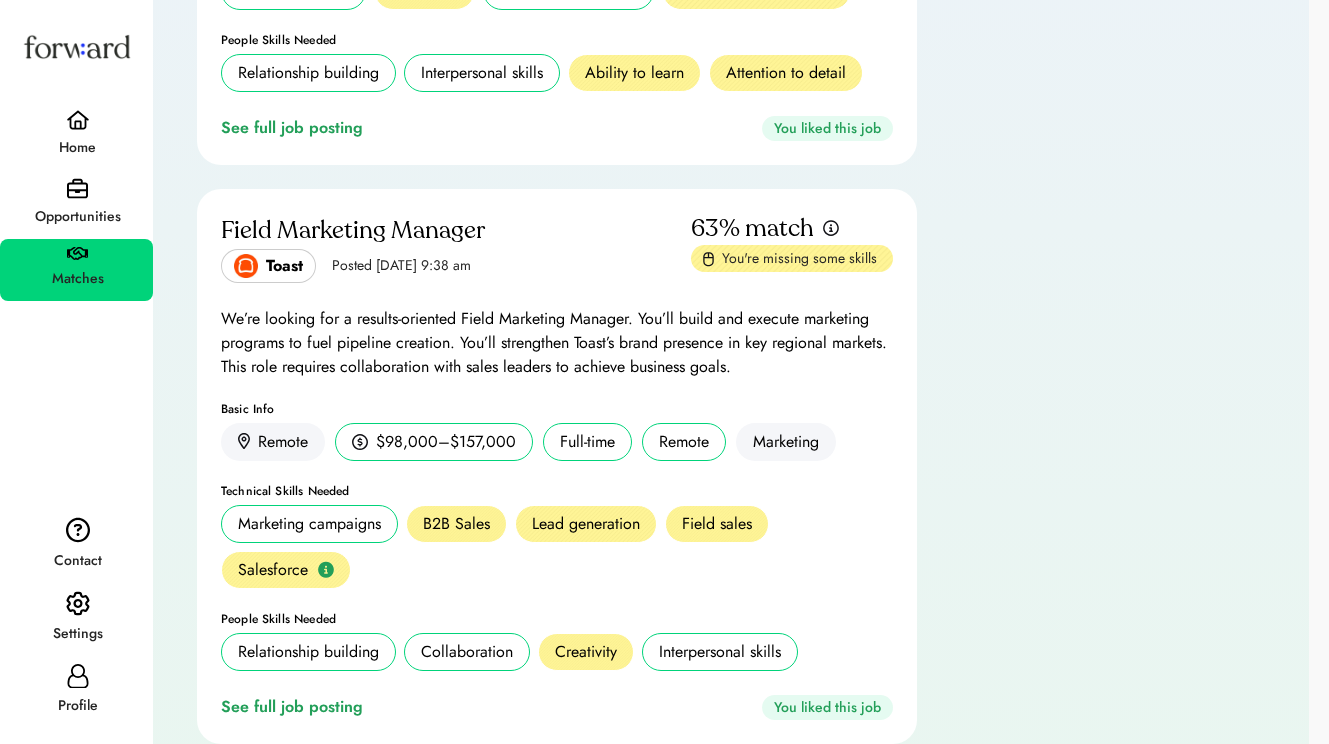 scroll, scrollTop: 2615, scrollLeft: 0, axis: vertical 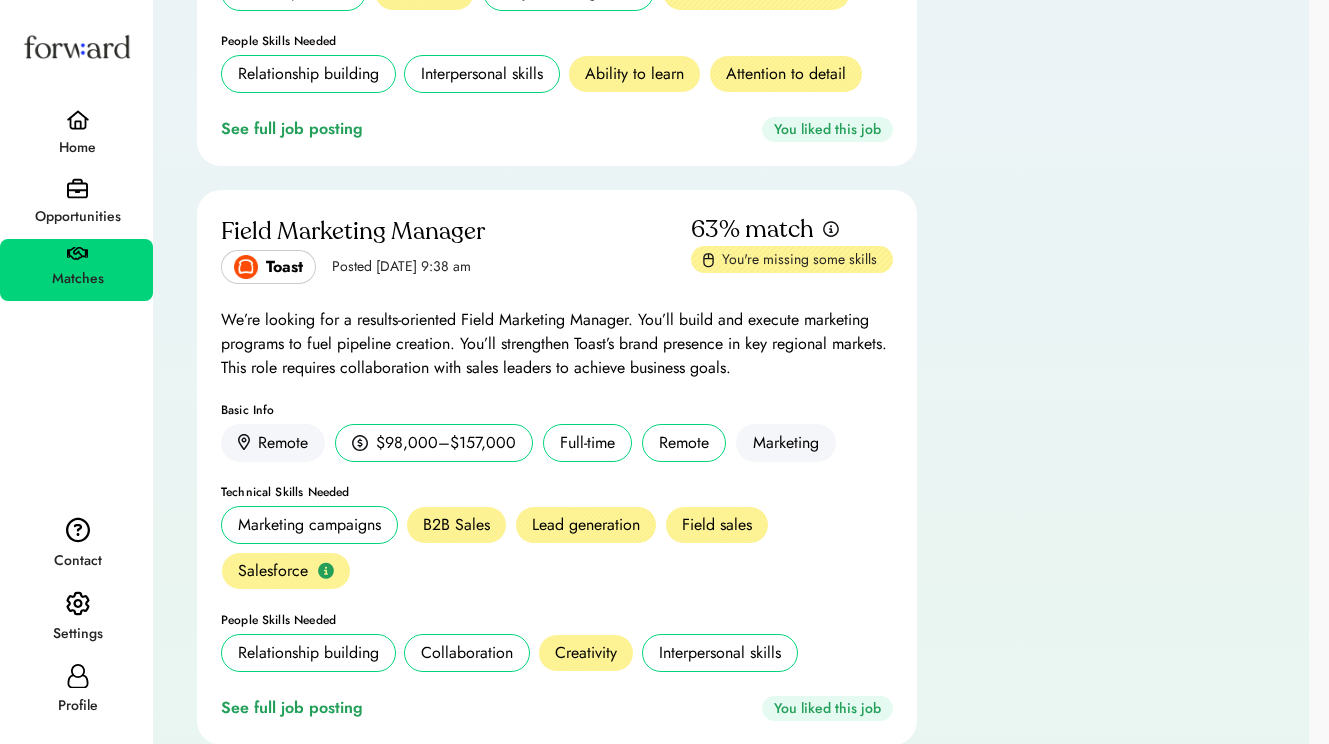 click on "Opportunities" at bounding box center [76, 204] 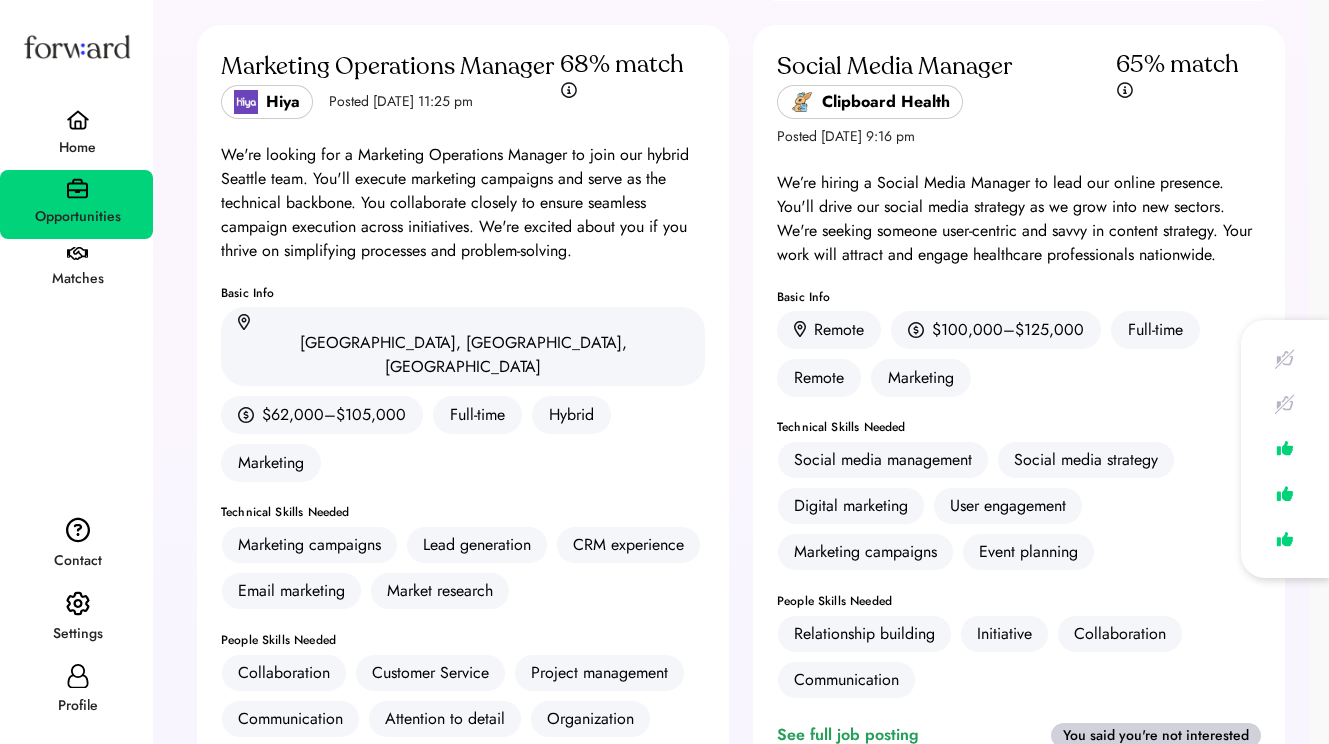 scroll, scrollTop: 913, scrollLeft: 0, axis: vertical 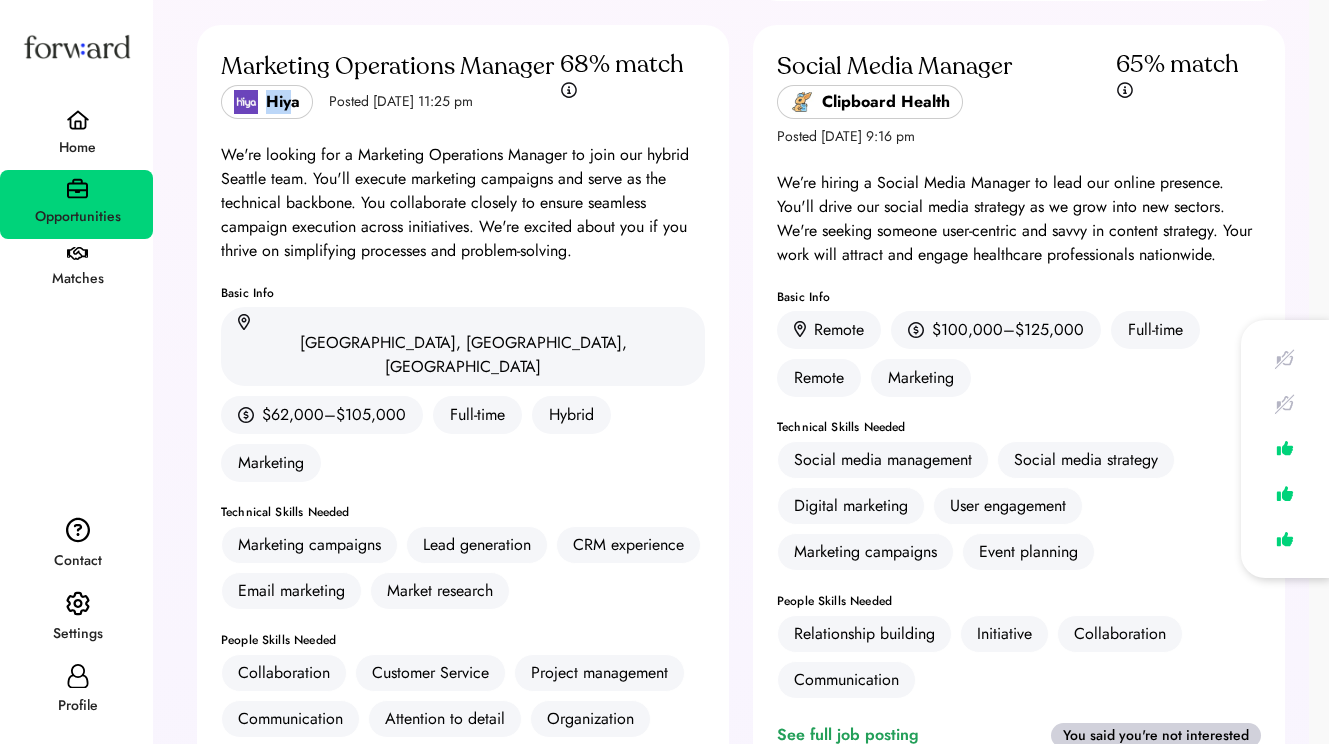 drag, startPoint x: 272, startPoint y: 48, endPoint x: 294, endPoint y: 48, distance: 22 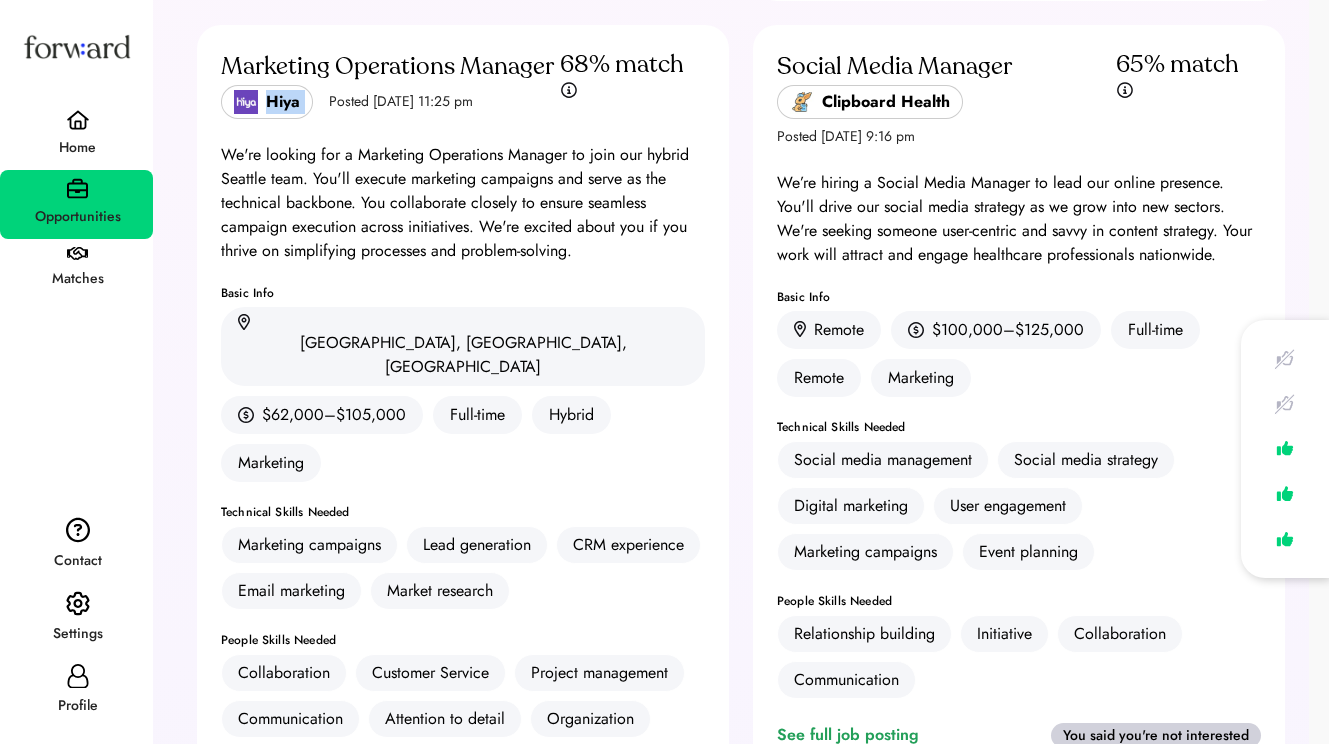 drag, startPoint x: 267, startPoint y: 58, endPoint x: 311, endPoint y: 58, distance: 44 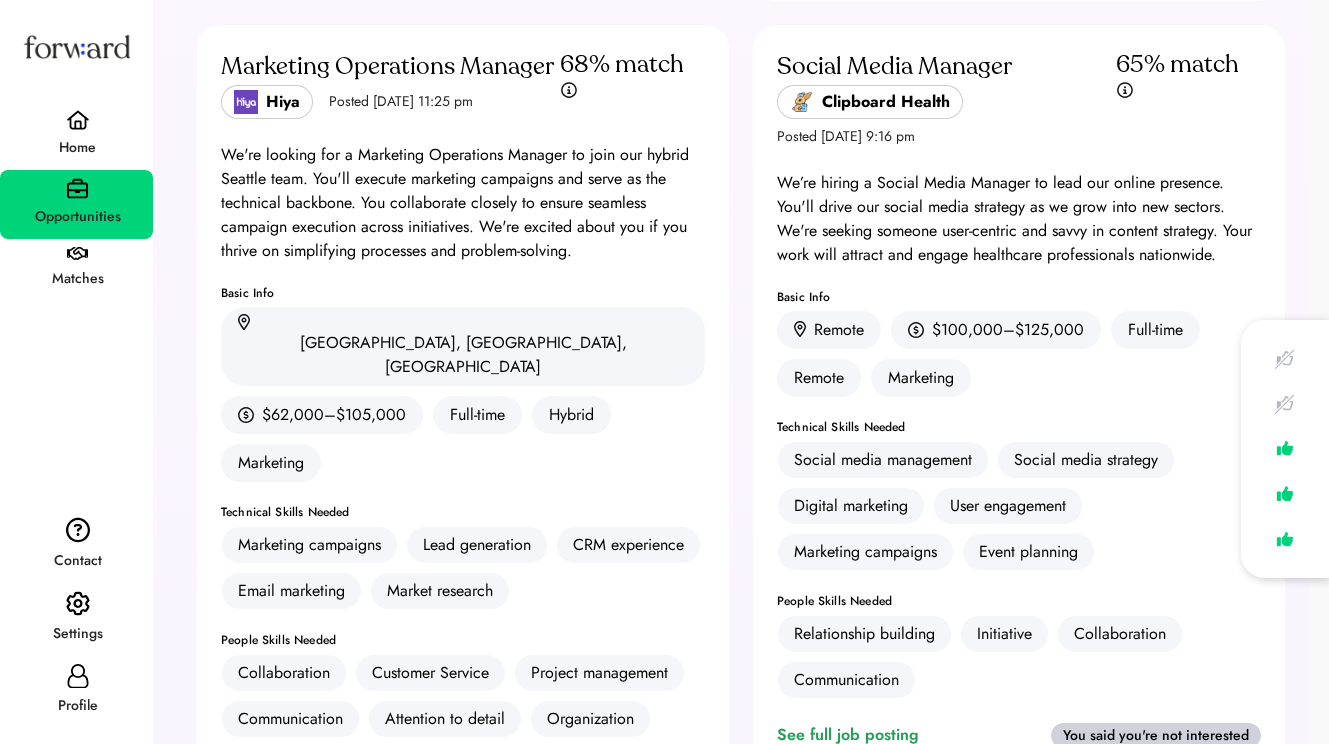 click on "We're looking for a Marketing Operations Manager to join our hybrid Seattle team. You'll execute marketing campaigns and serve as the technical backbone. You collaborate closely to ensure seamless campaign execution across initiatives. We're excited about you if you thrive on simplifying processes and problem-solving." at bounding box center (463, 203) 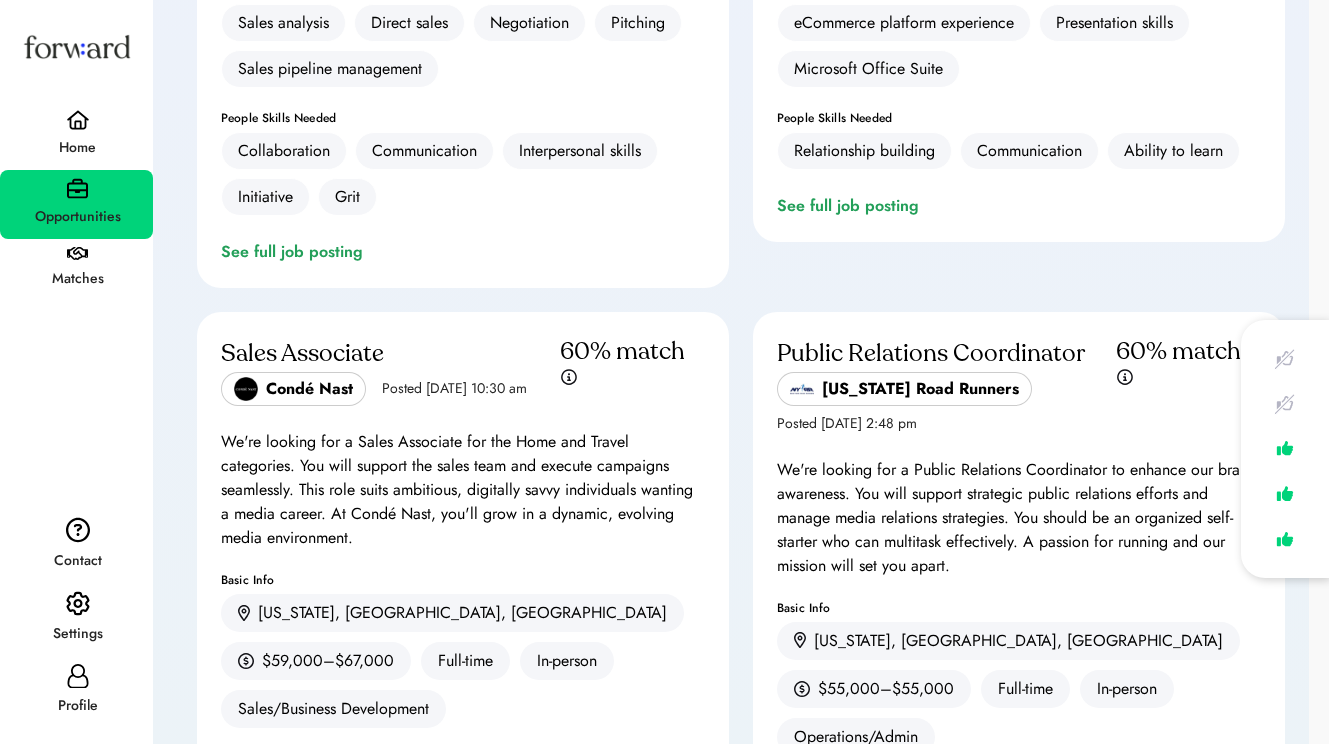 scroll, scrollTop: 5481, scrollLeft: 0, axis: vertical 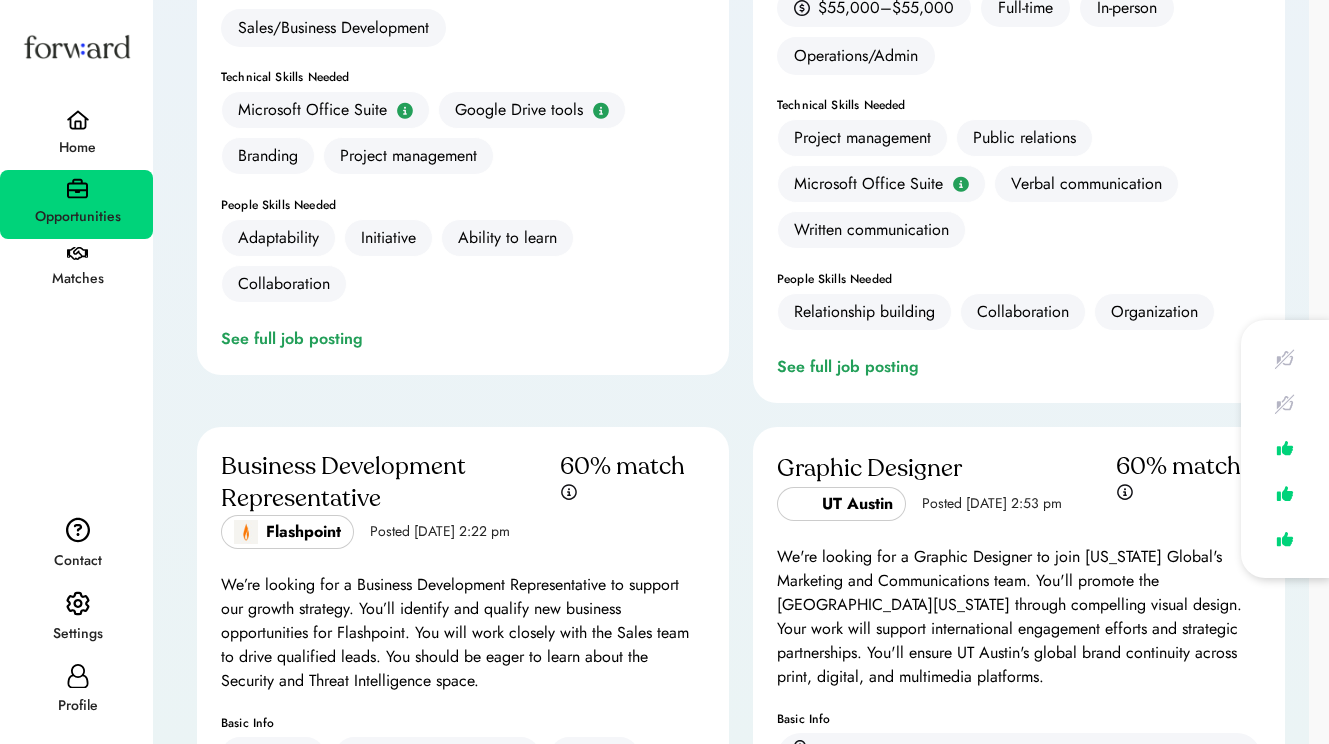 click on "UT Austin" at bounding box center (857, 504) 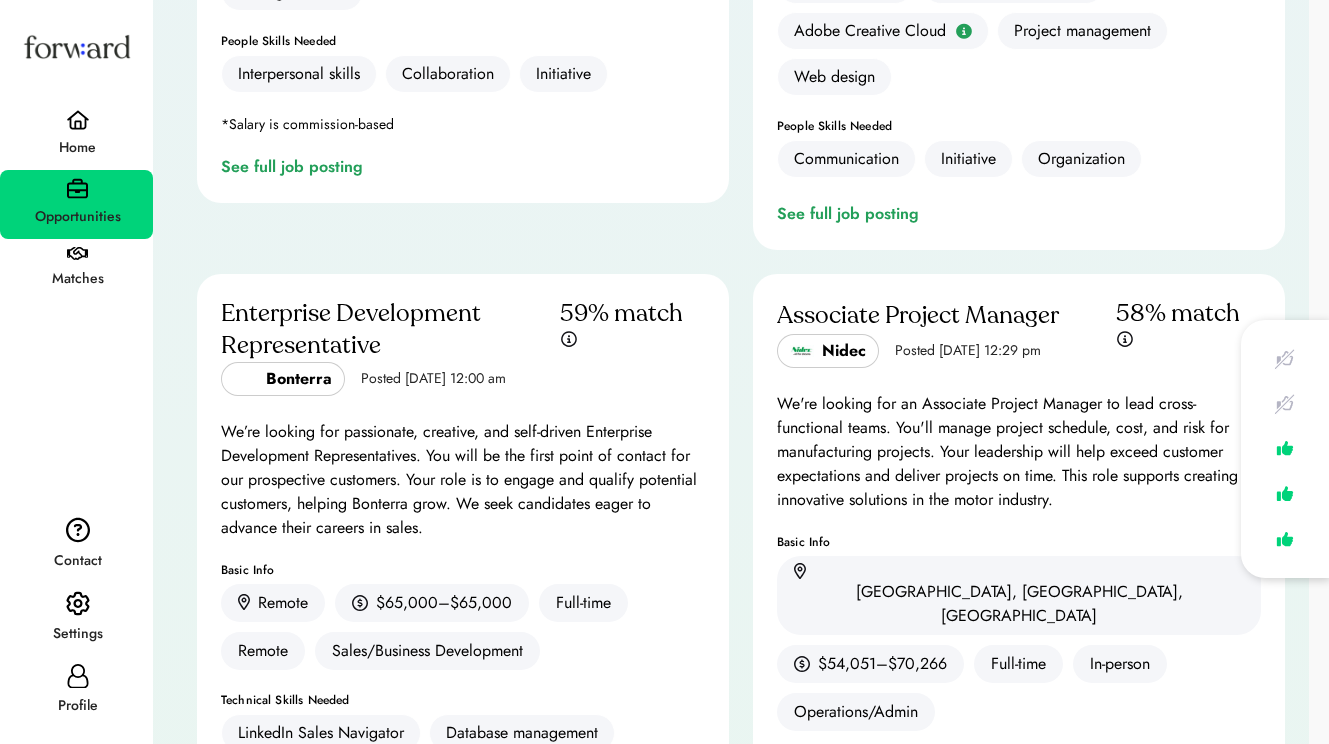 scroll, scrollTop: 7147, scrollLeft: 0, axis: vertical 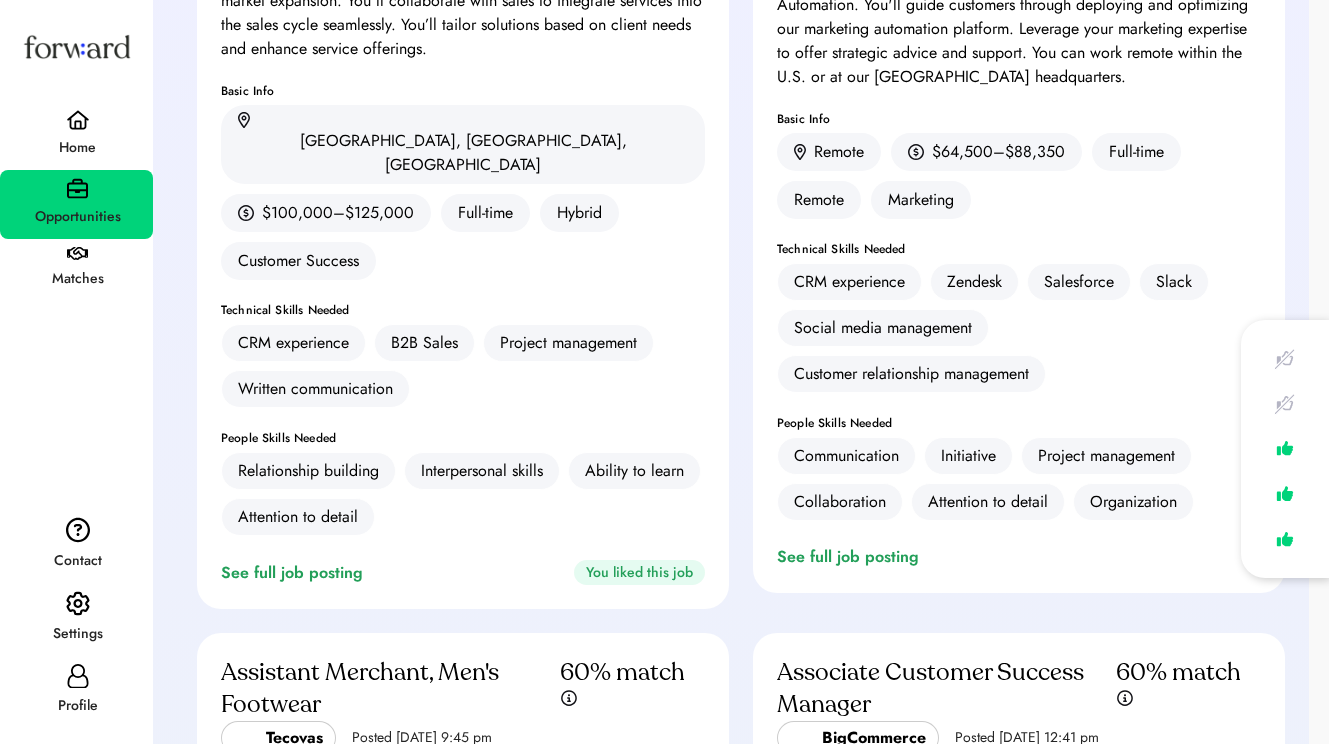 click on "Home" at bounding box center (77, 148) 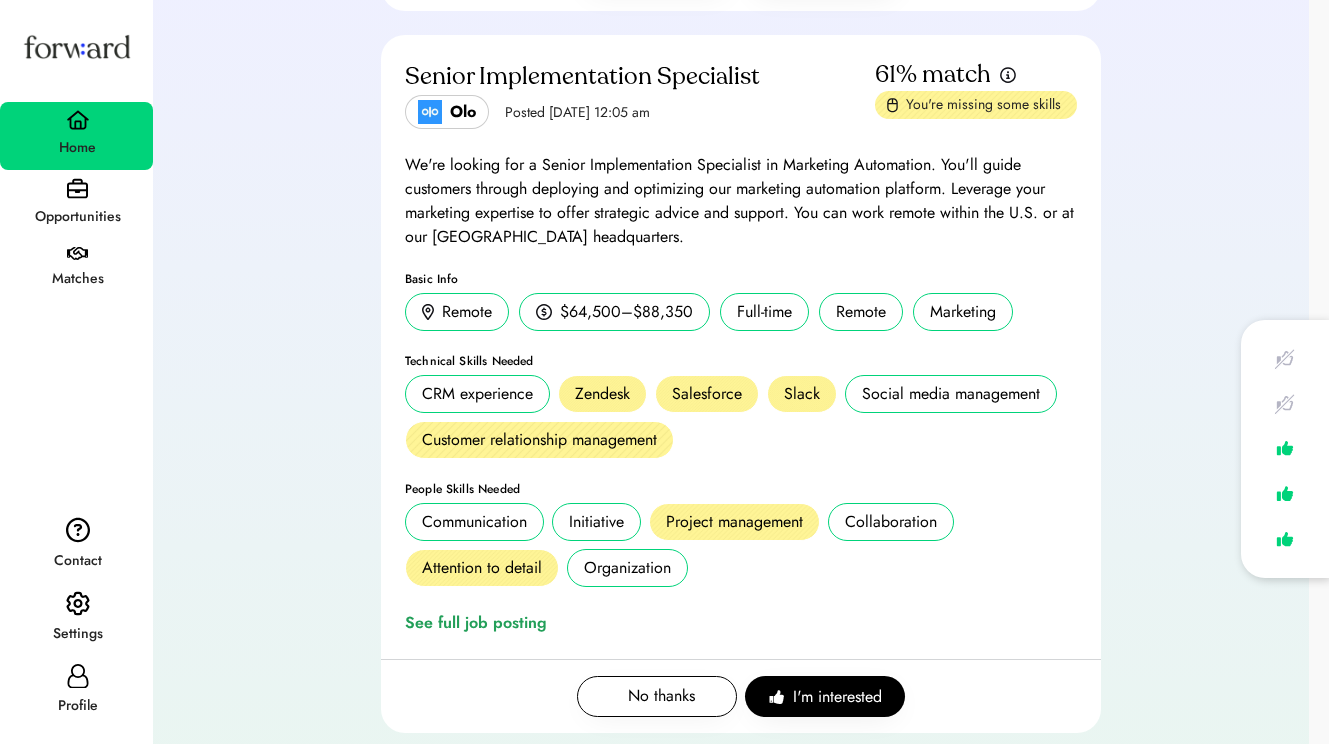 scroll, scrollTop: 882, scrollLeft: 0, axis: vertical 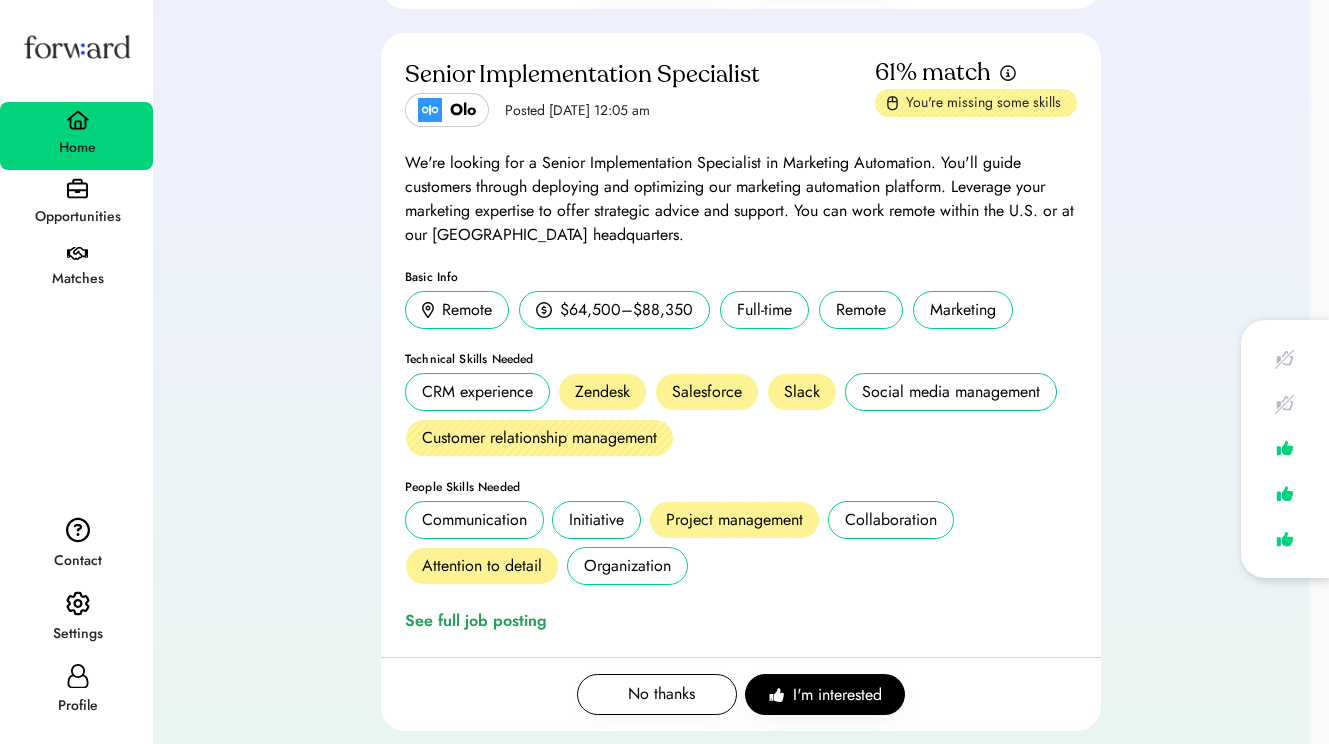 click on "Olo" at bounding box center (463, 110) 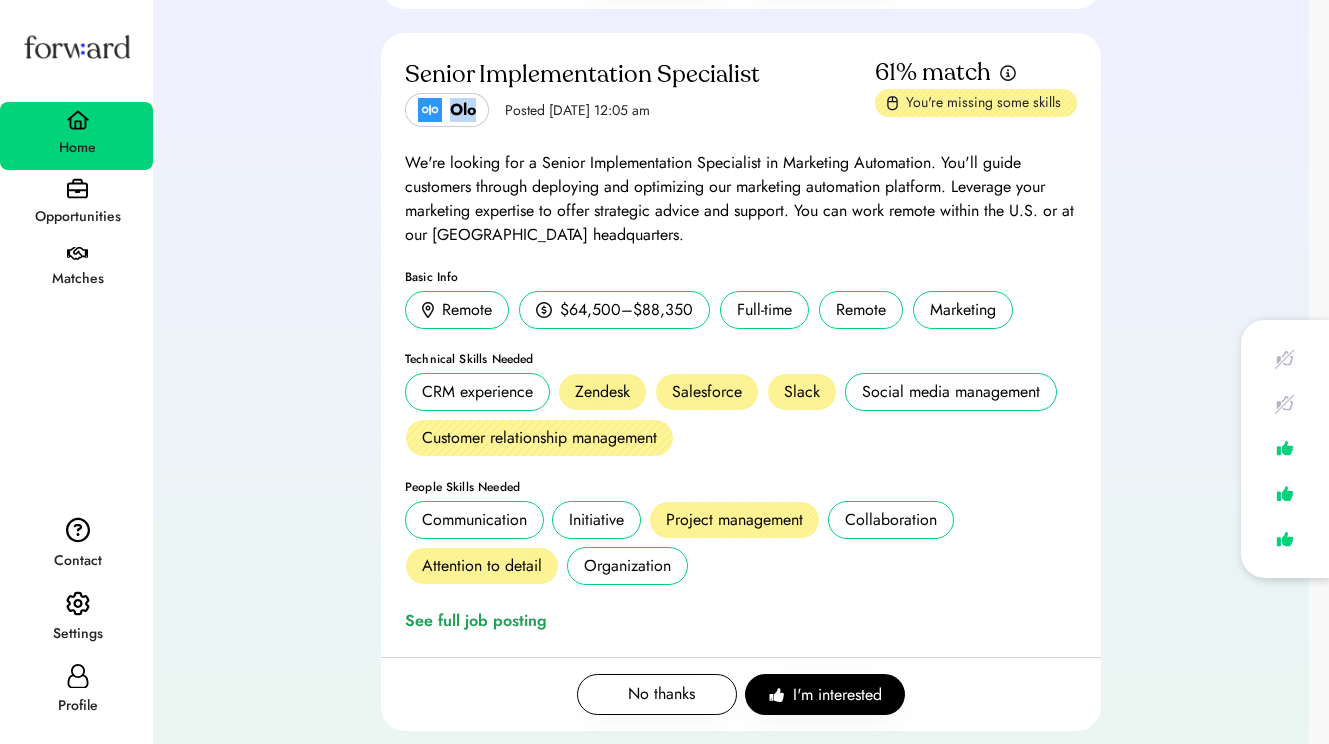 click on "Olo" at bounding box center (463, 110) 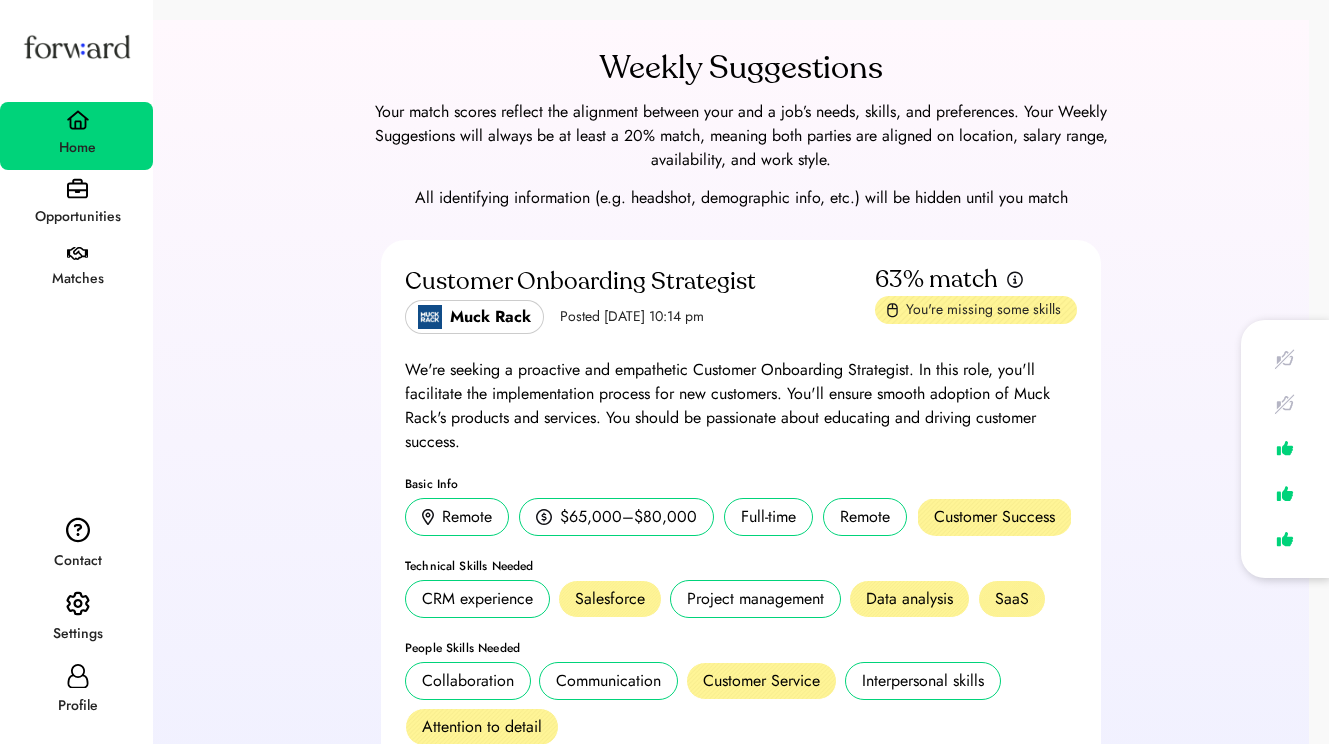 scroll, scrollTop: 0, scrollLeft: 0, axis: both 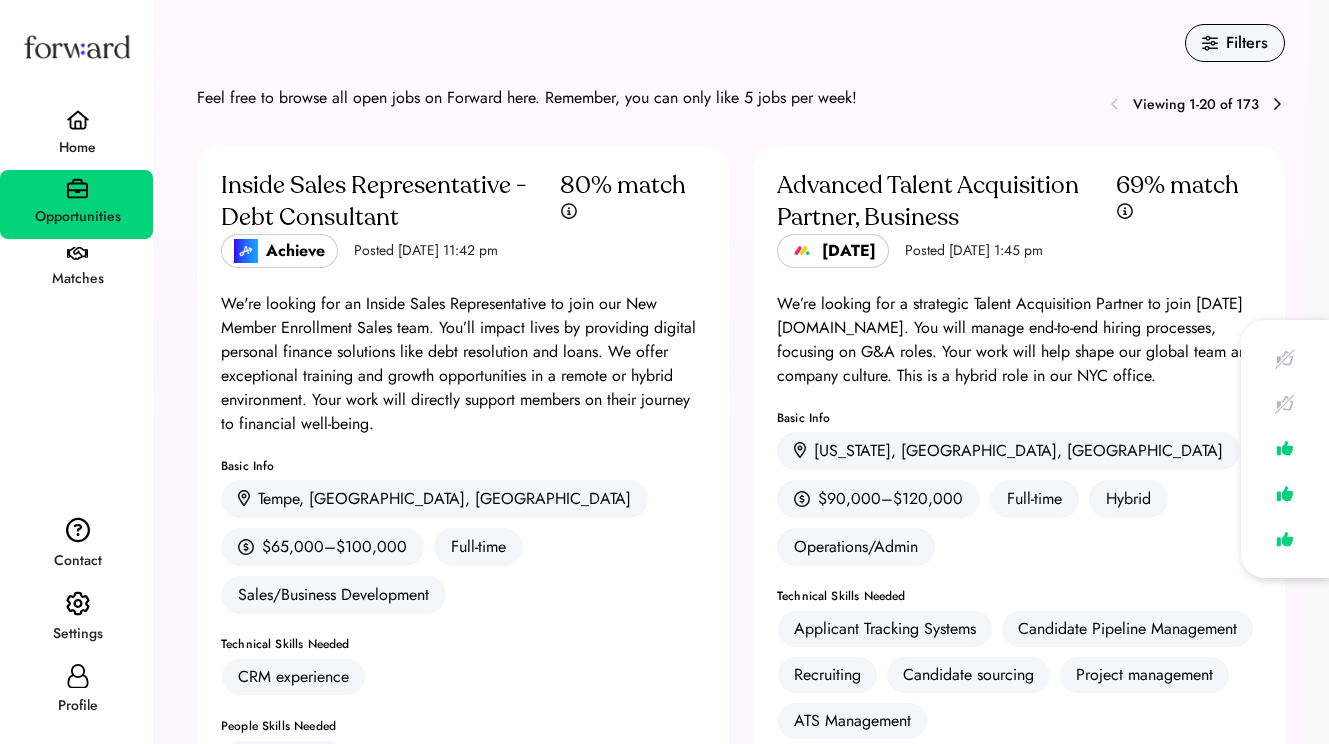 click on "Matches" at bounding box center [77, 279] 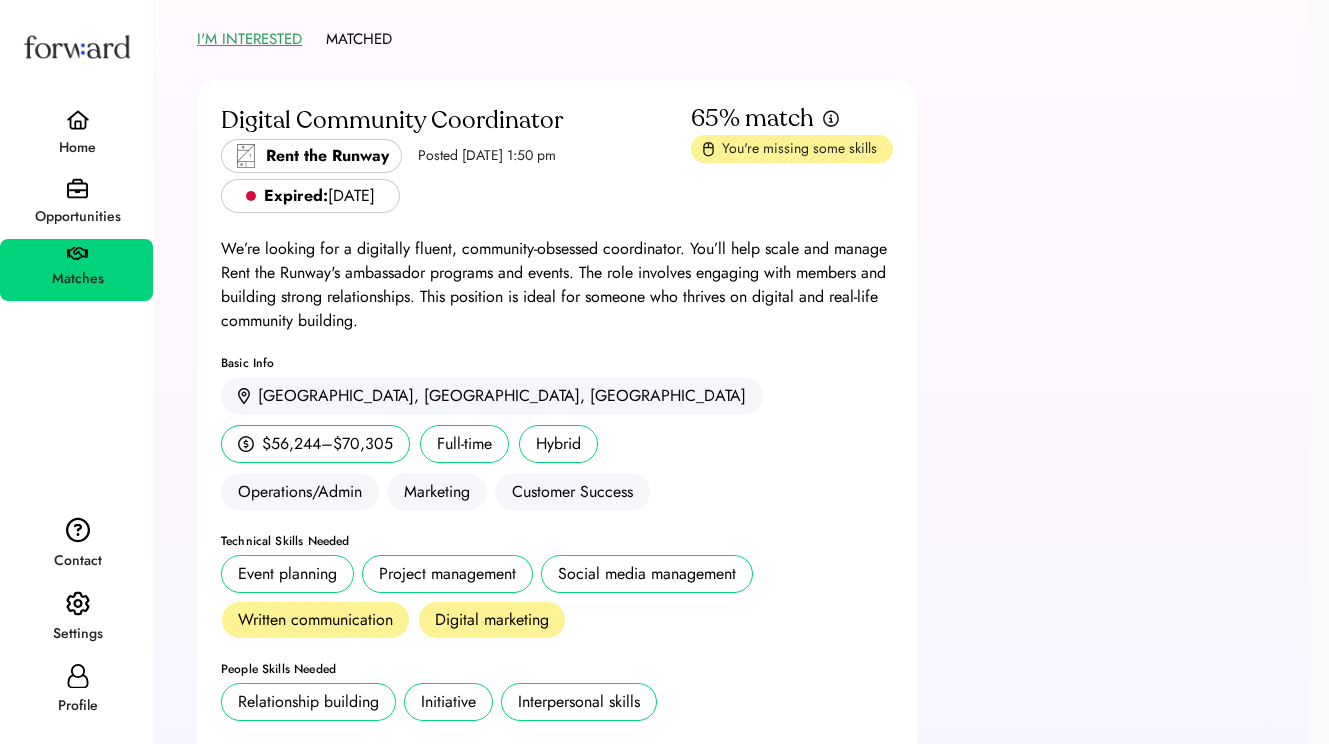 click on "I'M INTERESTED MATCHED Jobs you match with will appear here You haven’t matched with any companies yet! If you are looking for some feedback on your profile, feel free to book time with us  here . Digital Community Coordinator Rent the Runway Posted Jun 13, 2025 1:50 pm Expired:  6/29/25 65% match You're missing some skills We’re looking for a digitally fluent, community-obsessed coordinator. You’ll help scale and manage Rent the Runway's ambassador programs and events. The role involves engaging with members and building strong relationships. This position is ideal for someone who thrives on digital and real-life community building. Basic Info Brooklyn, NY, USA $56,244–$70,305 Full-time Hybrid Operations/Admin Marketing Customer Success Technical Skills Needed Event planning Project management Social media management Written communication Digital marketing People Skills Needed Relationship building Initiative Interpersonal skills See full job posting You liked this job Boys and Girls Clubs of Chicago" at bounding box center [741, 1694] 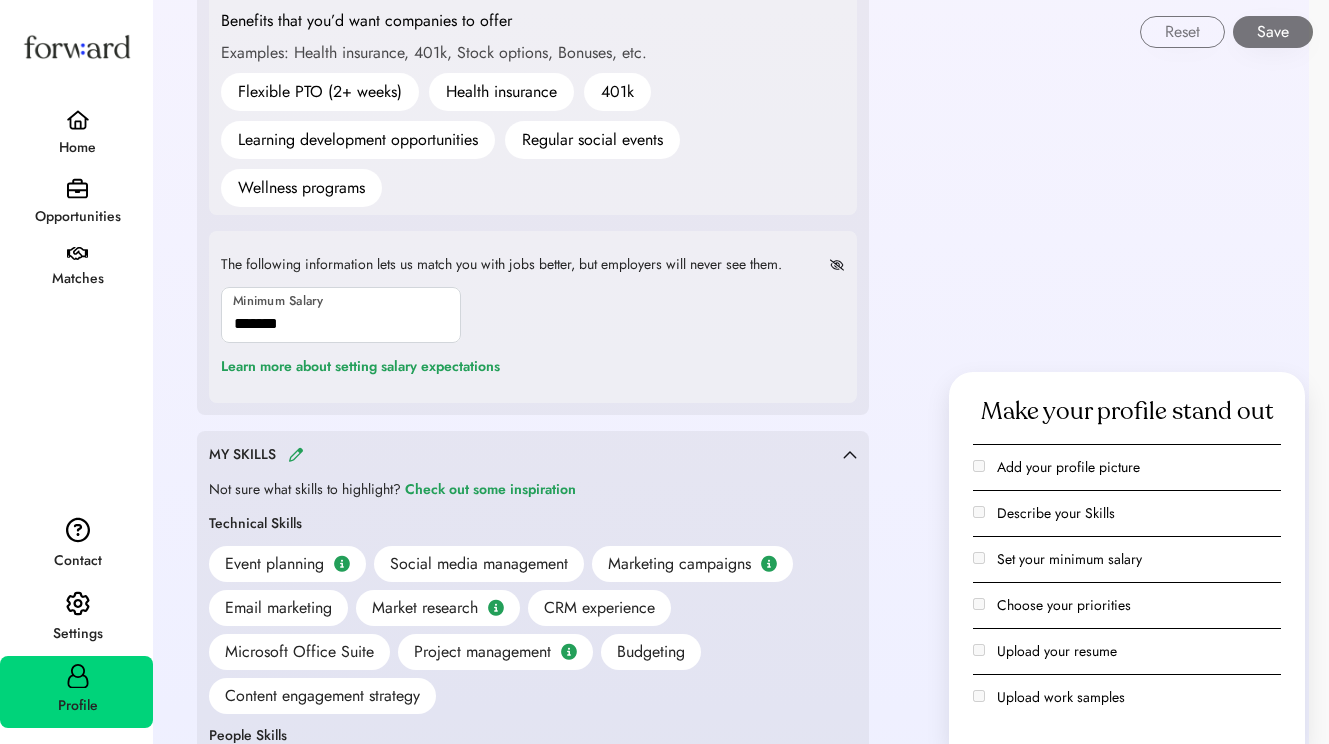 scroll, scrollTop: 1197, scrollLeft: 0, axis: vertical 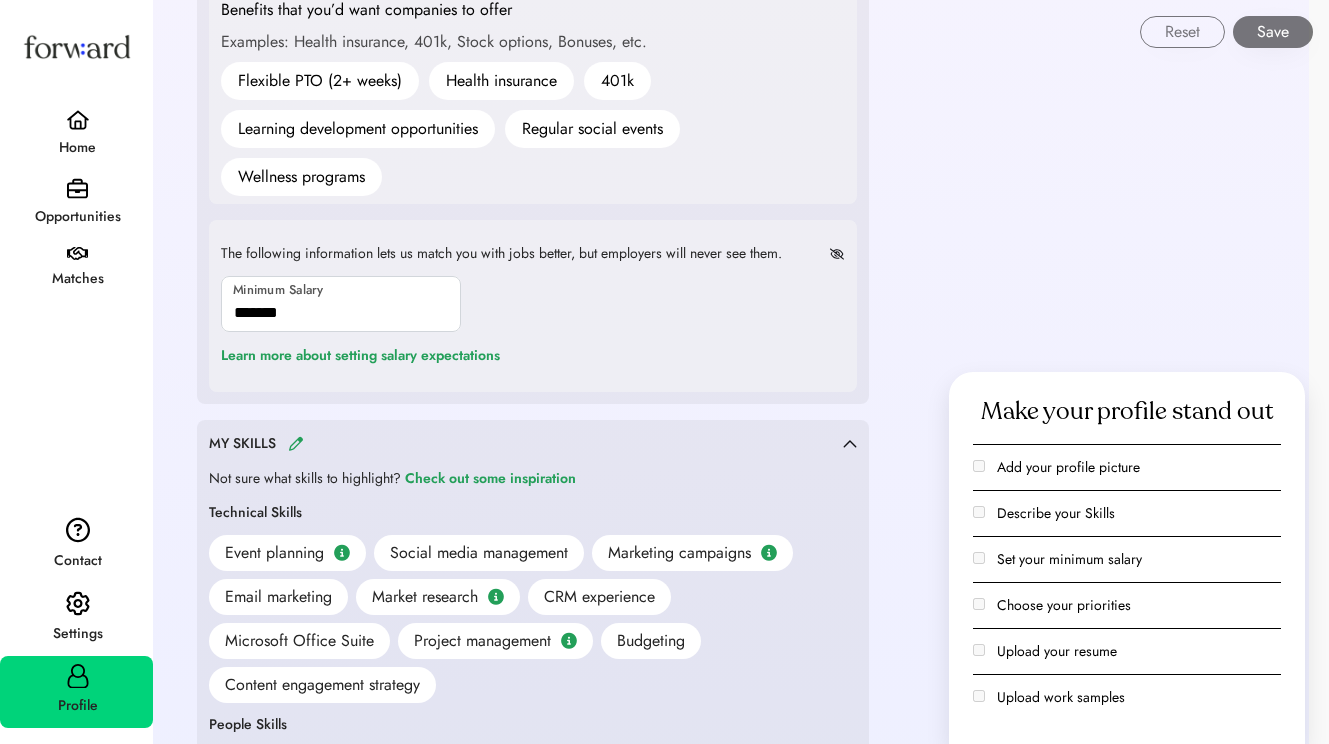 click on "Home" at bounding box center (76, 136) 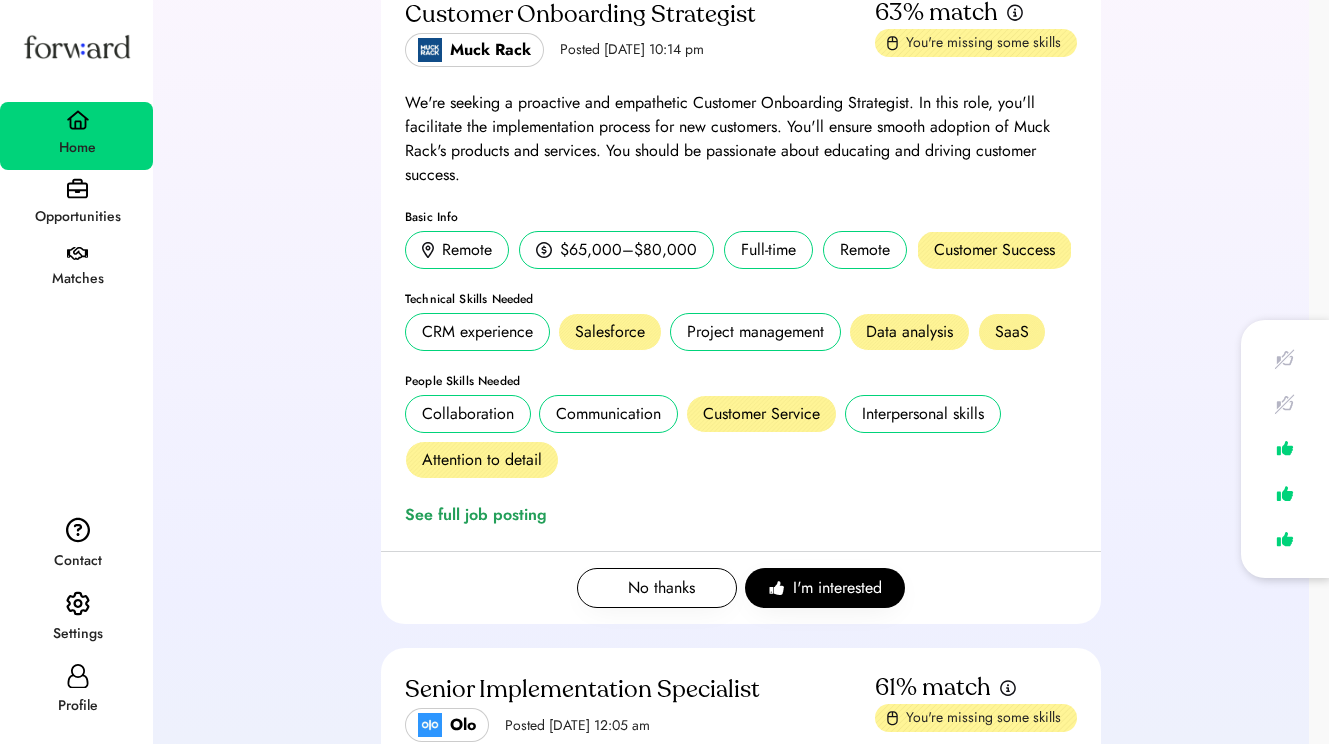 scroll, scrollTop: 20, scrollLeft: 0, axis: vertical 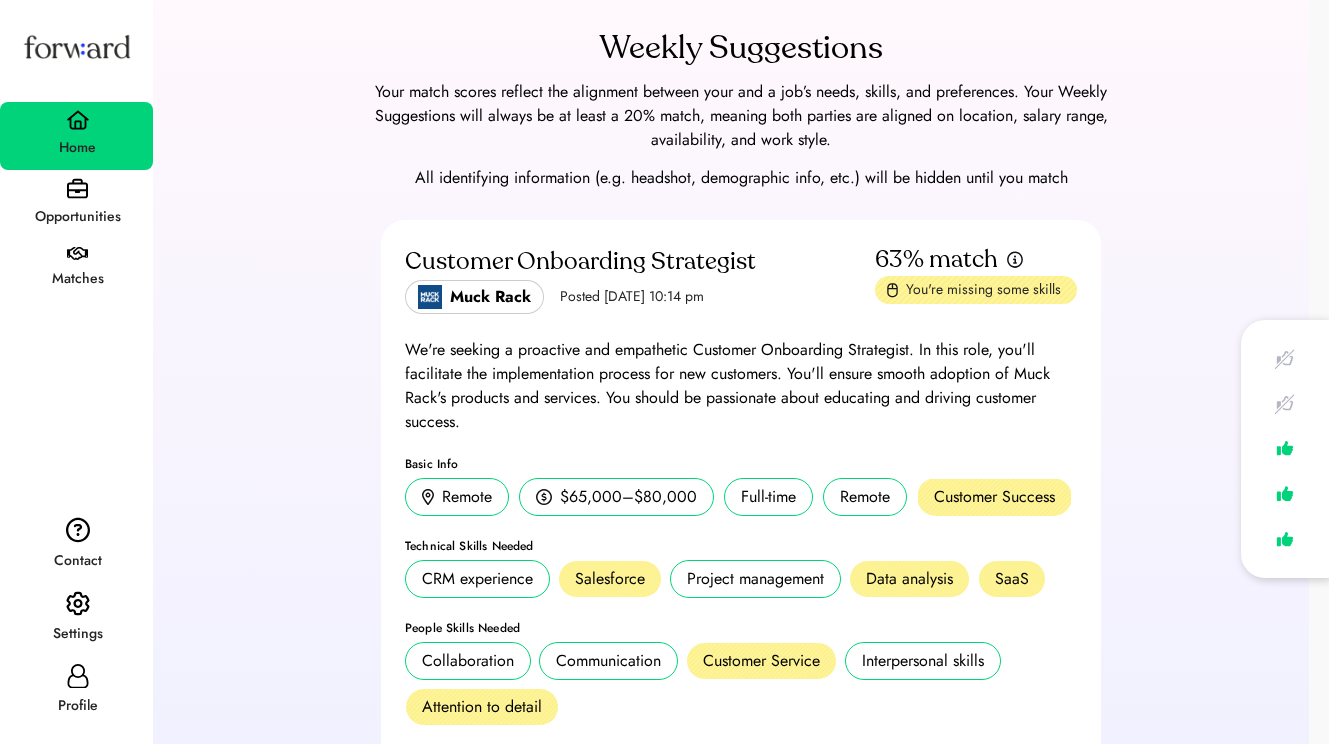 click on "Opportunities" at bounding box center (77, 217) 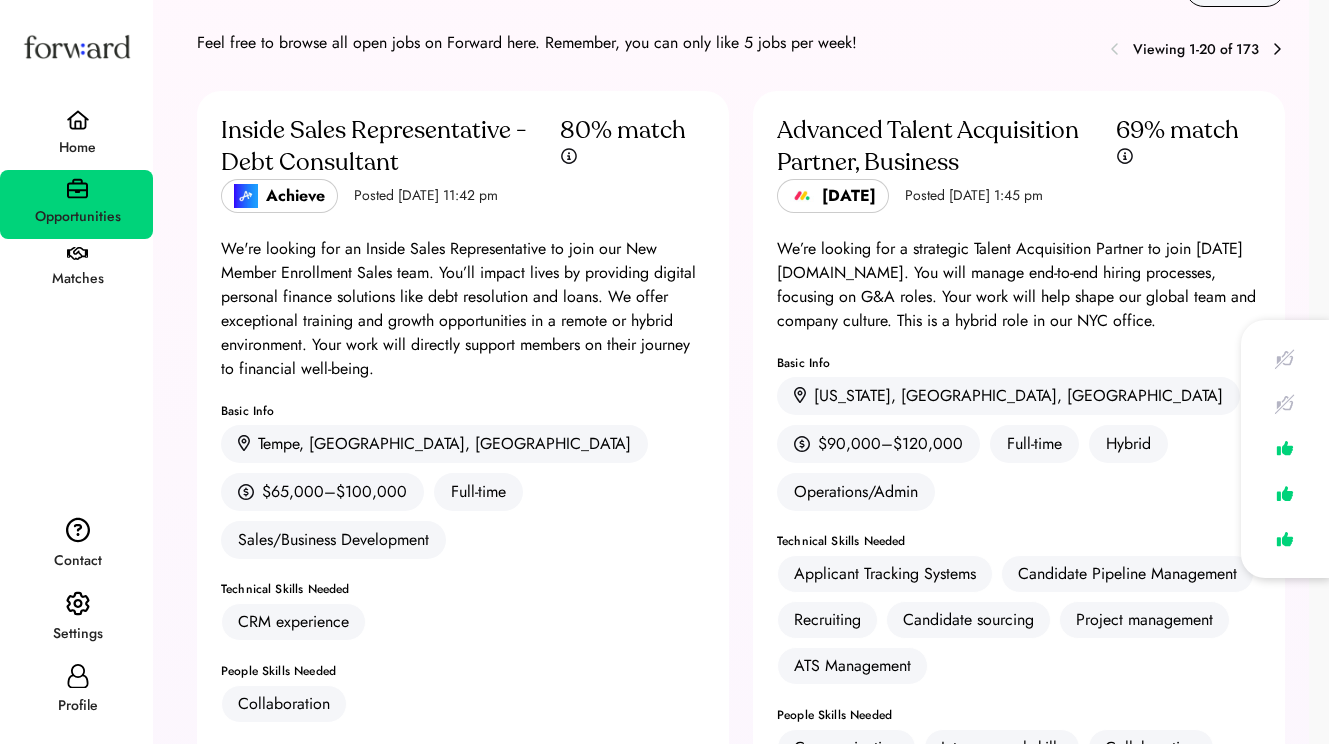 scroll, scrollTop: 78, scrollLeft: 0, axis: vertical 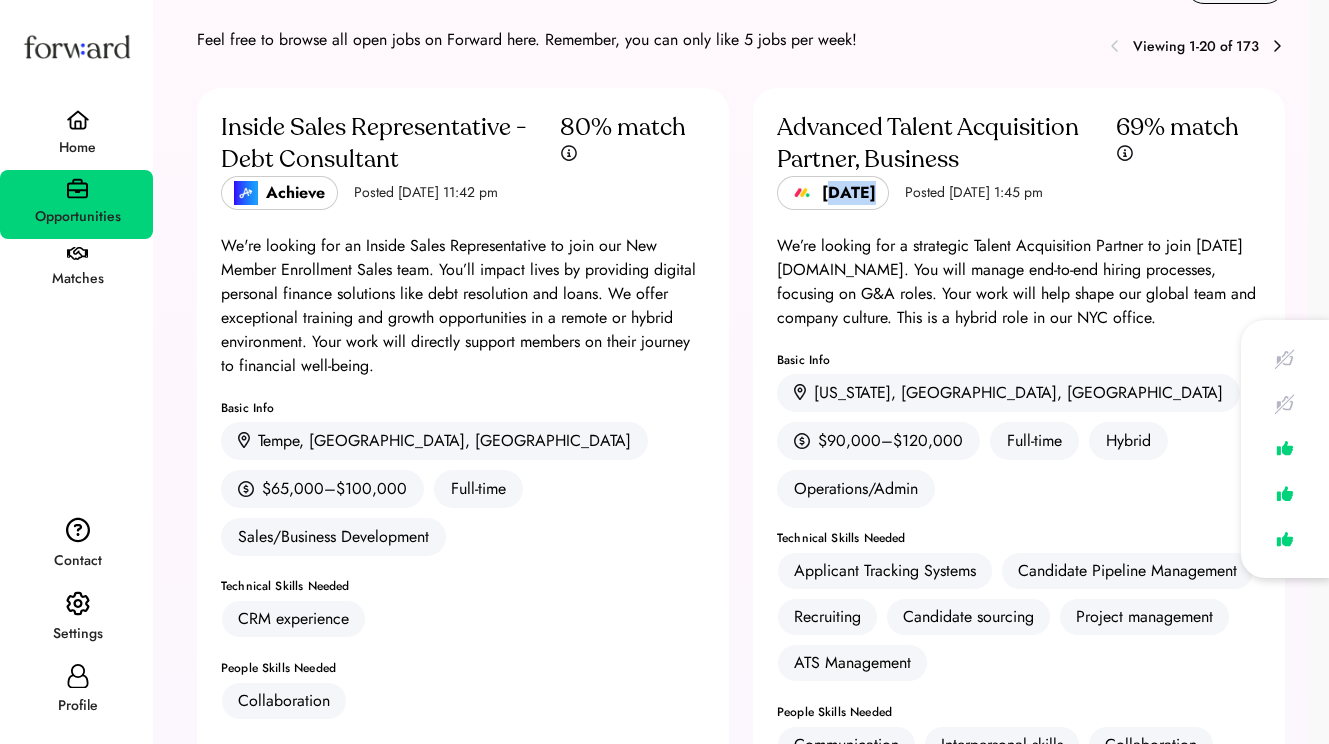 drag, startPoint x: 830, startPoint y: 184, endPoint x: 881, endPoint y: 192, distance: 51.62364 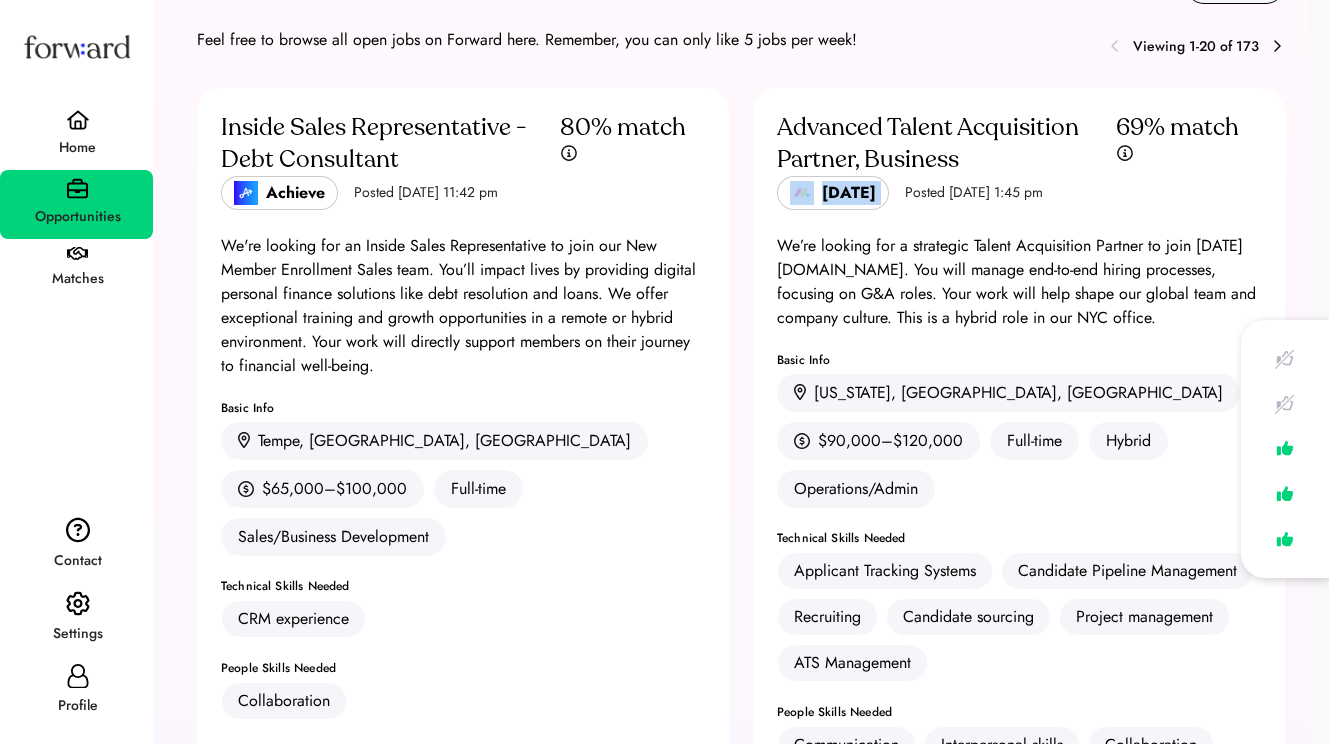 drag, startPoint x: 786, startPoint y: 187, endPoint x: 902, endPoint y: 193, distance: 116.15507 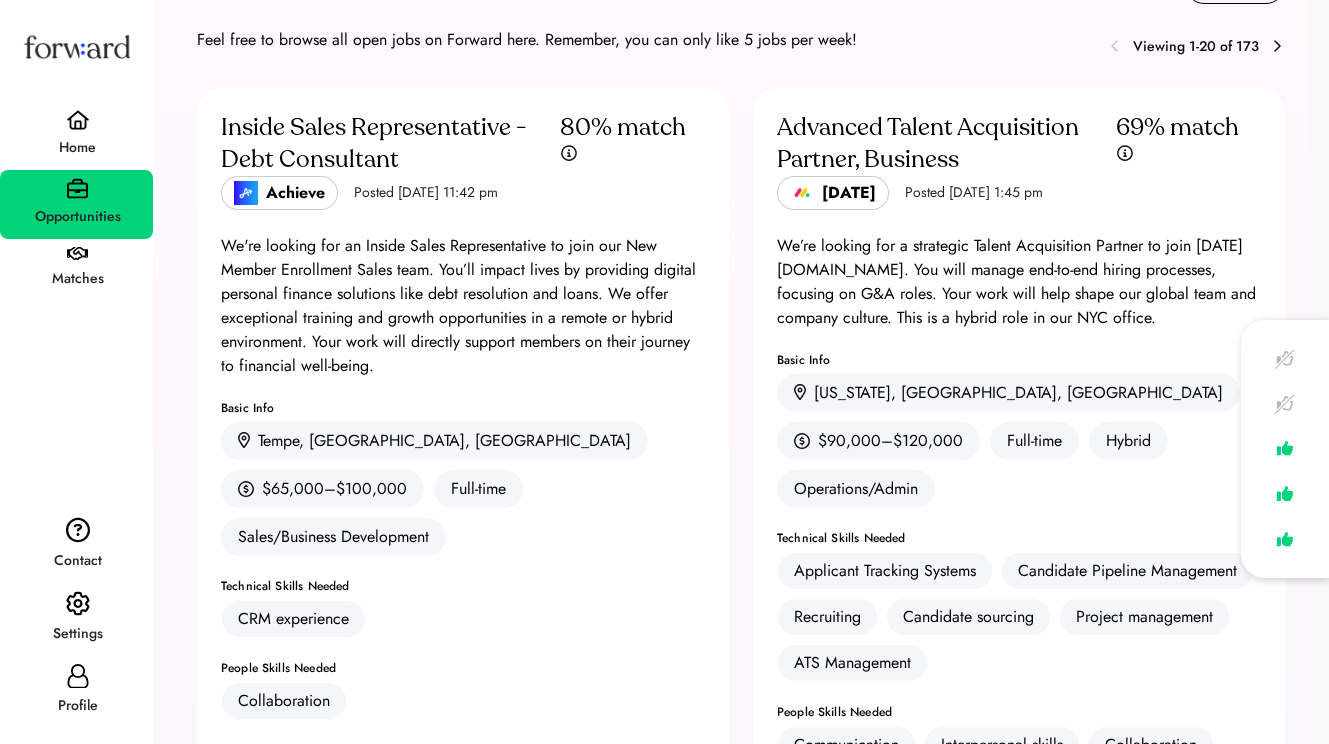 click on "We’re looking for a strategic Talent Acquisition Partner to join [DATE][DOMAIN_NAME]. You will manage end-to-end hiring processes, focusing on G&A roles. Your work will help shape our global team and company culture. This is a hybrid role in our NYC office." at bounding box center [1019, 282] 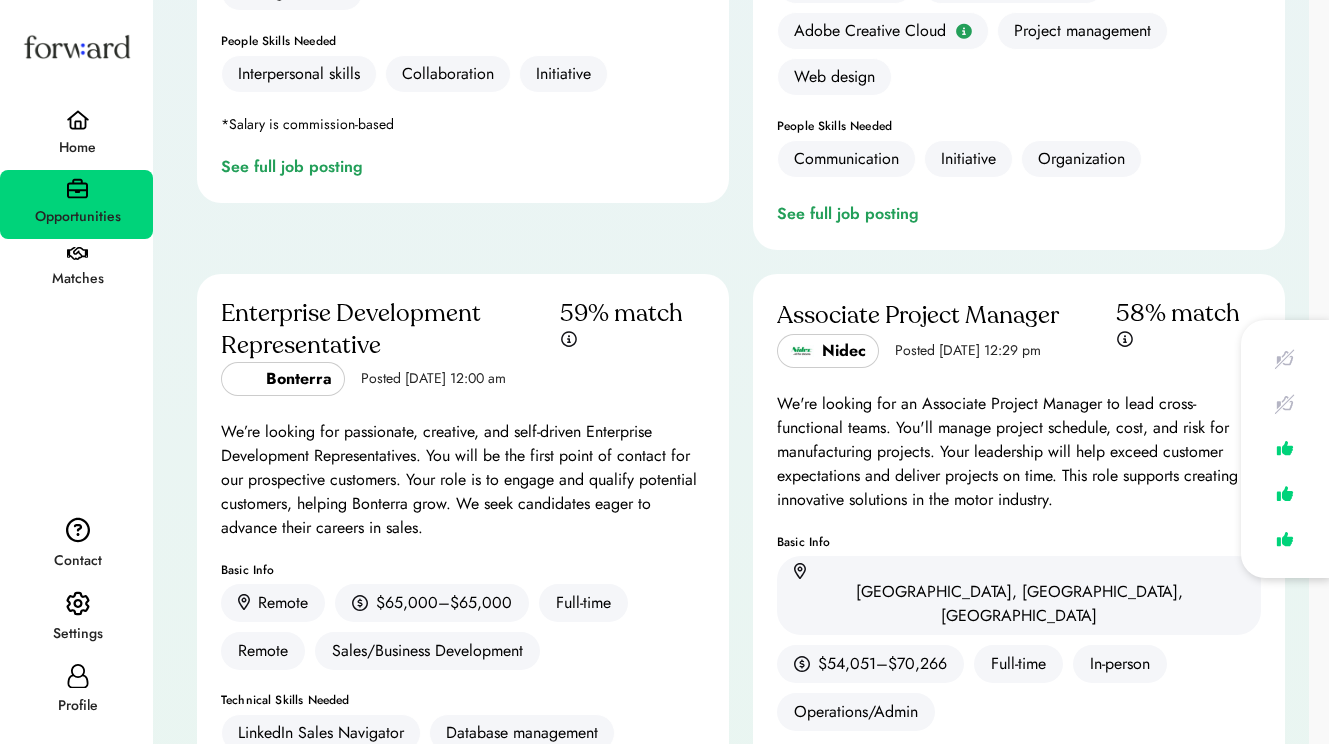 scroll, scrollTop: 7147, scrollLeft: 0, axis: vertical 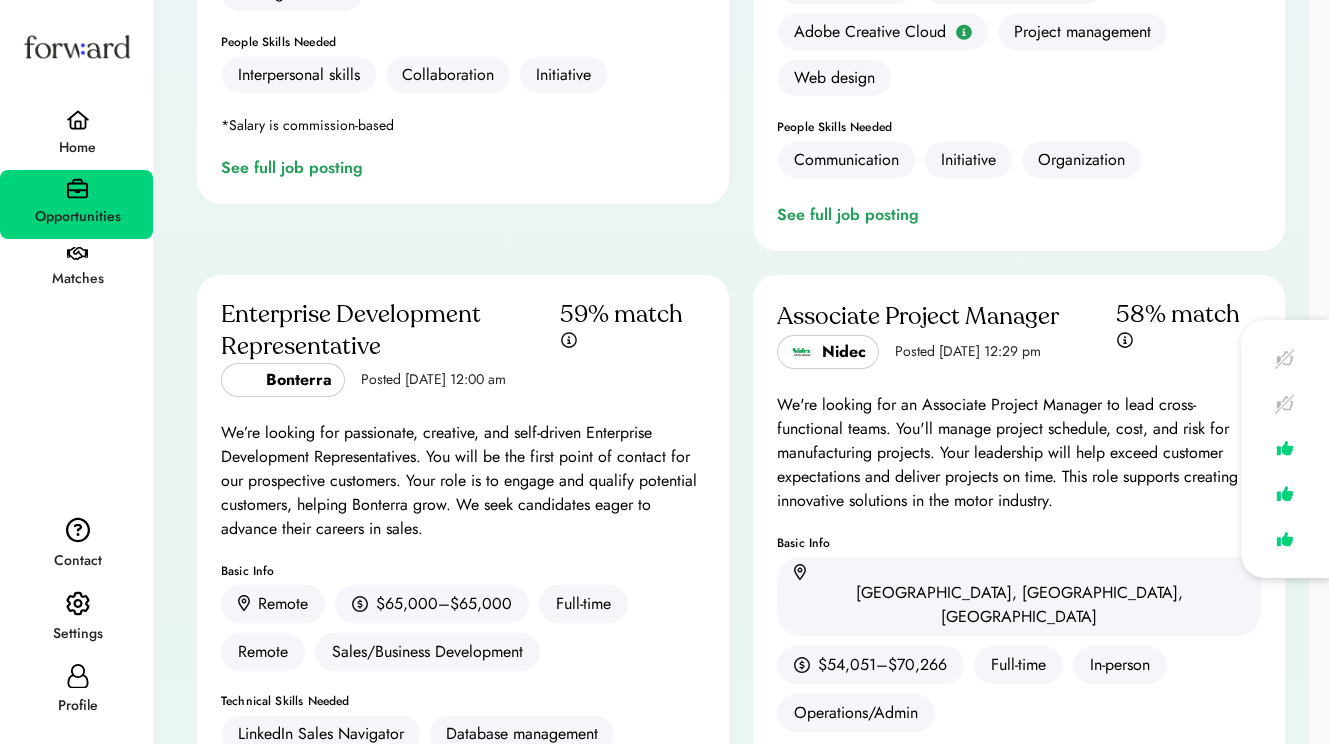 click 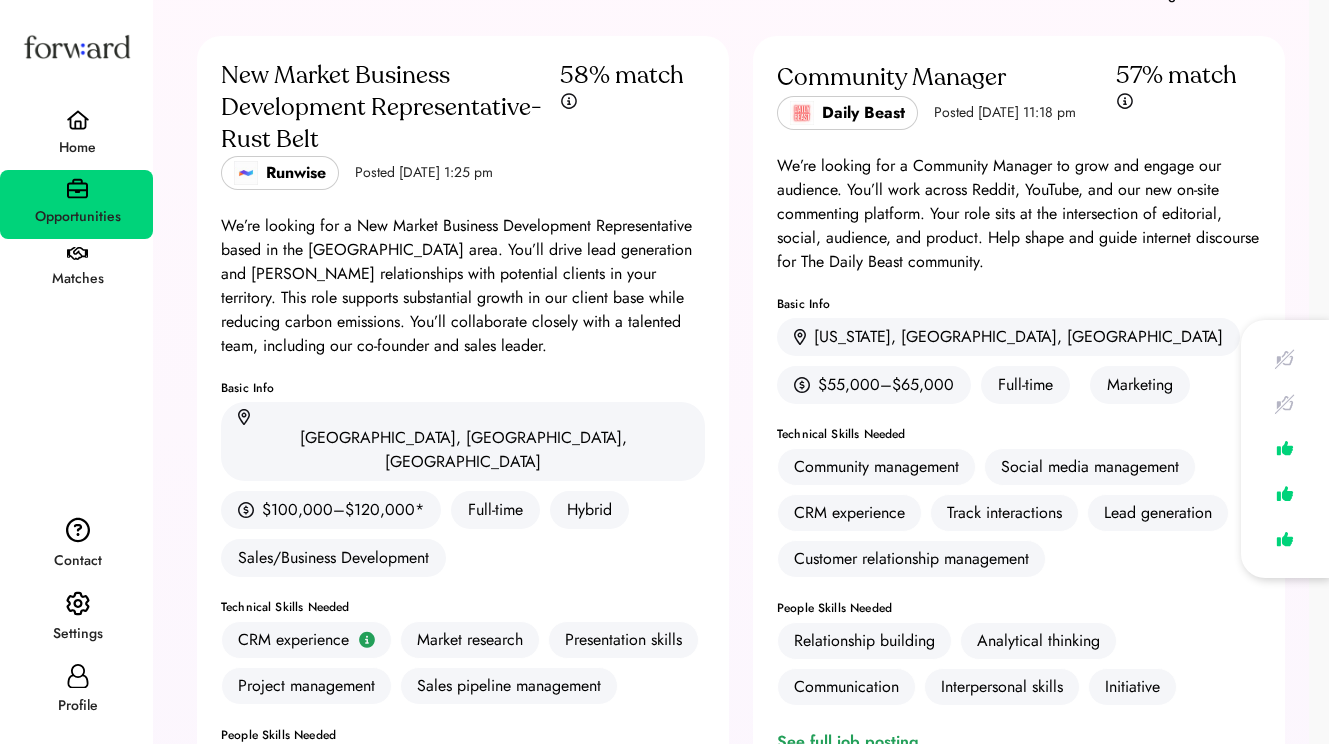 scroll, scrollTop: 409, scrollLeft: 0, axis: vertical 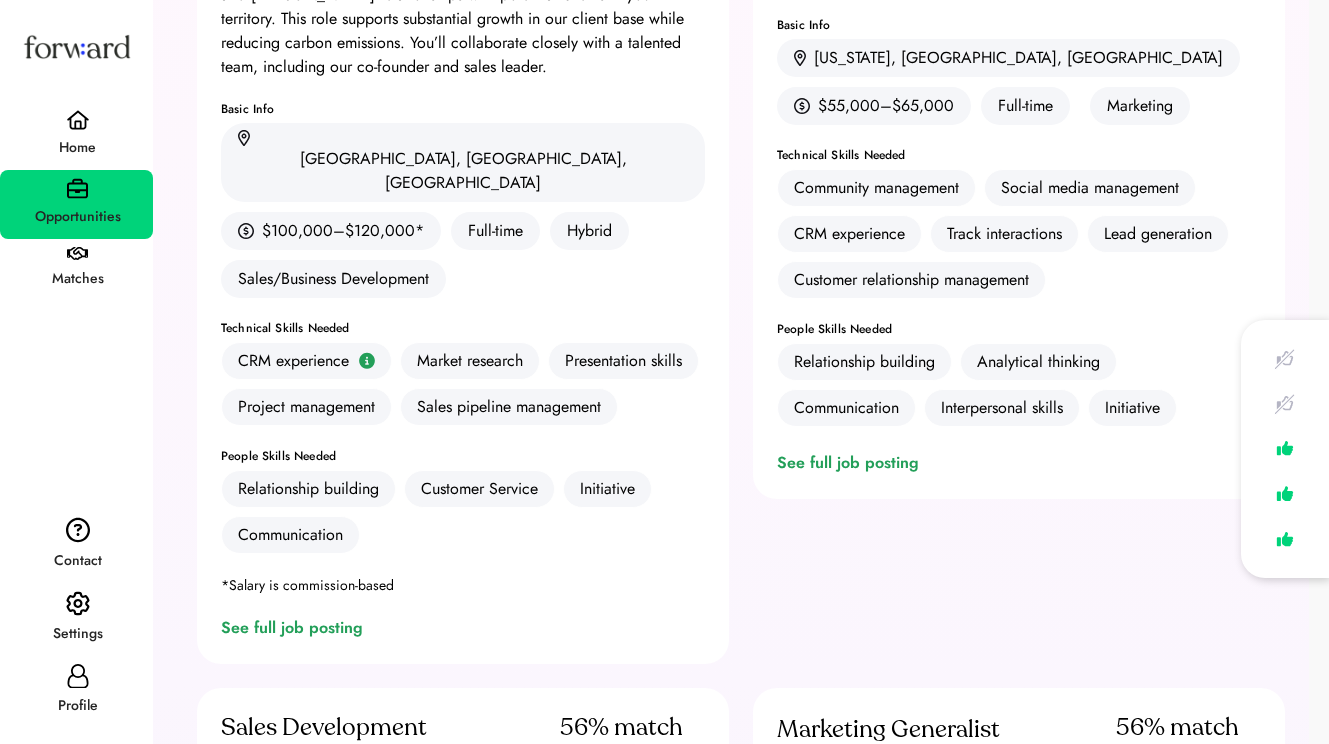 click on "Community Manager Daily Beast Posted Jun 29, 2025 11:18 pm 57% match We’re looking for a Community Manager to grow and engage our audience. You’ll work across Reddit, YouTube, and our new on-site commenting platform. Your role sits at the intersection of editorial, social, audience, and product. Help shape and guide internet discourse for The Daily Beast community. Basic Info New York, NY, USA $55,000–$65,000 Full-time Hybrid Marketing Technical Skills Needed Community management Social media management CRM experience Track interactions Lead generation Customer relationship management People Skills Needed Relationship building Analytical thinking Communication Interpersonal skills Initiative See full job posting" at bounding box center [1019, 128] 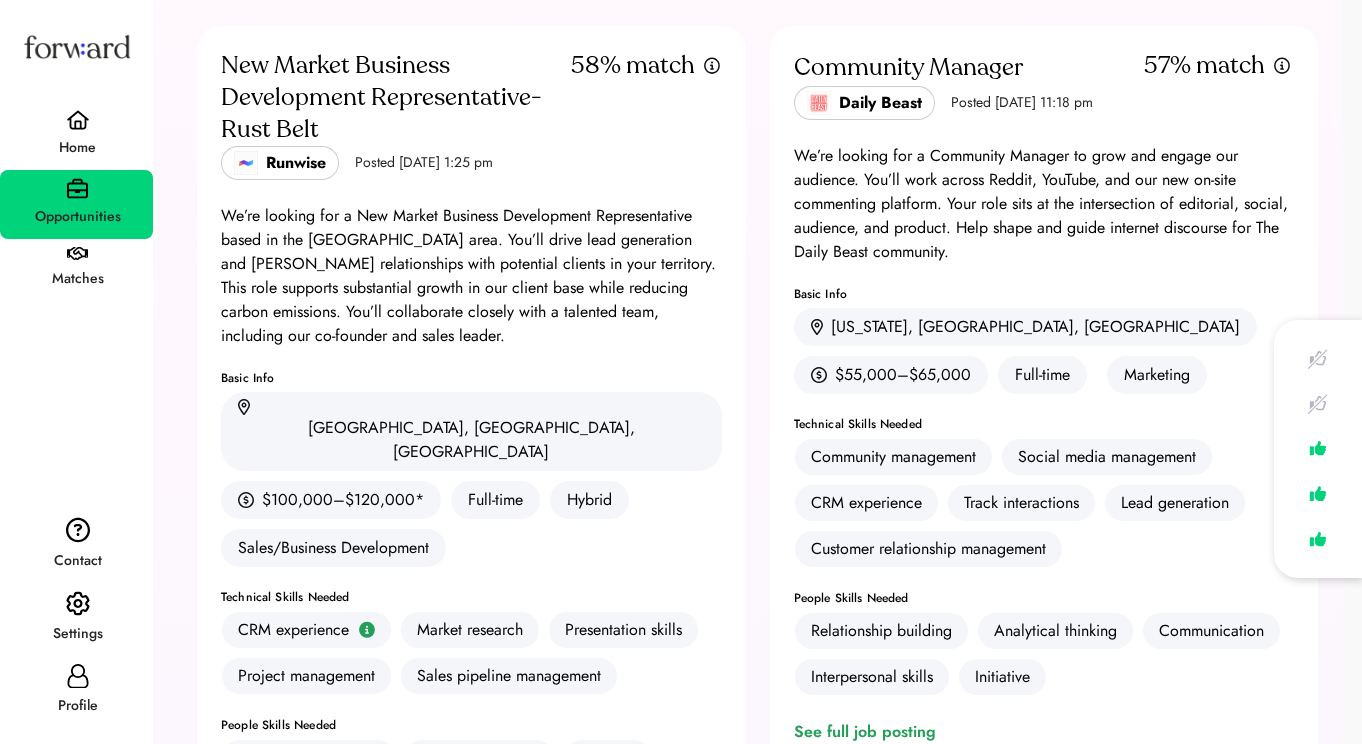 scroll, scrollTop: 126, scrollLeft: 0, axis: vertical 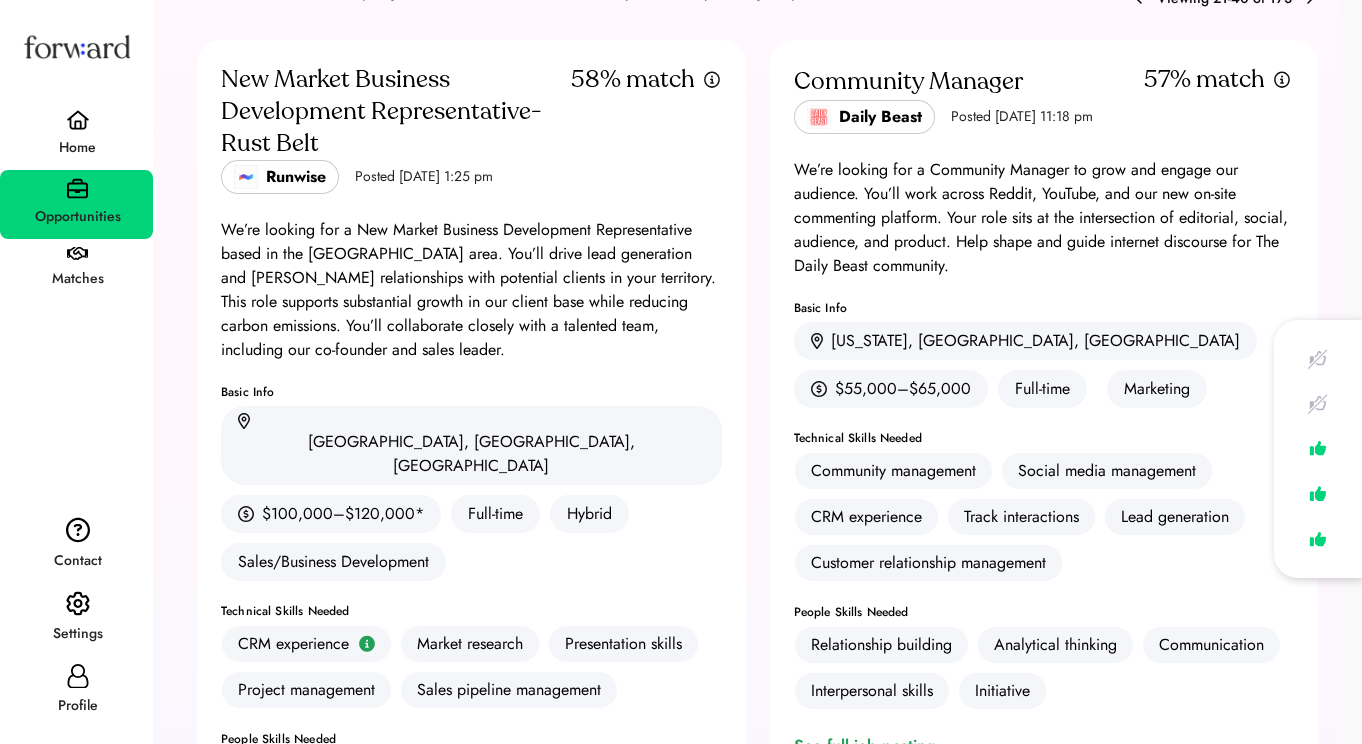 click on "Community Manager" at bounding box center [969, 82] 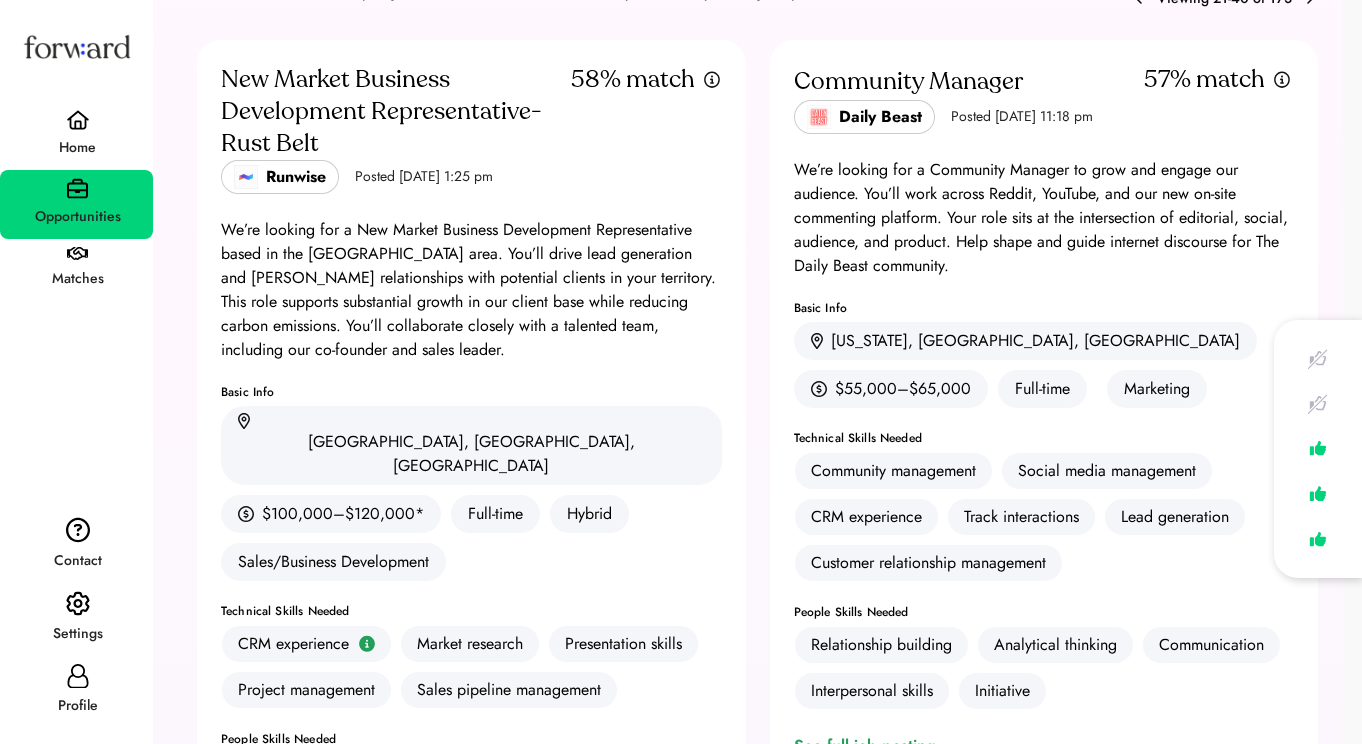 click at bounding box center [1318, 448] 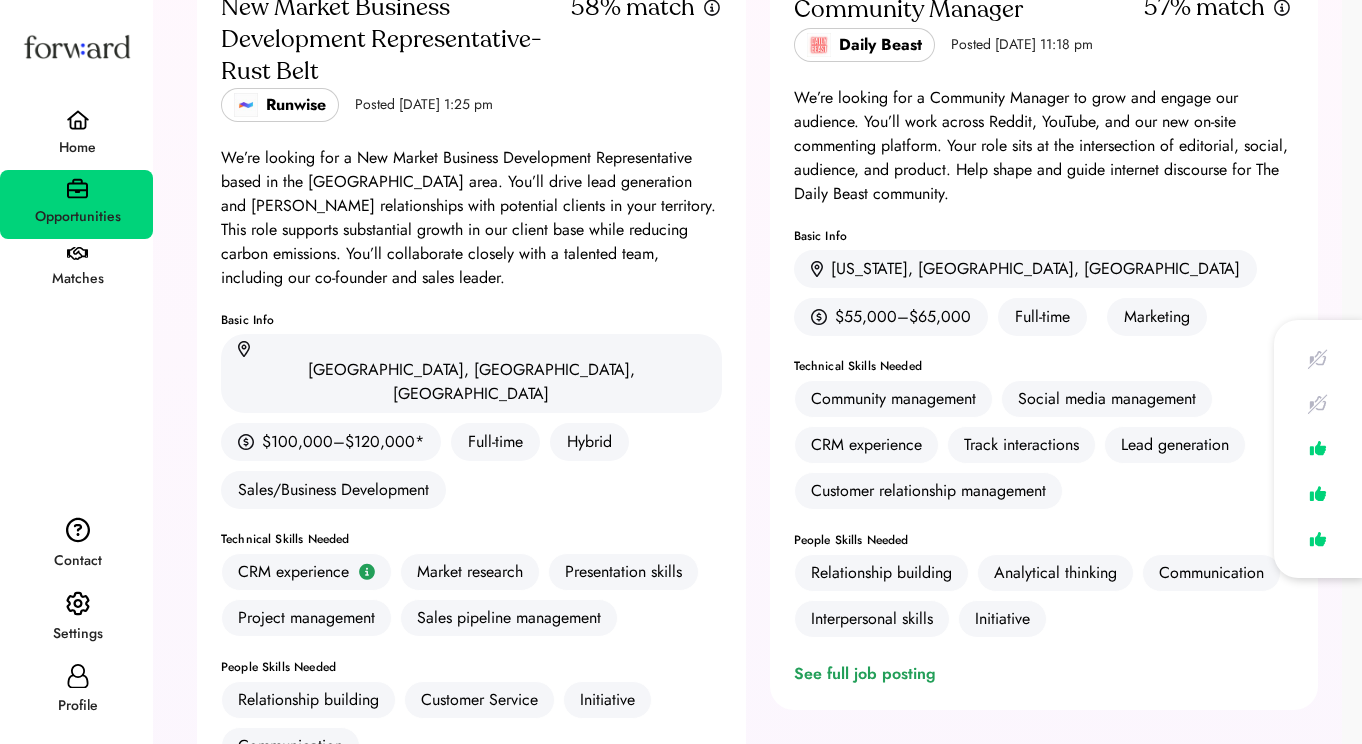 scroll, scrollTop: 462, scrollLeft: 0, axis: vertical 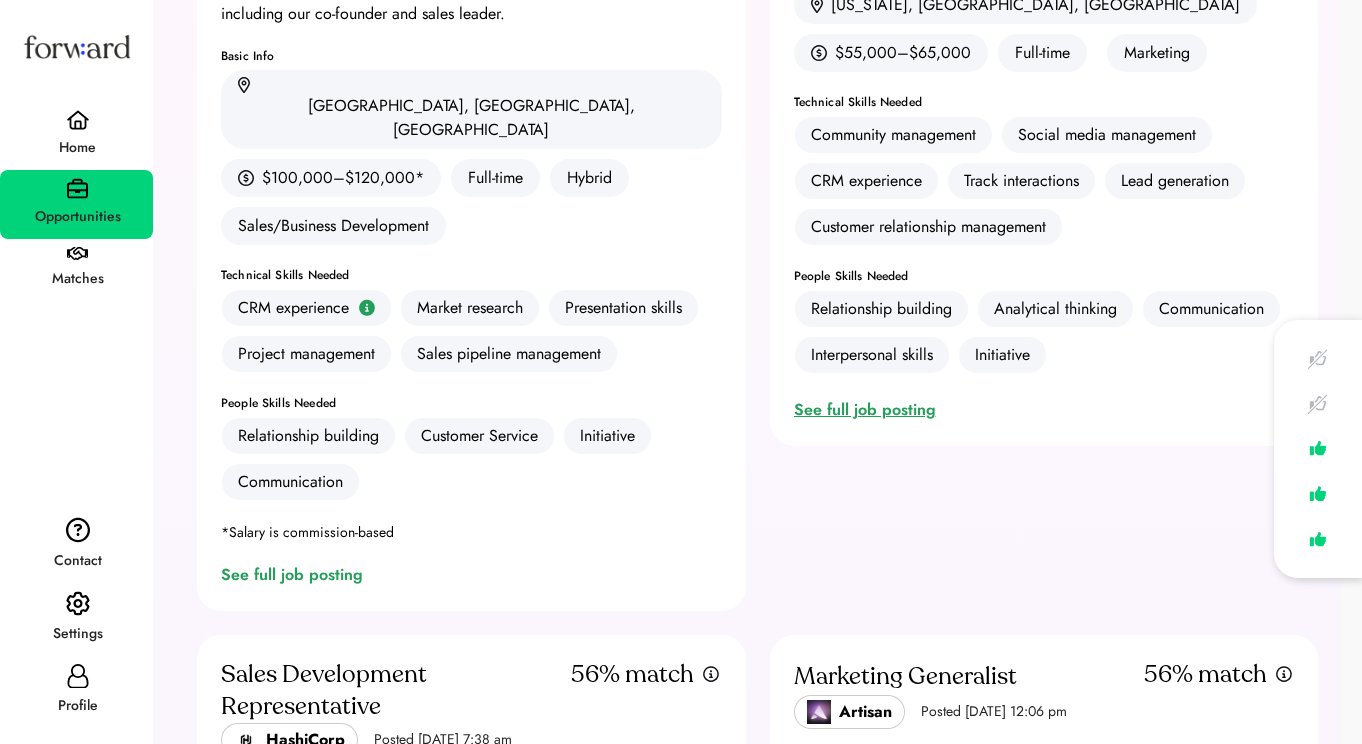 click on "See full job posting" at bounding box center [869, 410] 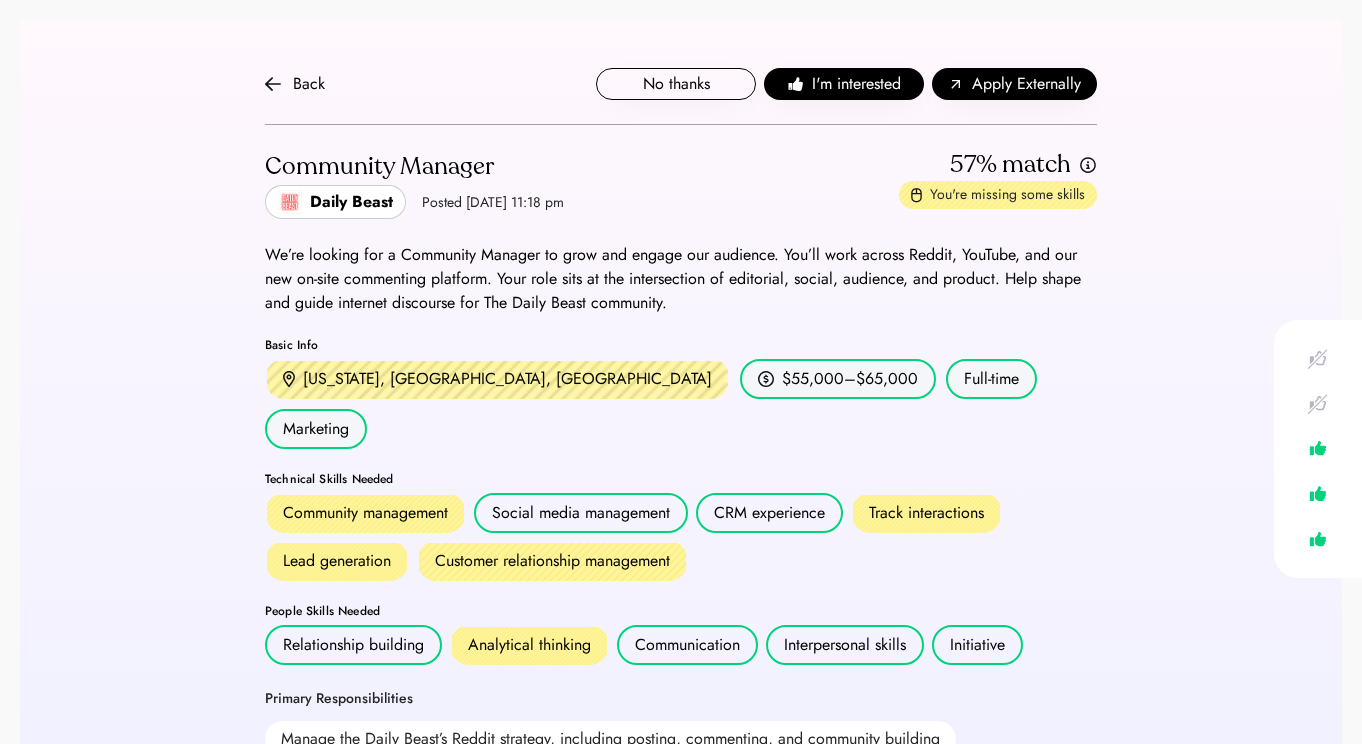 scroll, scrollTop: 37, scrollLeft: 0, axis: vertical 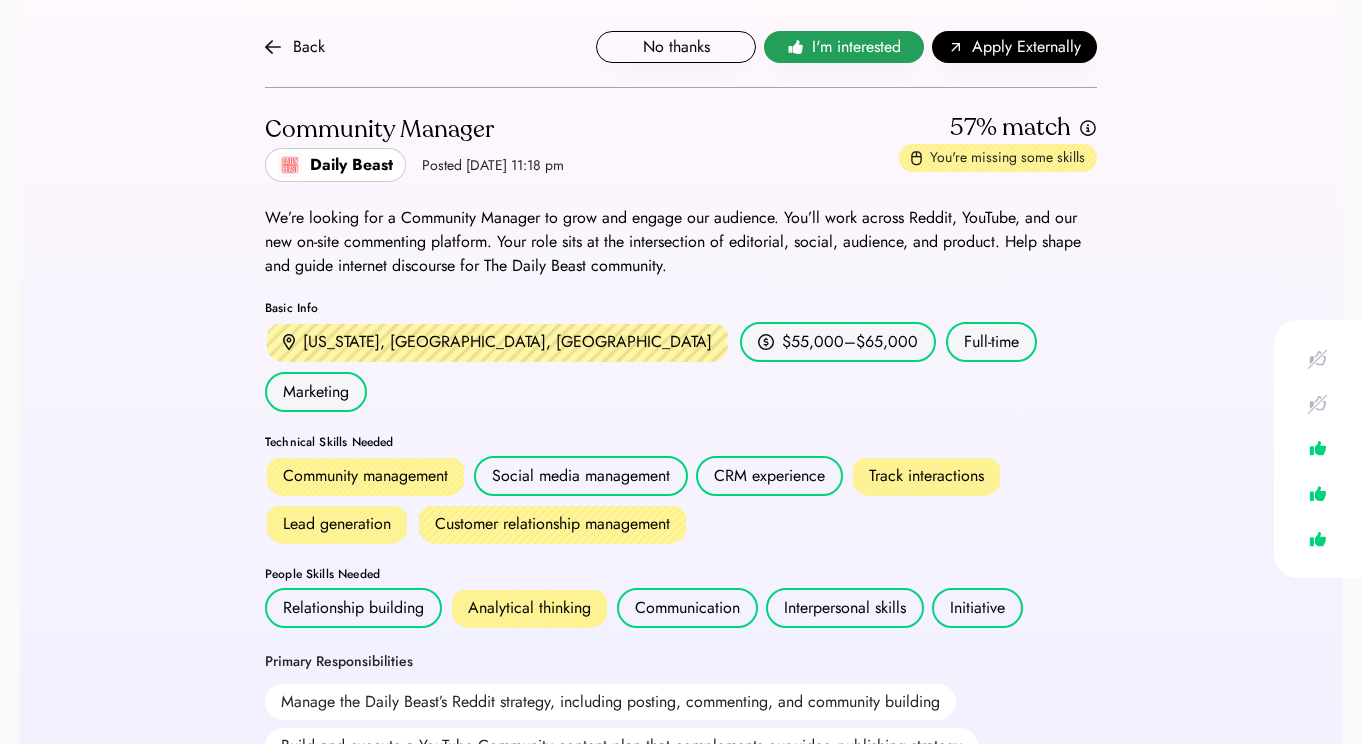 click on "I'm interested" at bounding box center (844, 47) 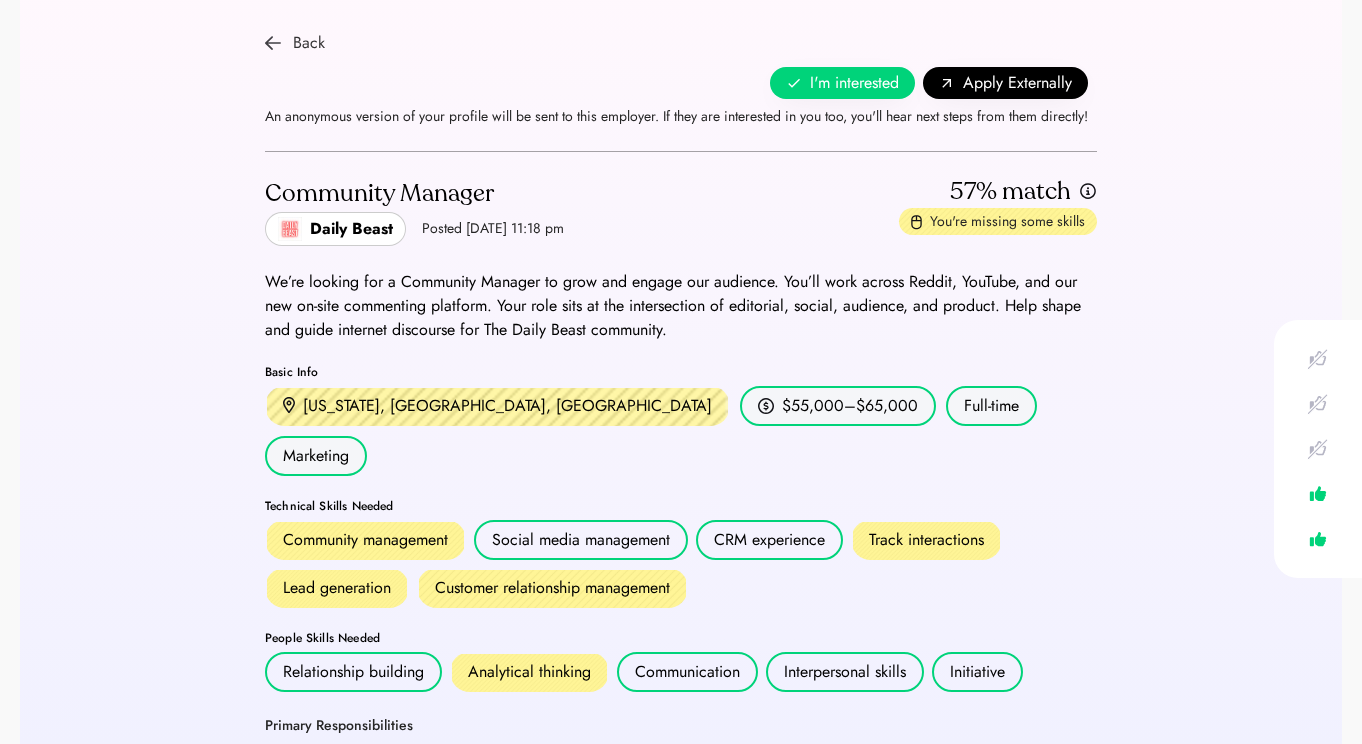 click on "Back" at bounding box center (295, 43) 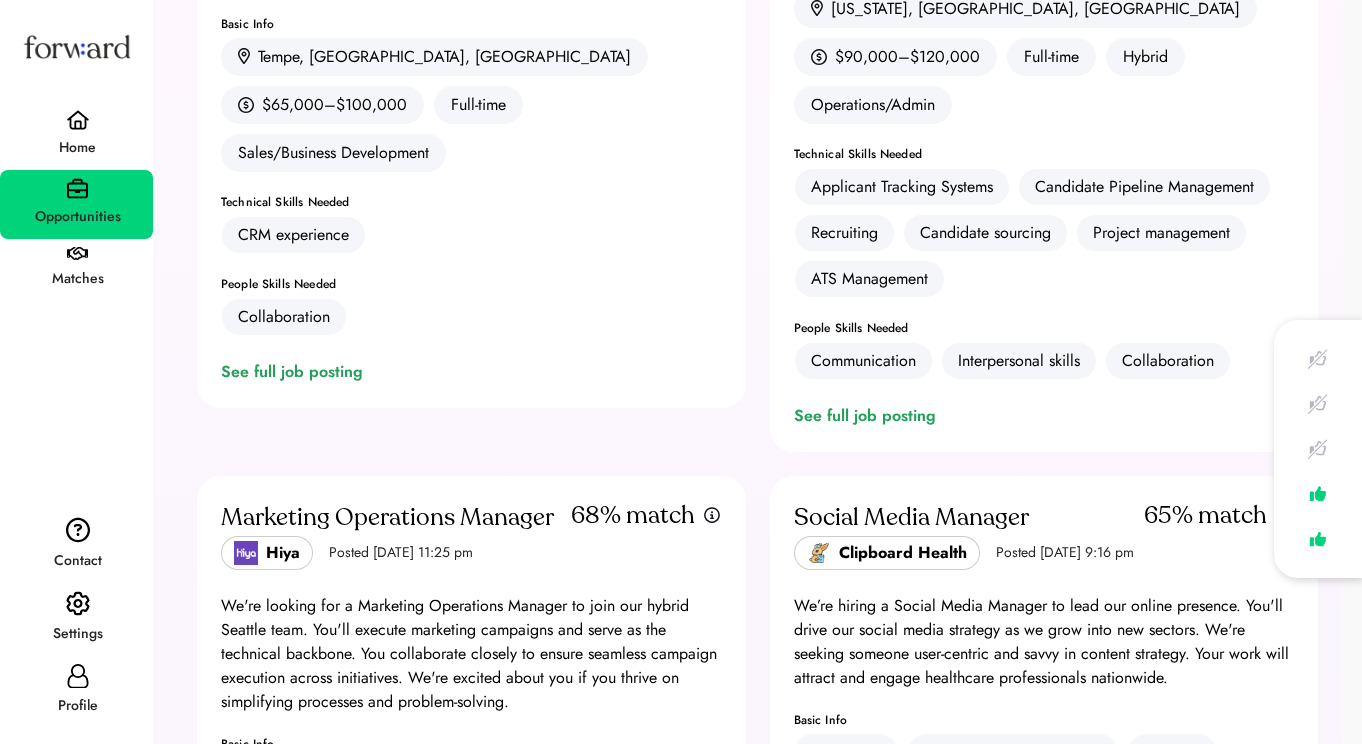 scroll, scrollTop: 462, scrollLeft: 0, axis: vertical 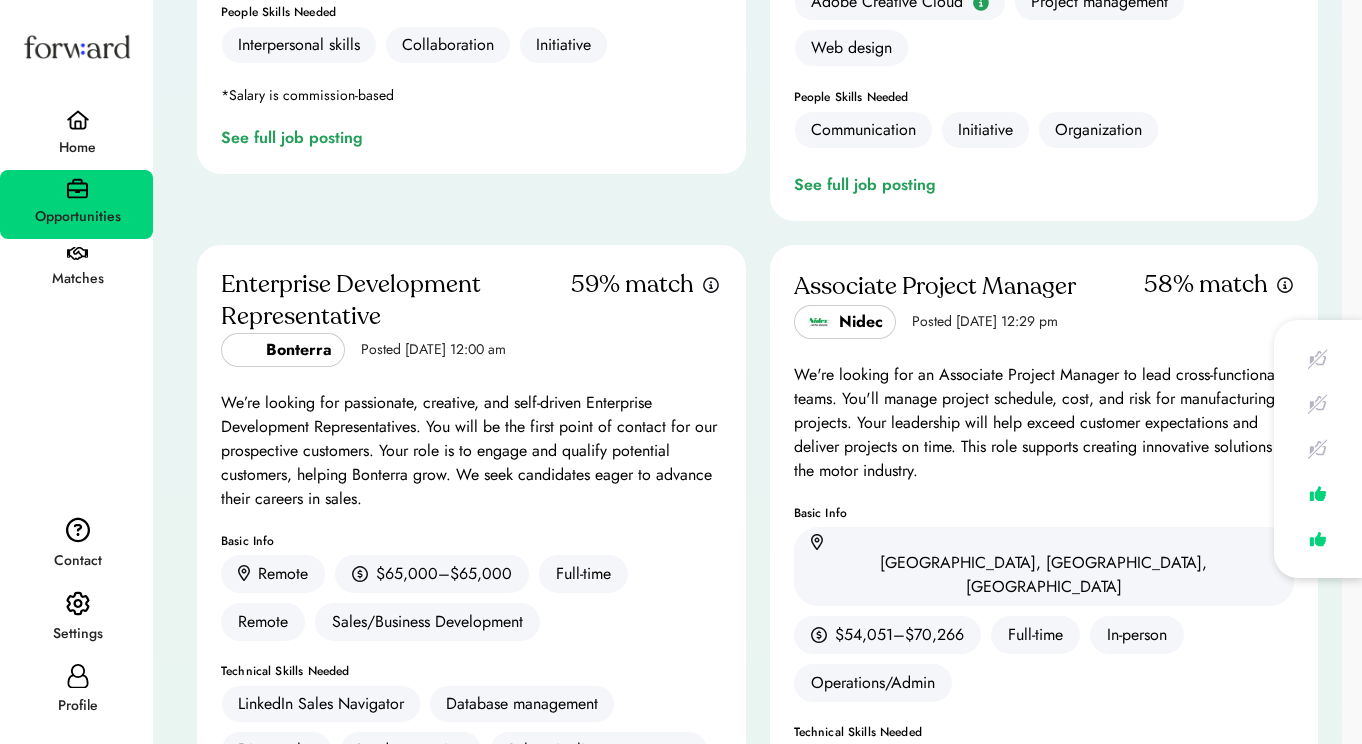 click 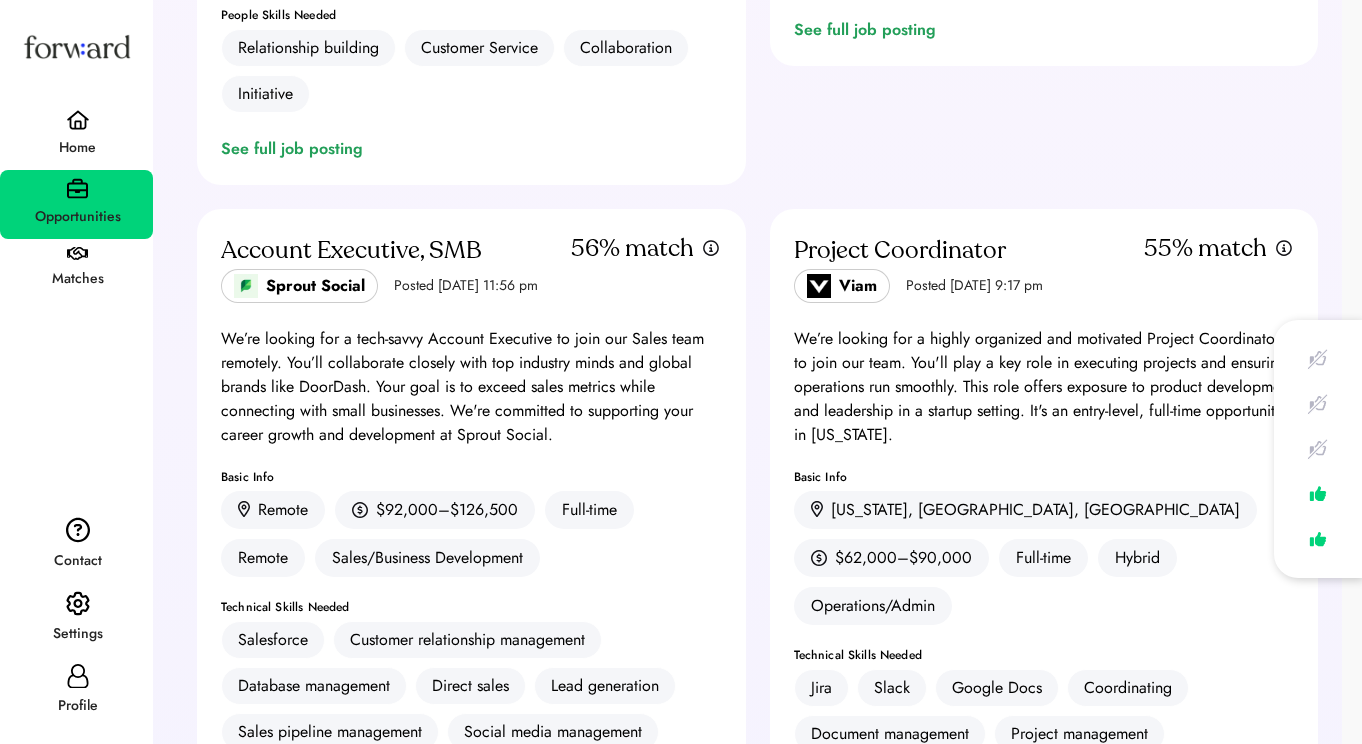 scroll, scrollTop: 1751, scrollLeft: 0, axis: vertical 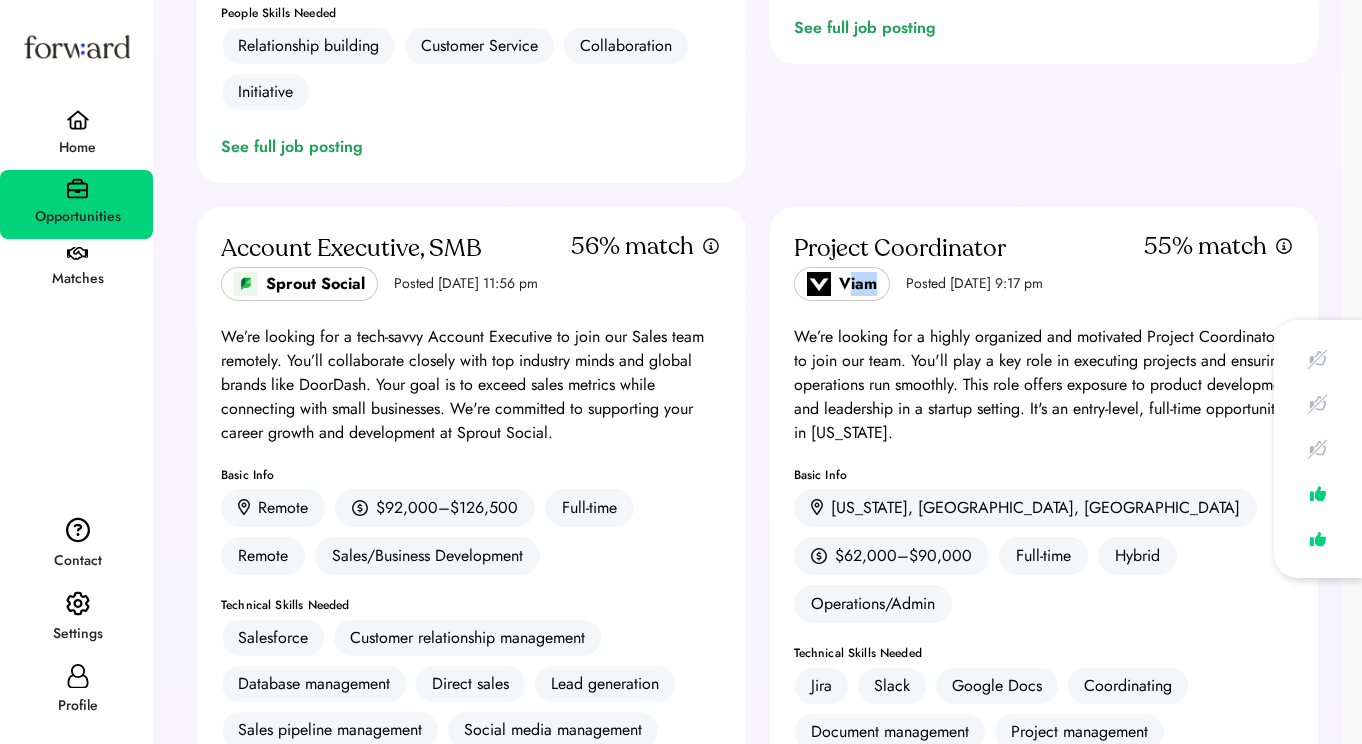 drag, startPoint x: 846, startPoint y: 74, endPoint x: 878, endPoint y: 79, distance: 32.38827 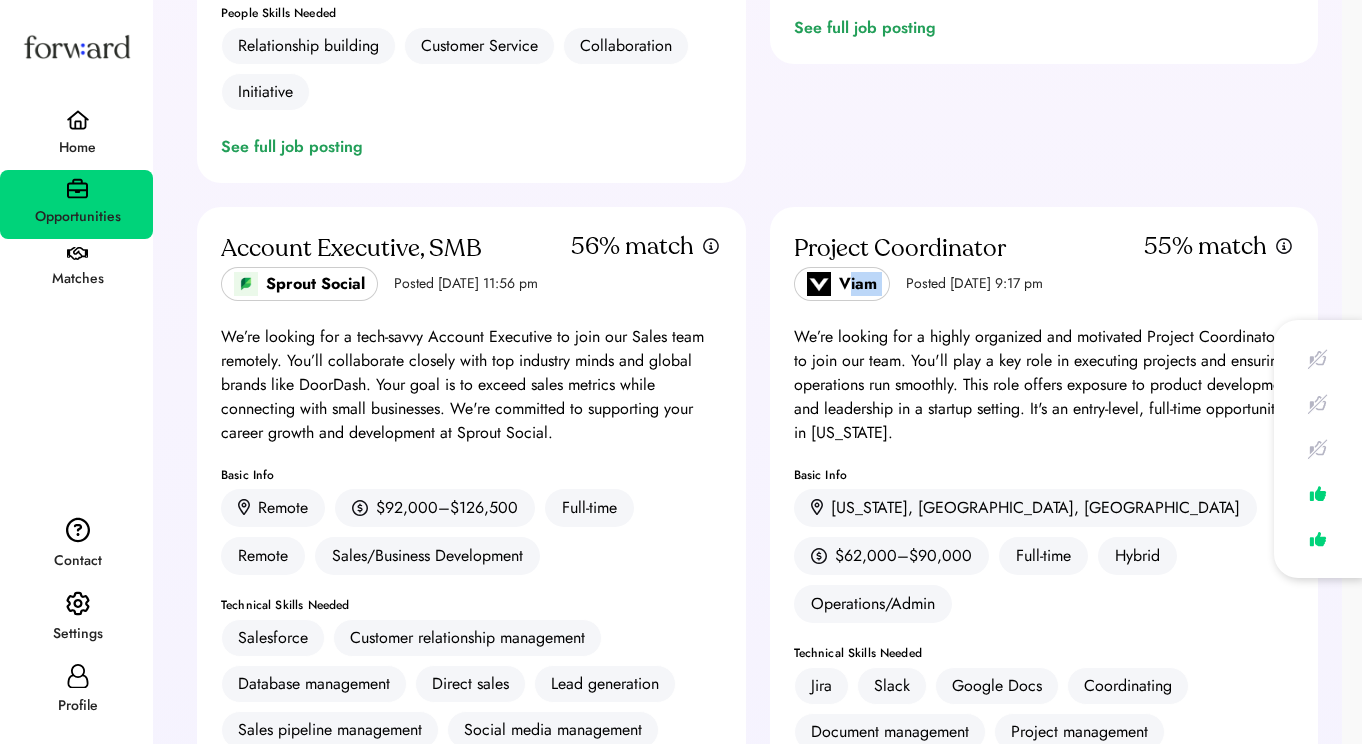 drag, startPoint x: 848, startPoint y: 77, endPoint x: 892, endPoint y: 77, distance: 44 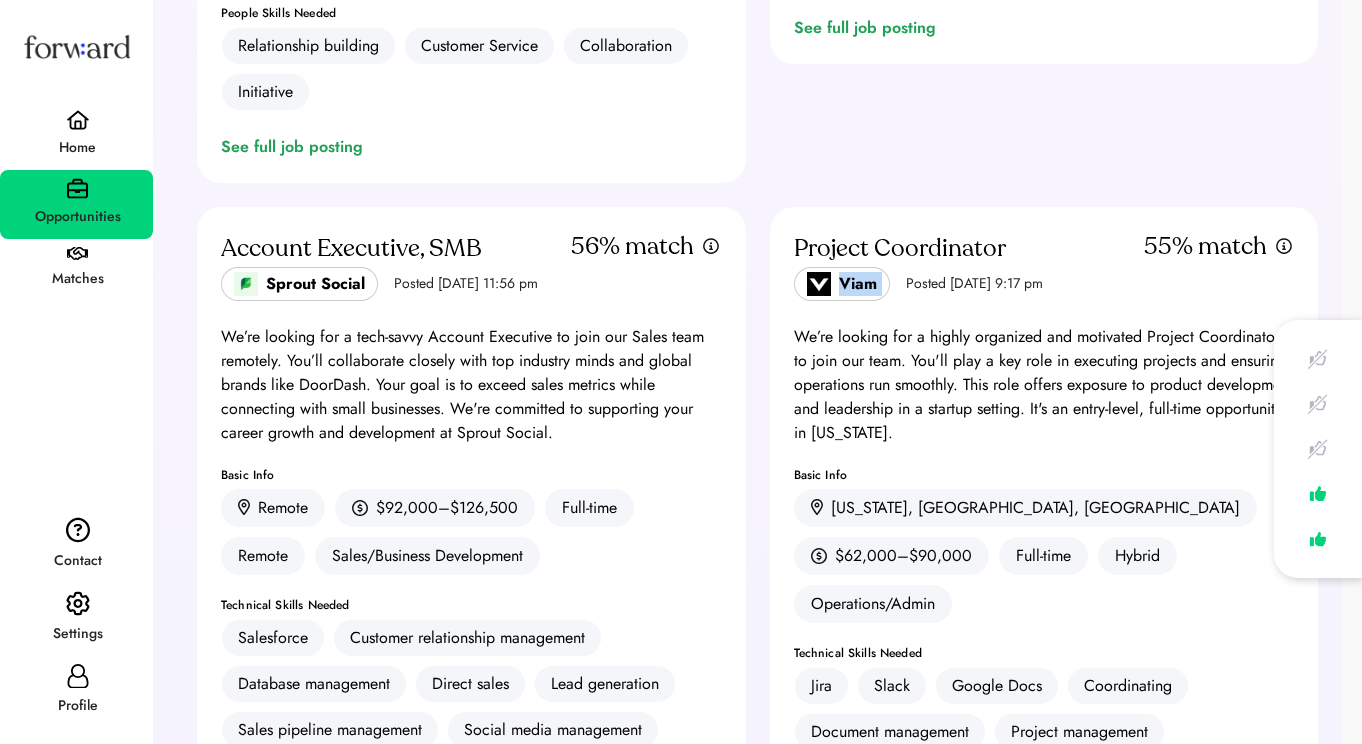 drag, startPoint x: 838, startPoint y: 70, endPoint x: 904, endPoint y: 74, distance: 66.1211 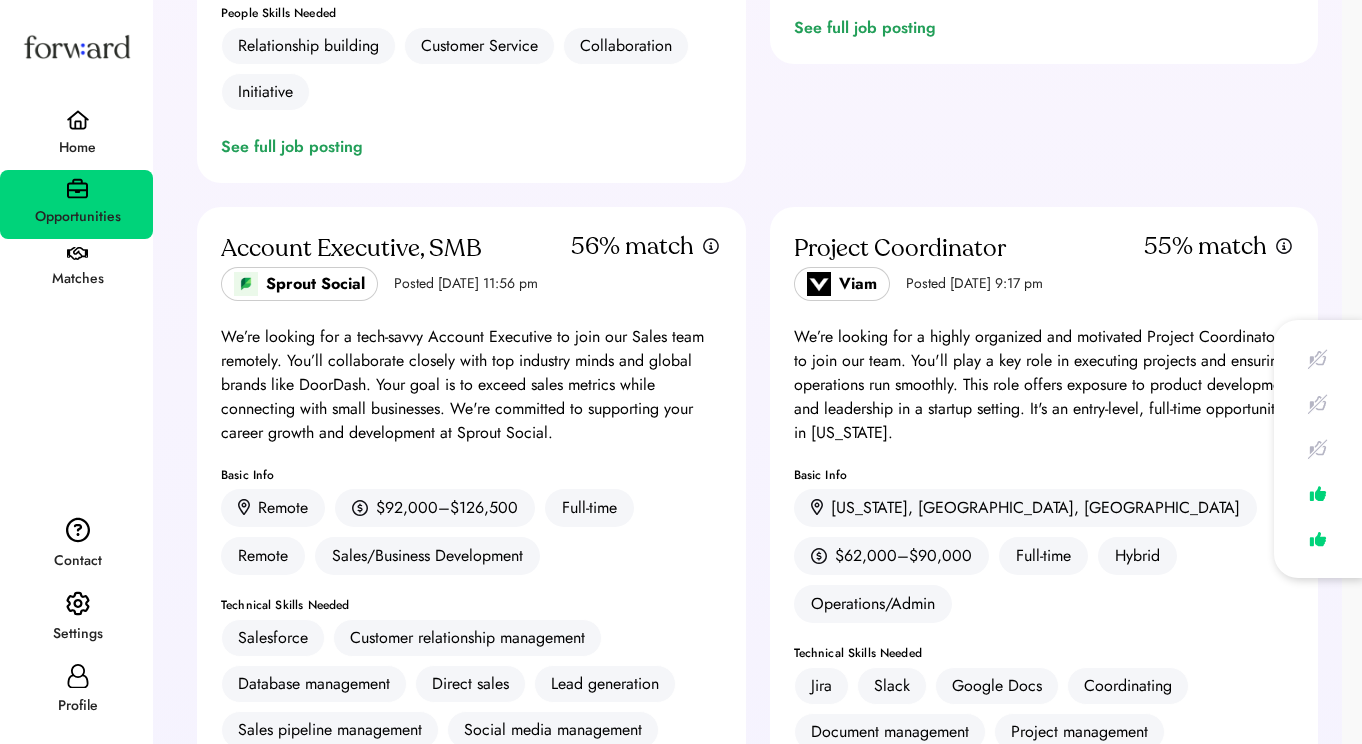 click on "We’re looking for a highly organized and motivated Project Coordinator to join our team. You'll play a key role in executing projects and ensuring operations run smoothly. This role offers exposure to product development and leadership in a startup setting. It's an entry-level, full-time opportunity in [US_STATE]." at bounding box center [1044, 385] 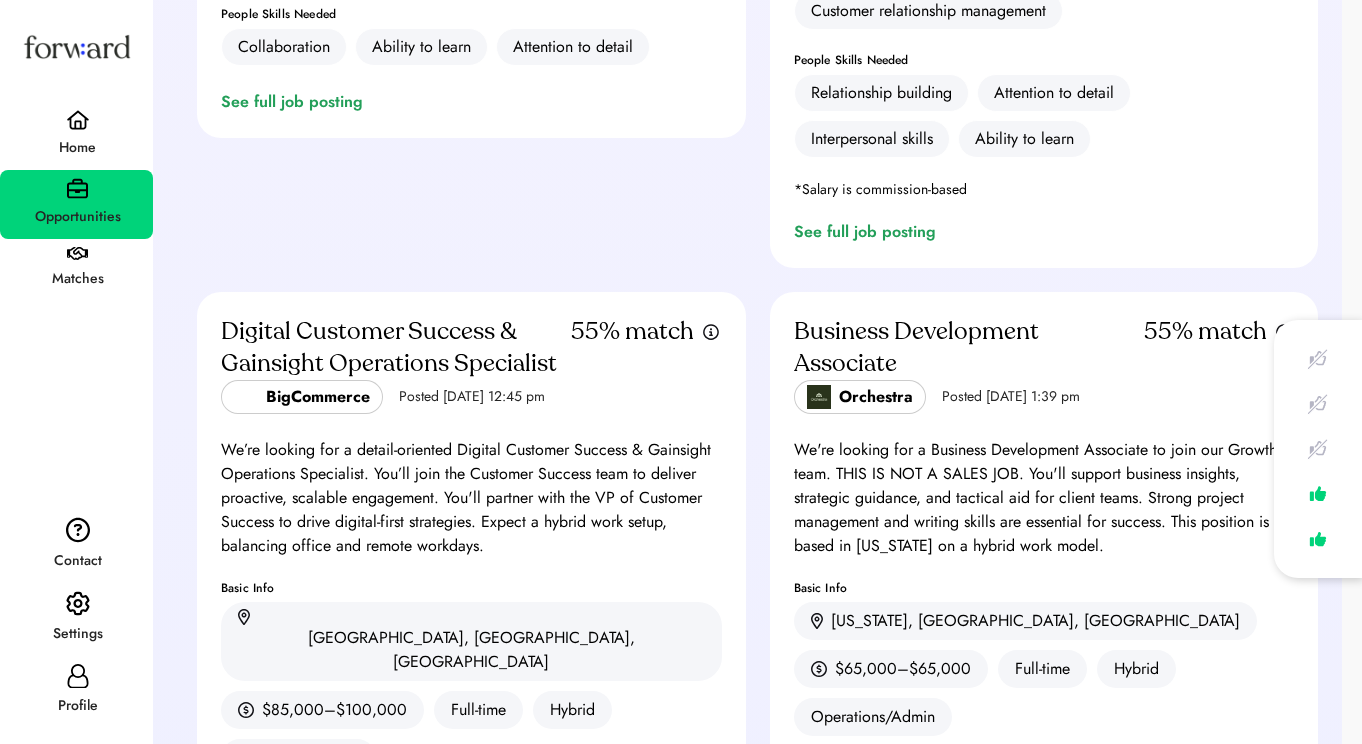 scroll, scrollTop: 3299, scrollLeft: 0, axis: vertical 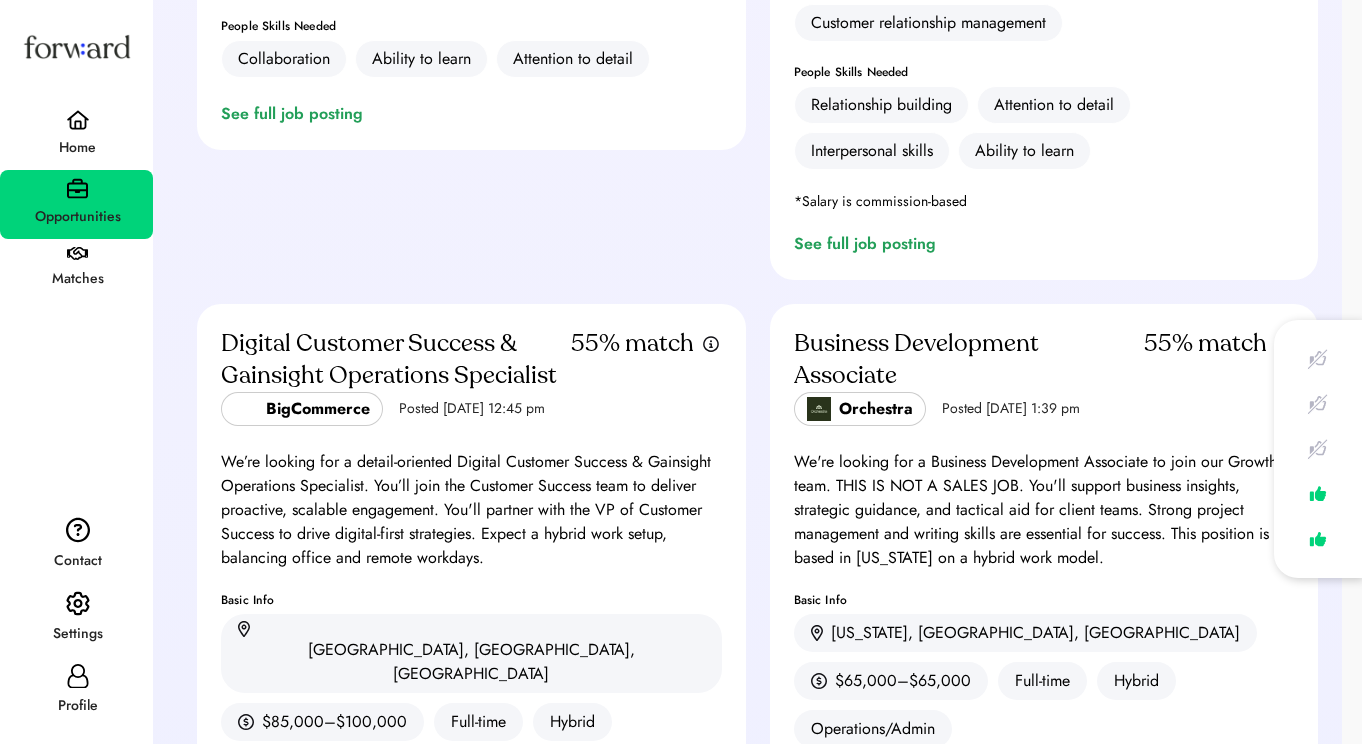 click on "See full job posting" at bounding box center (296, 989) 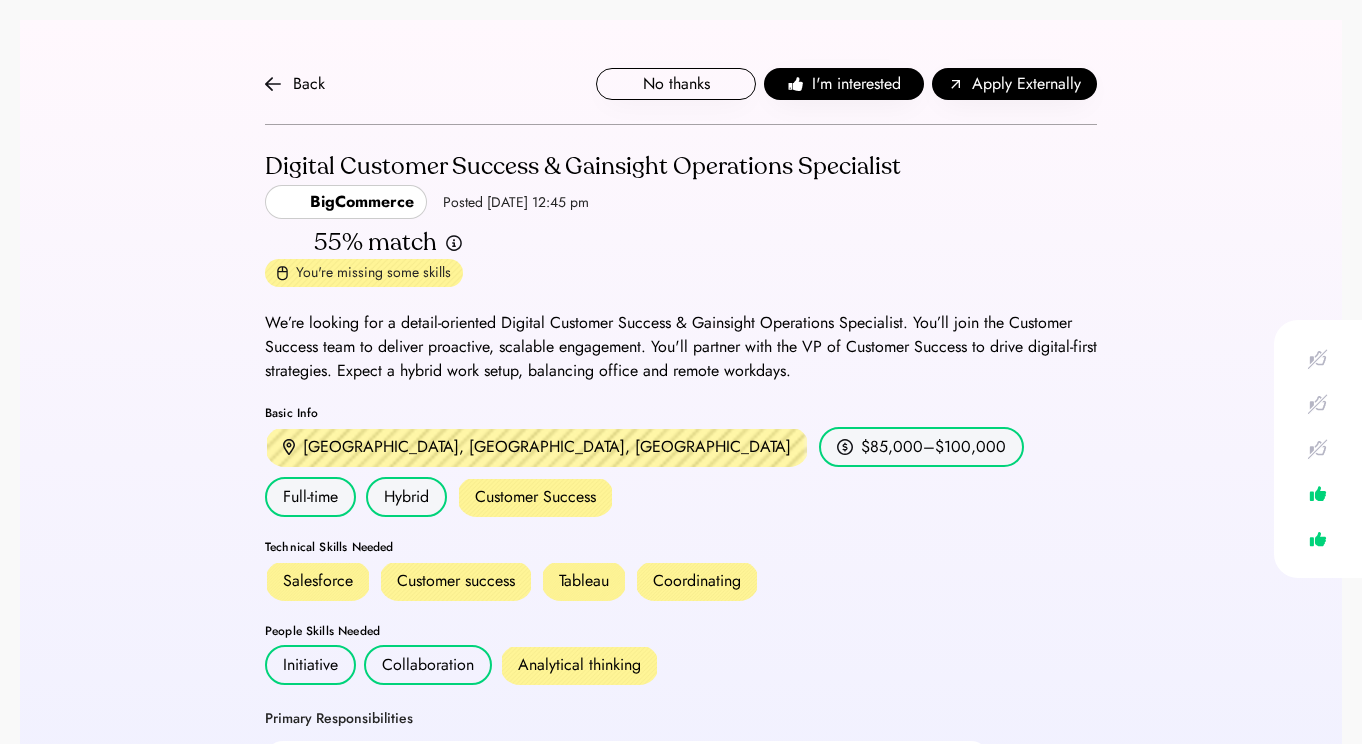 scroll, scrollTop: 0, scrollLeft: 0, axis: both 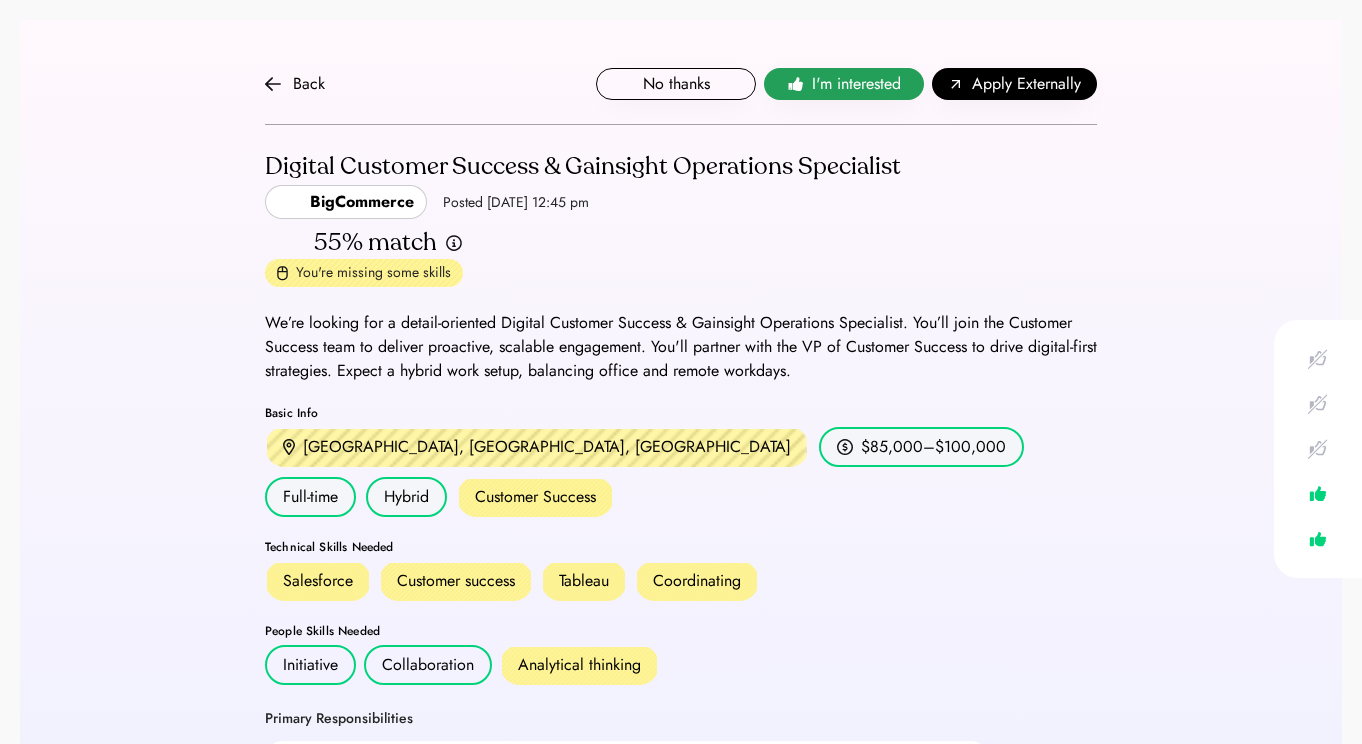 click on "I'm interested" at bounding box center [844, 84] 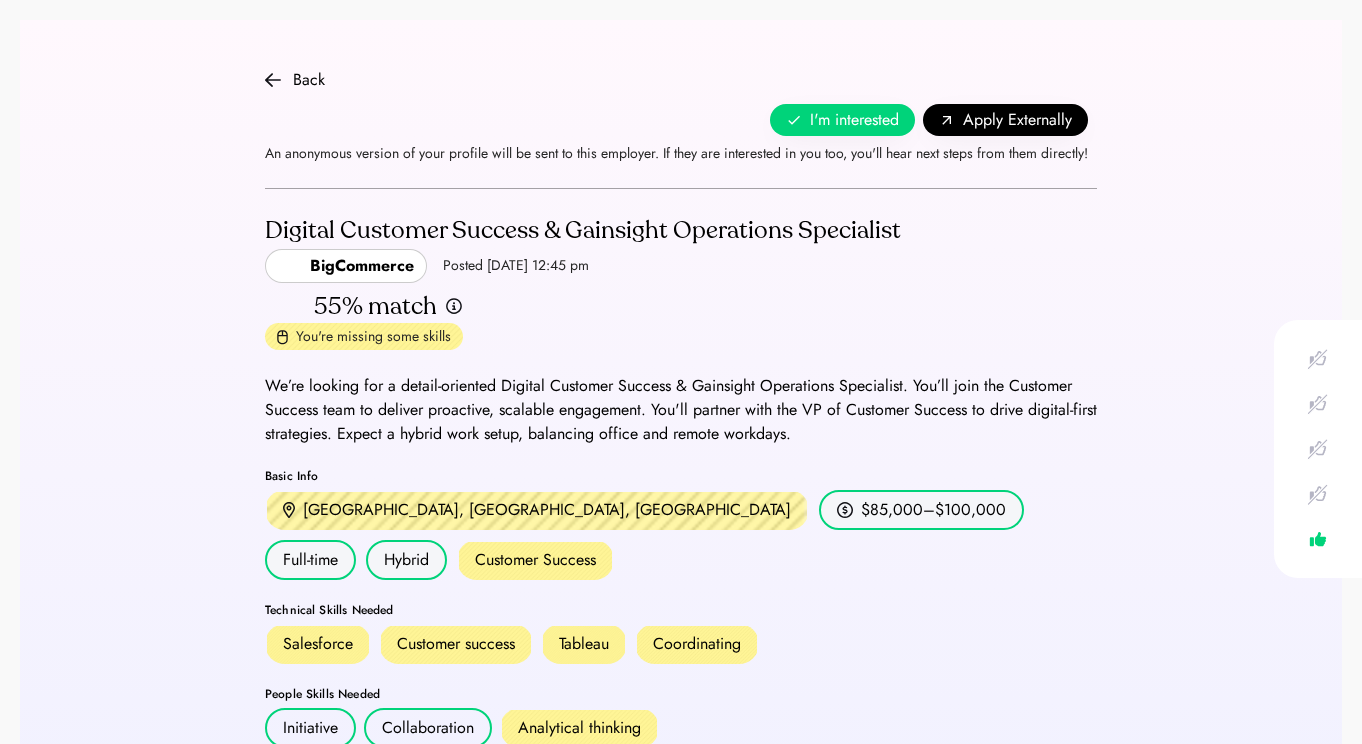click on "Back" at bounding box center (309, 80) 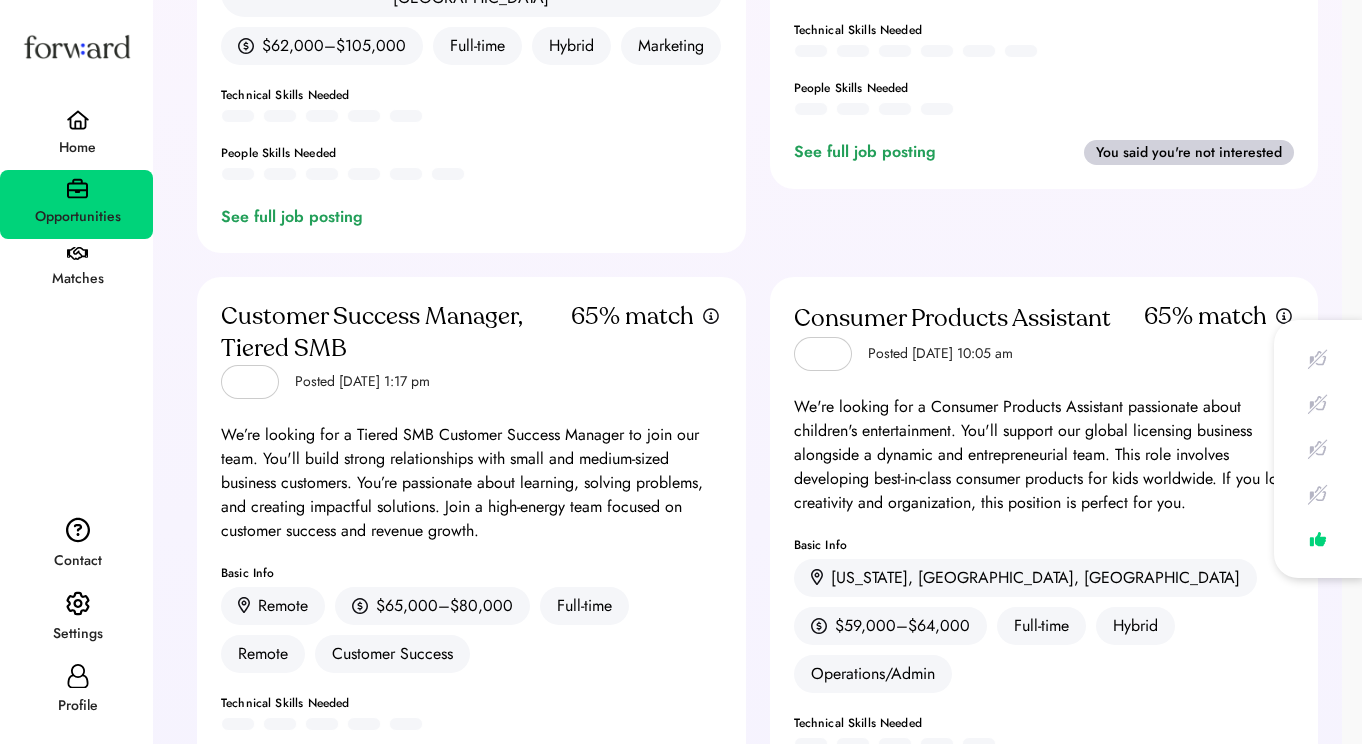 scroll, scrollTop: 1190, scrollLeft: 0, axis: vertical 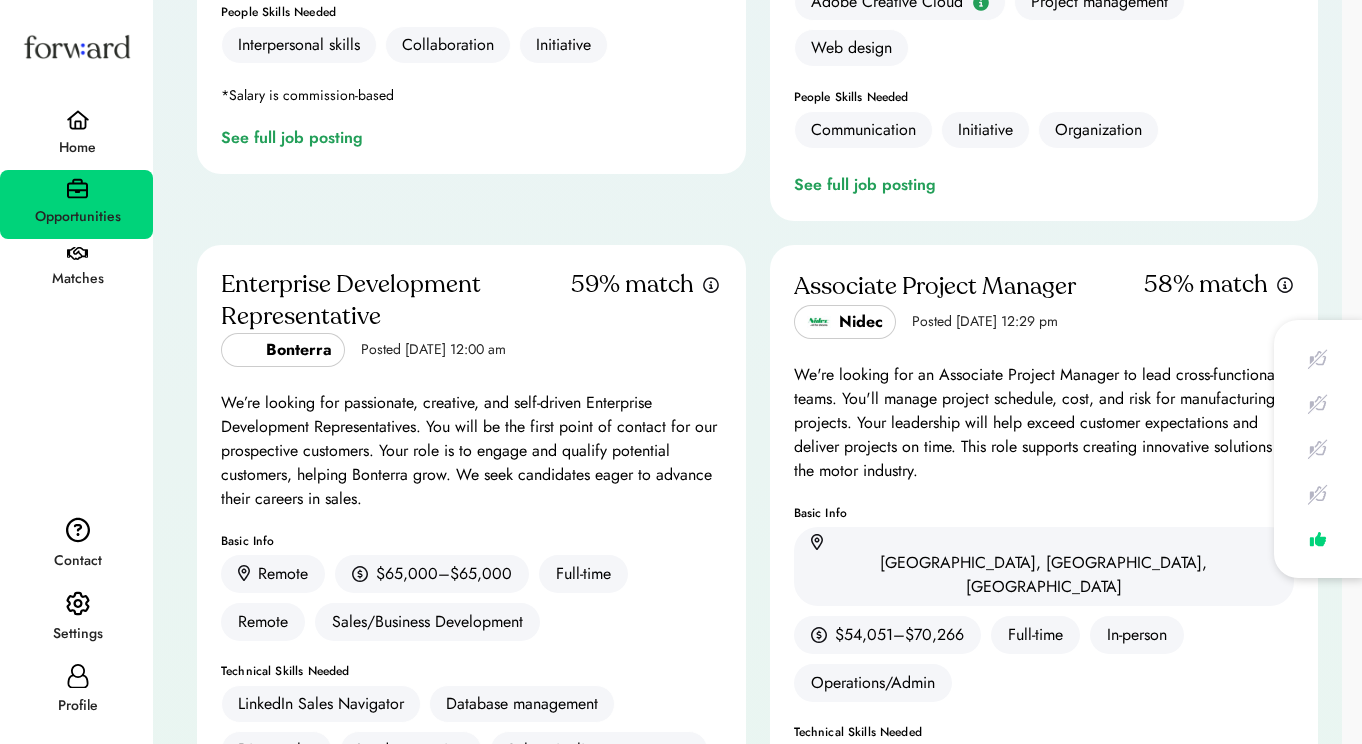 click 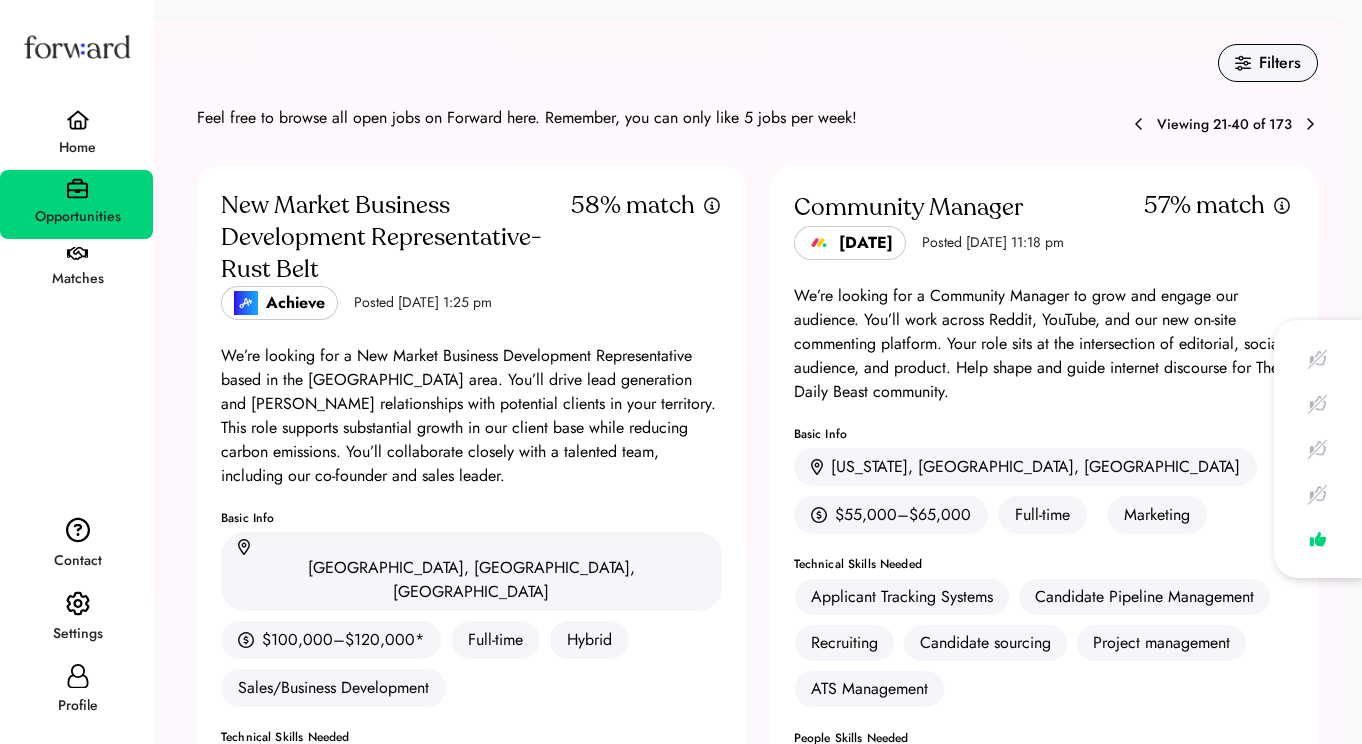 scroll, scrollTop: 0, scrollLeft: 0, axis: both 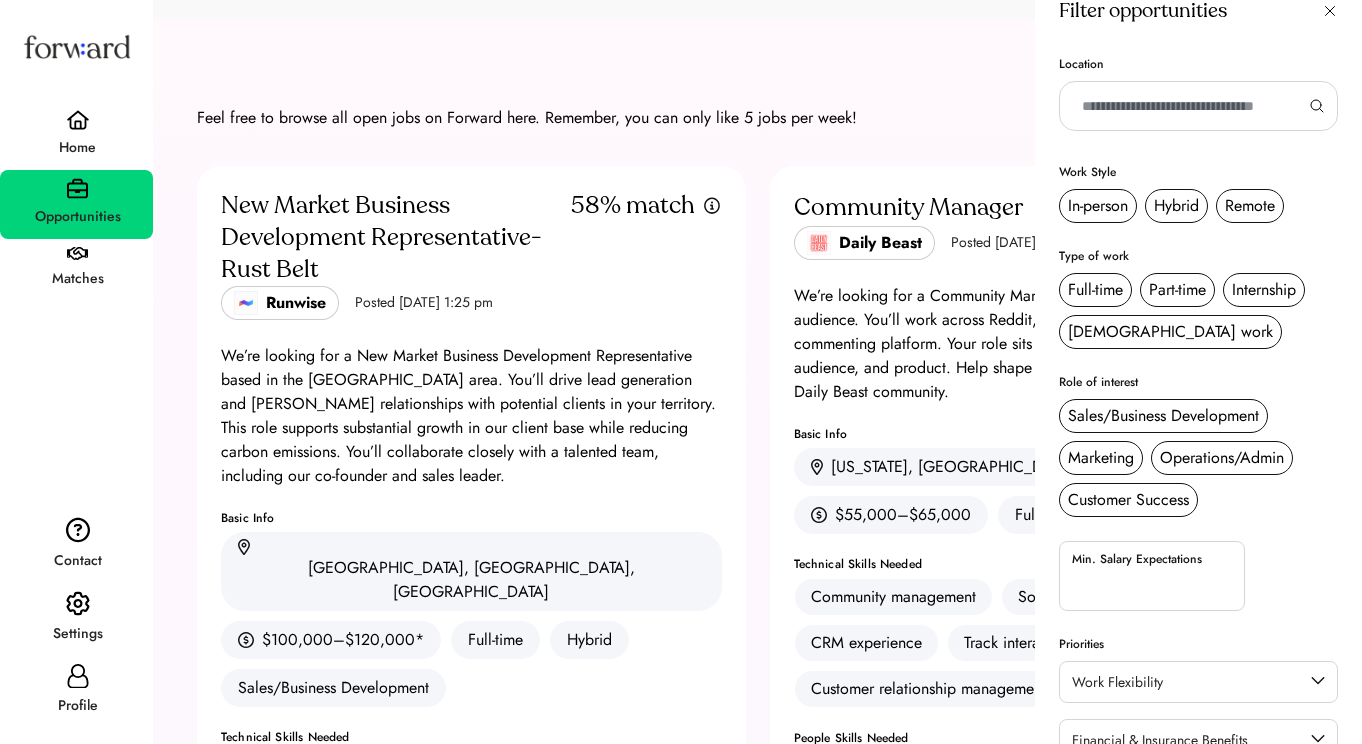click on "Sales/Business Development Marketing Operations/Admin Customer Success" at bounding box center (1198, 458) 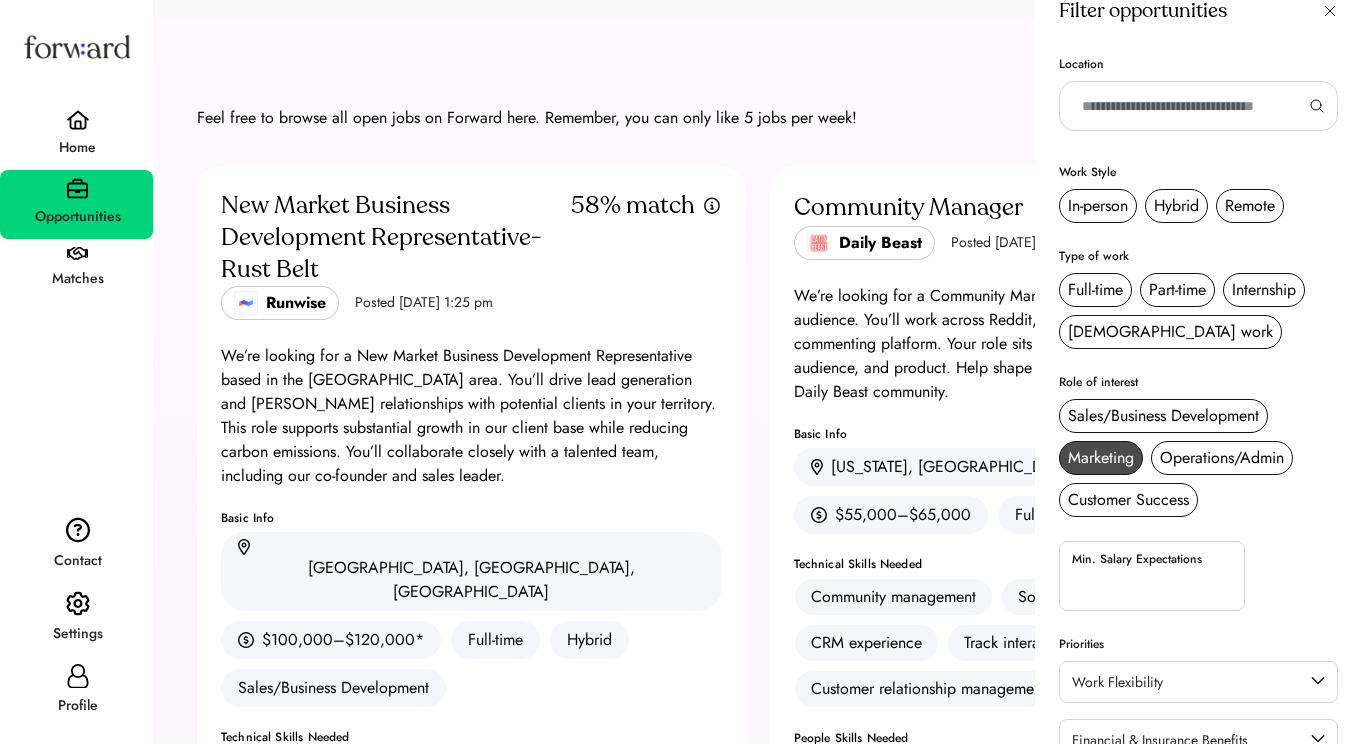 click on "Marketing" at bounding box center (1101, 458) 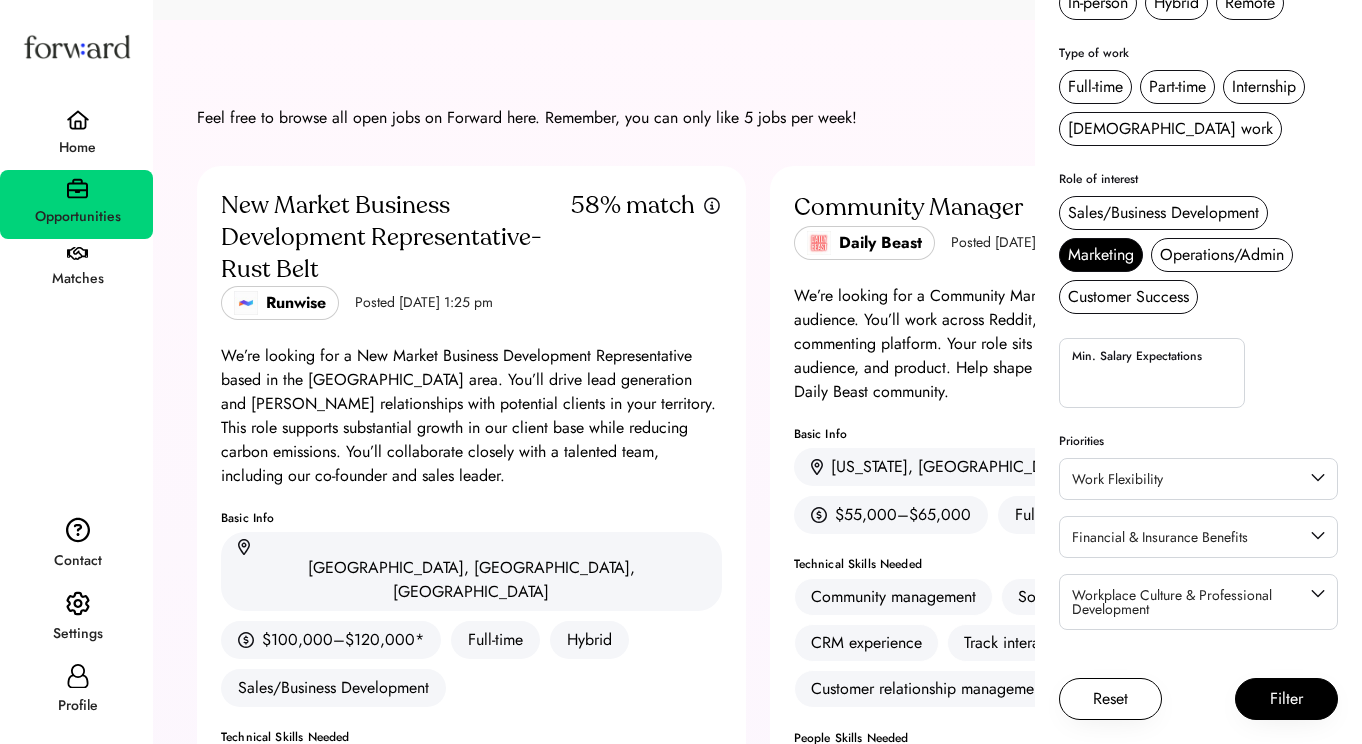 scroll, scrollTop: 236, scrollLeft: 0, axis: vertical 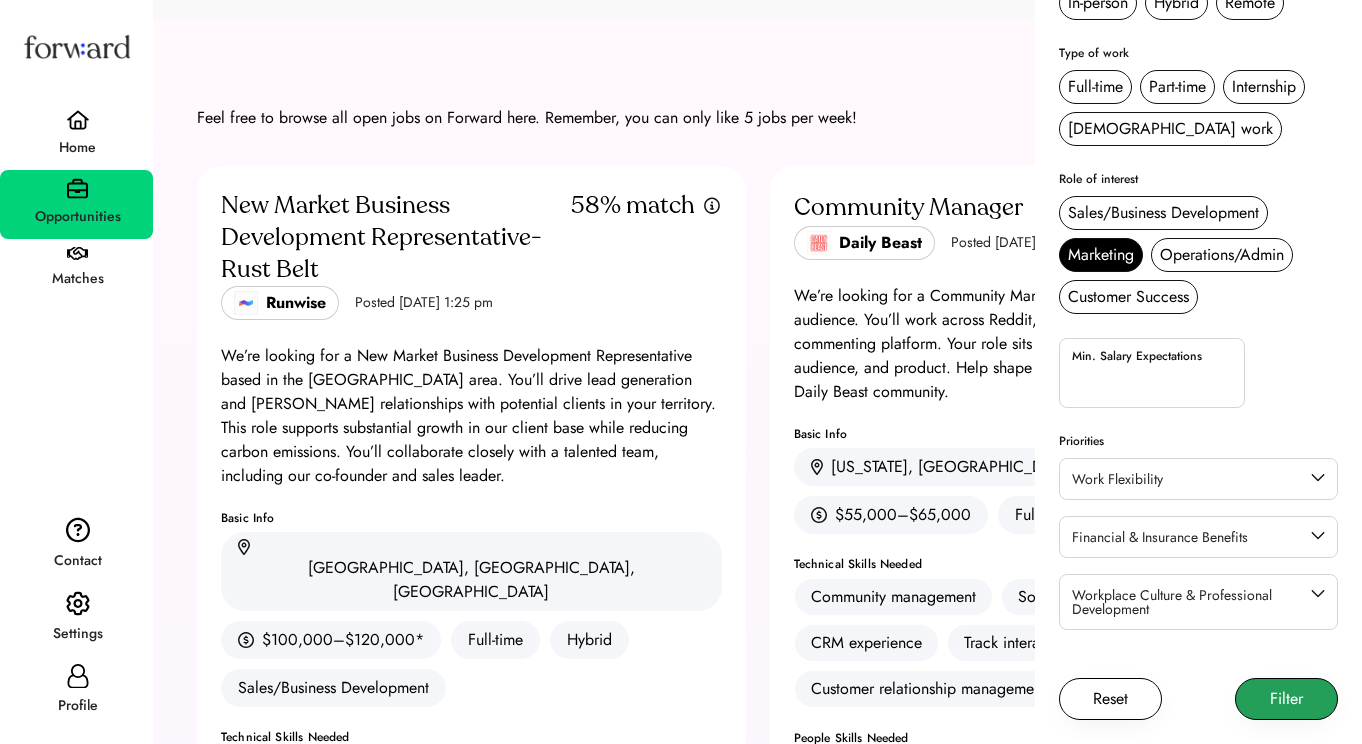 click on "Filter" at bounding box center (1286, 699) 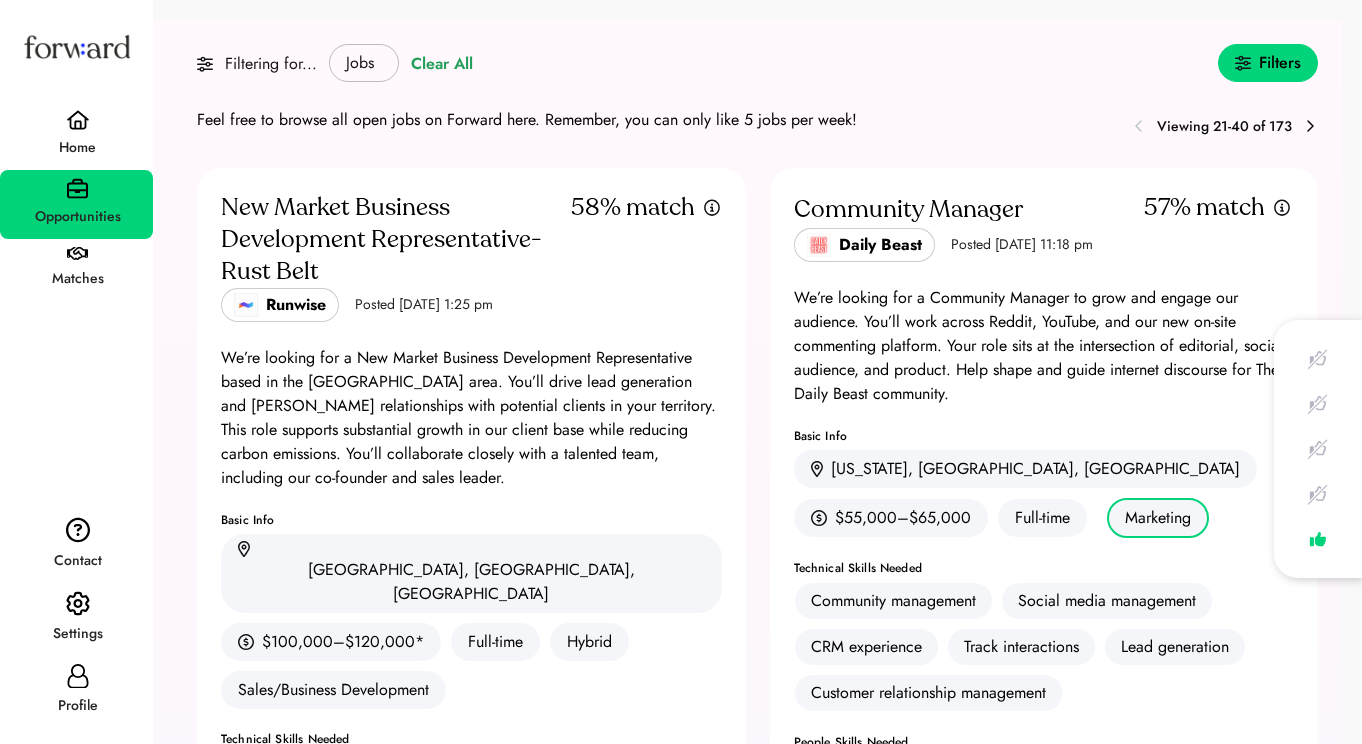 scroll, scrollTop: 0, scrollLeft: 0, axis: both 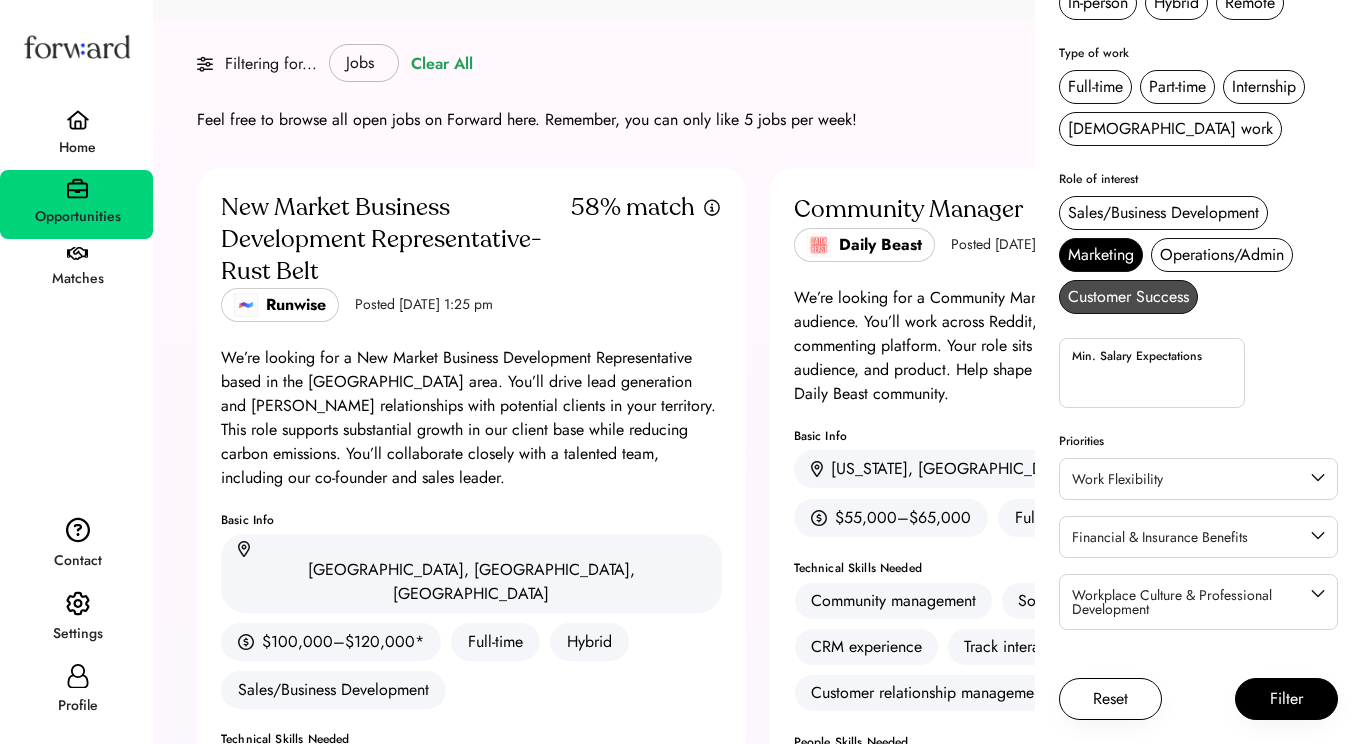 click on "Customer Success" at bounding box center (1128, 297) 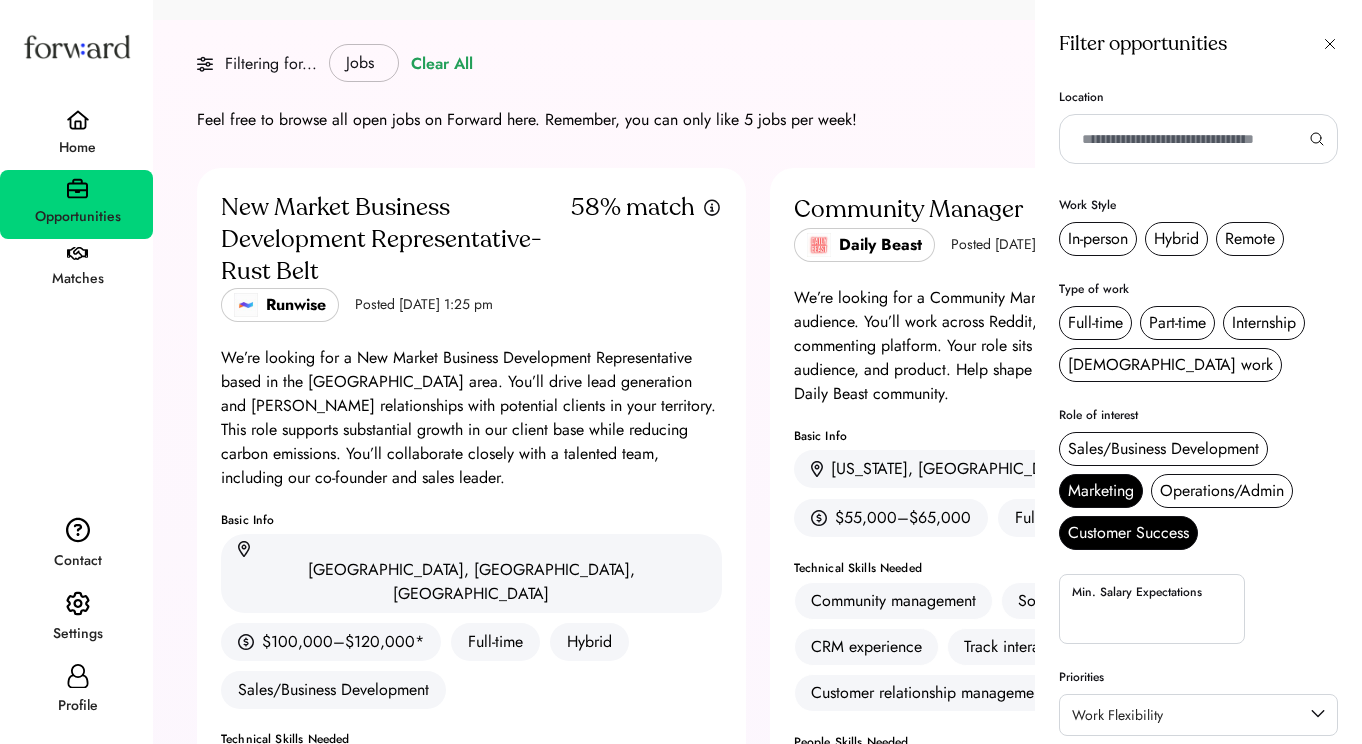 scroll, scrollTop: 0, scrollLeft: 0, axis: both 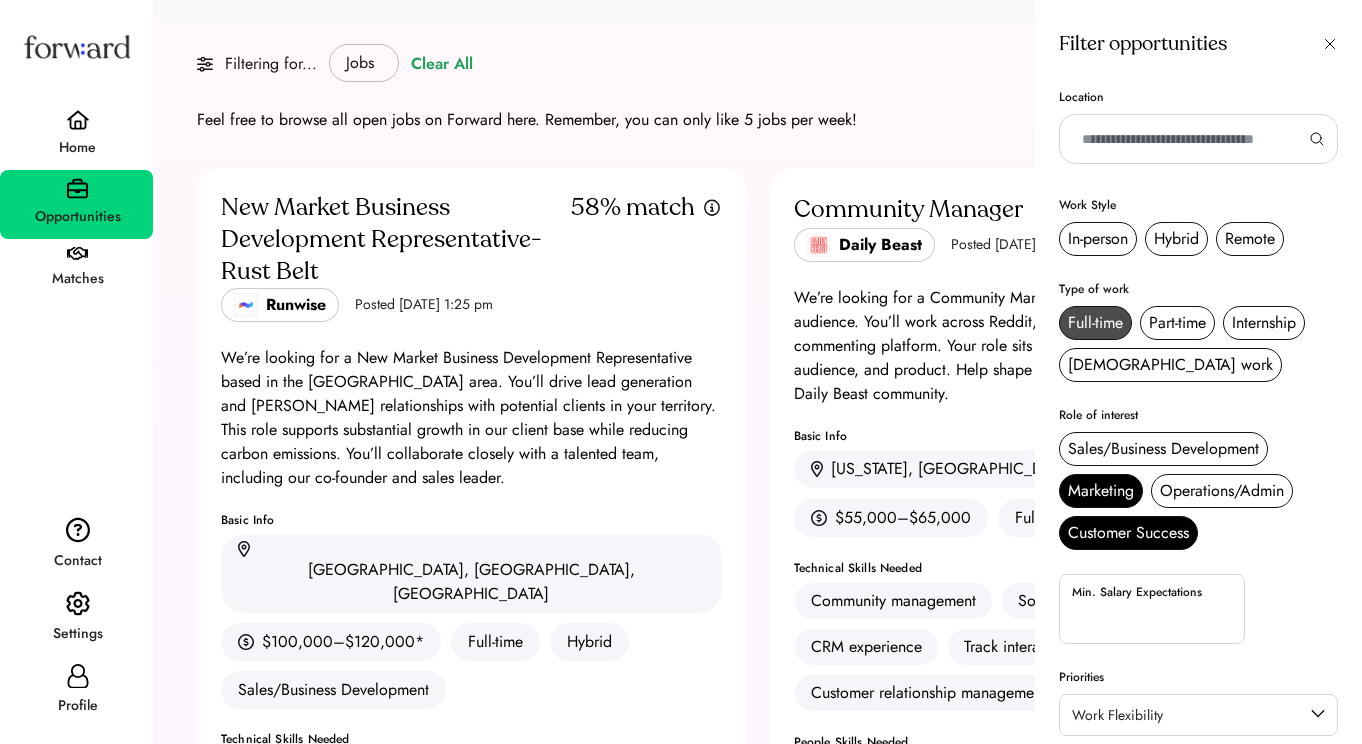 click on "Full-time" at bounding box center [1095, 323] 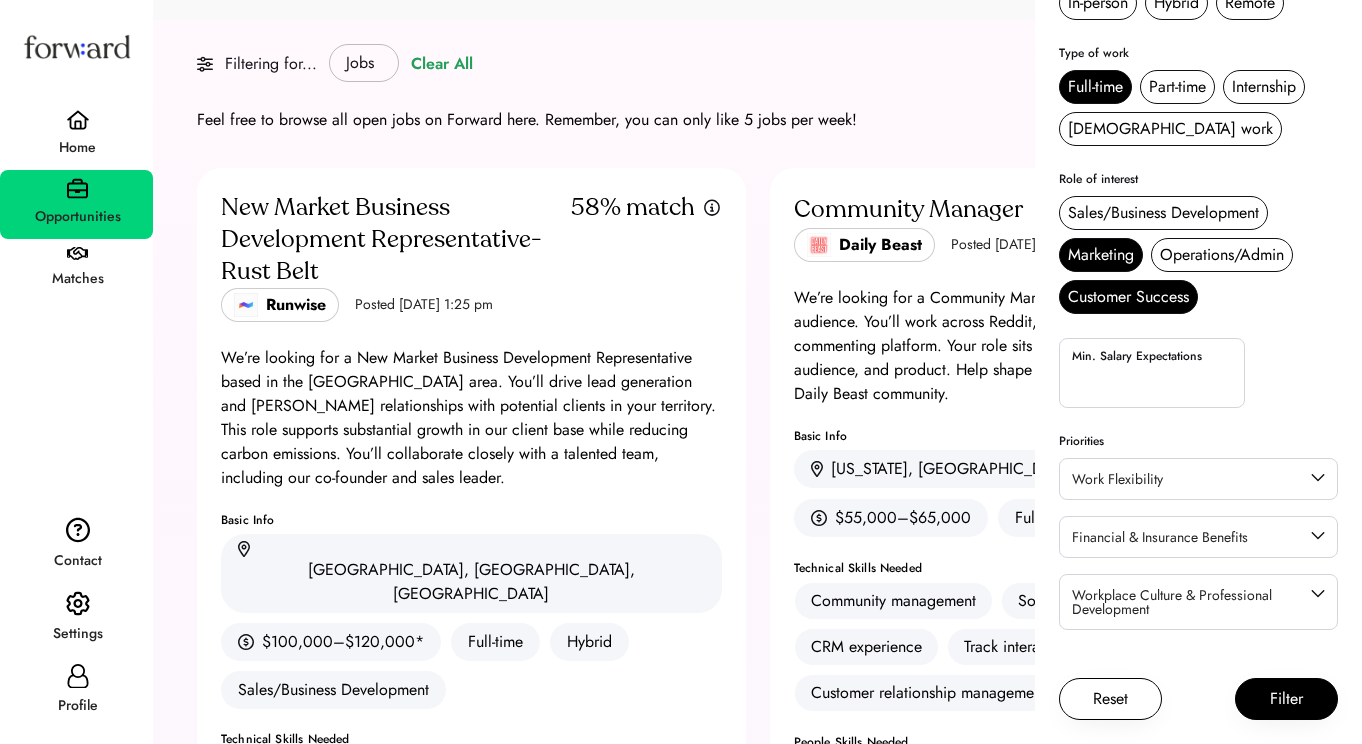 scroll, scrollTop: 236, scrollLeft: 0, axis: vertical 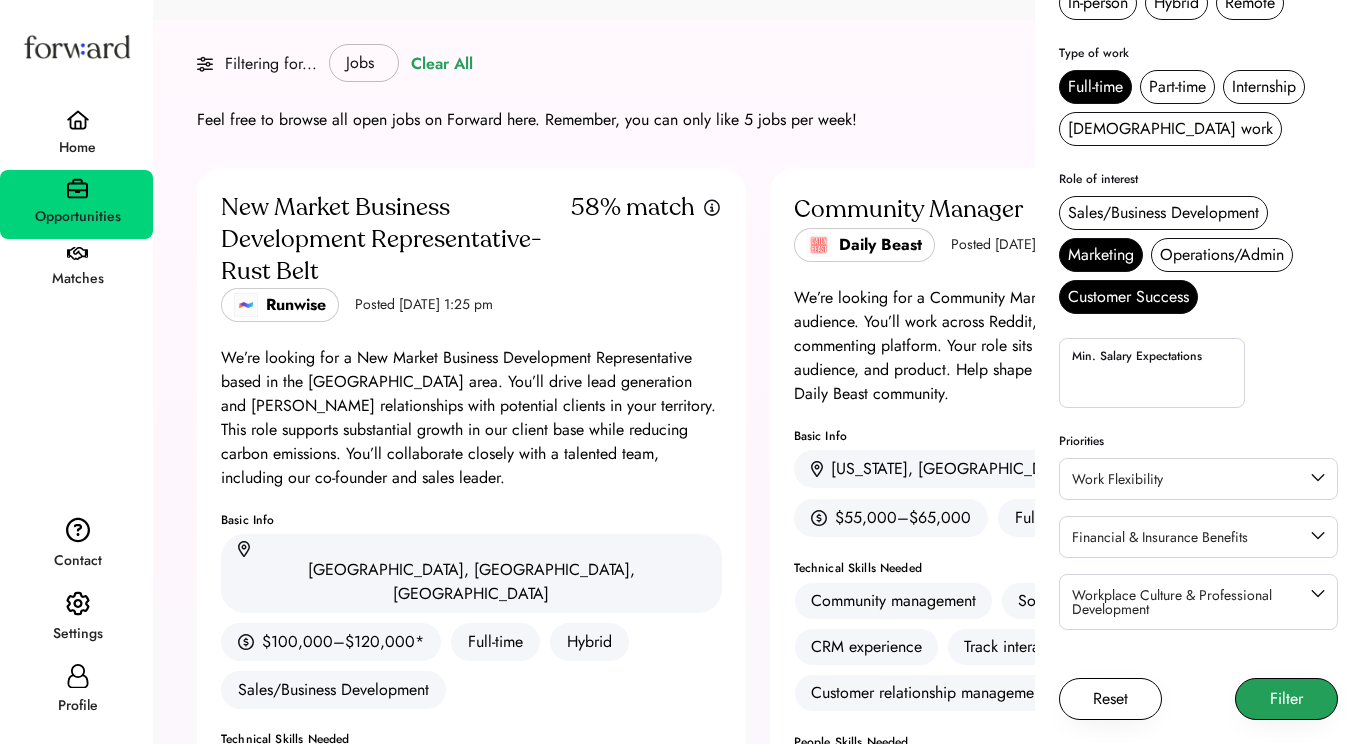 click on "Filter" at bounding box center (1286, 699) 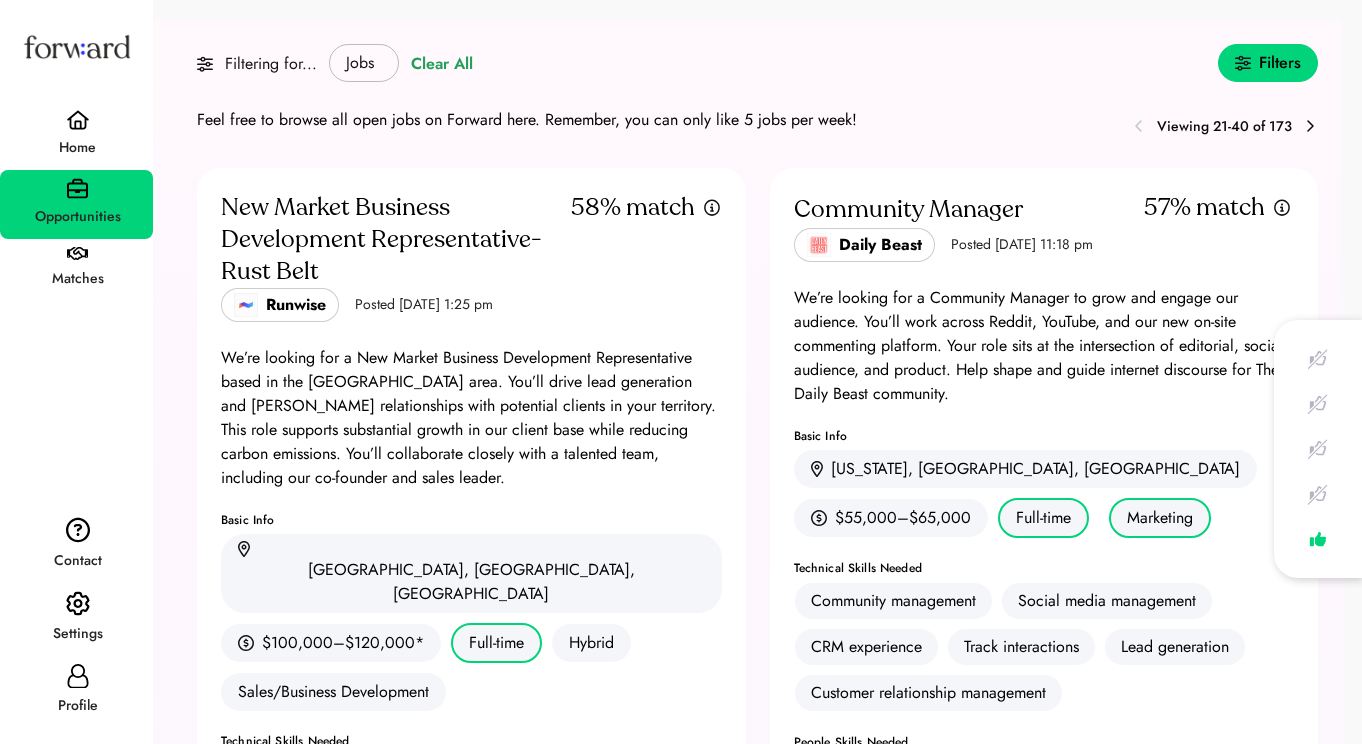 click on "Home Opportunities
Matches" at bounding box center (76, 158) 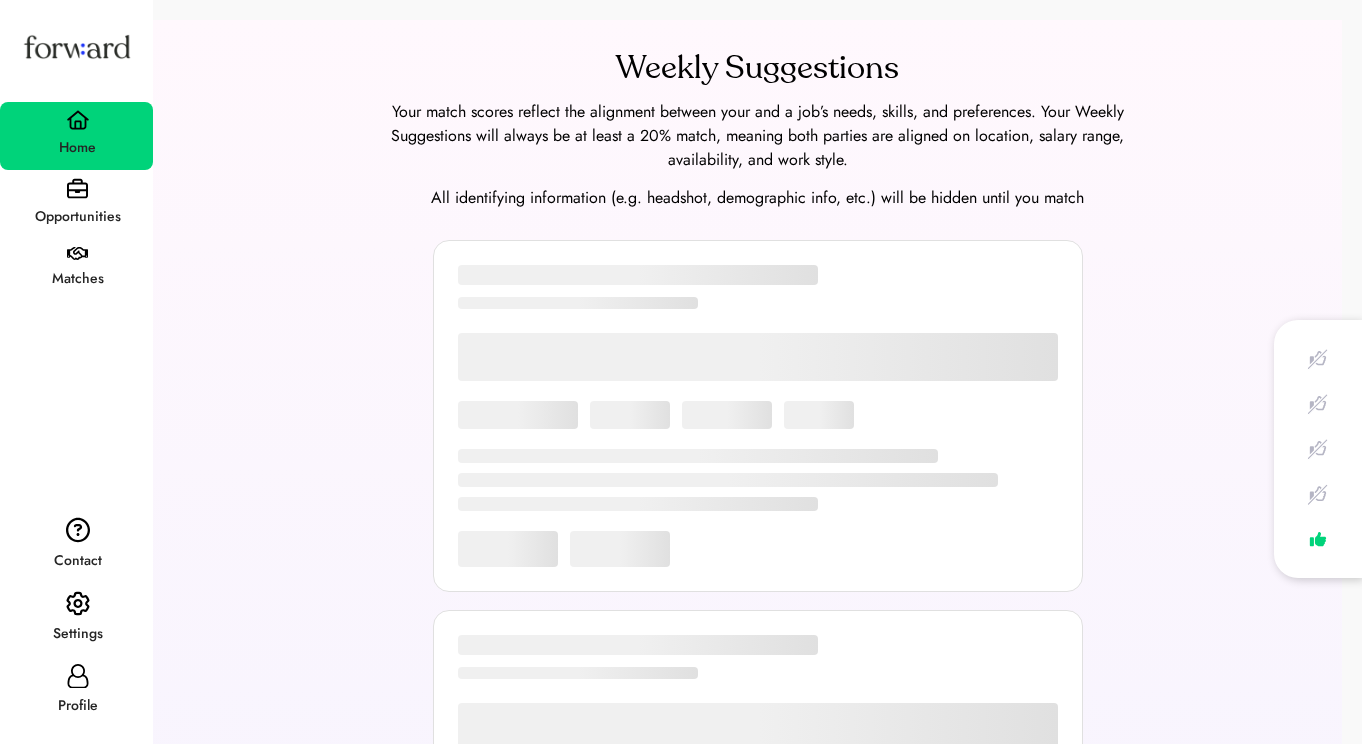 scroll, scrollTop: 20, scrollLeft: 0, axis: vertical 